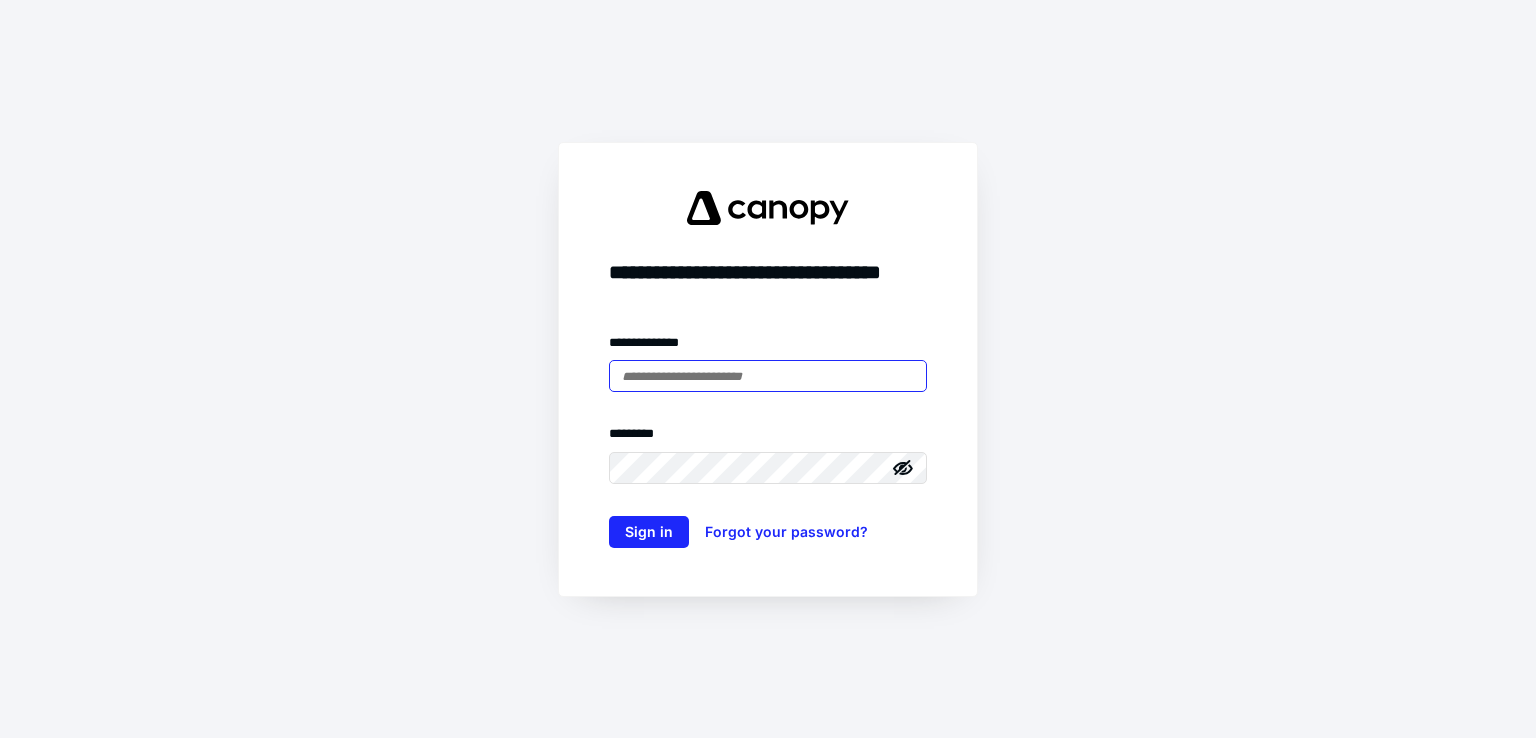 scroll, scrollTop: 0, scrollLeft: 0, axis: both 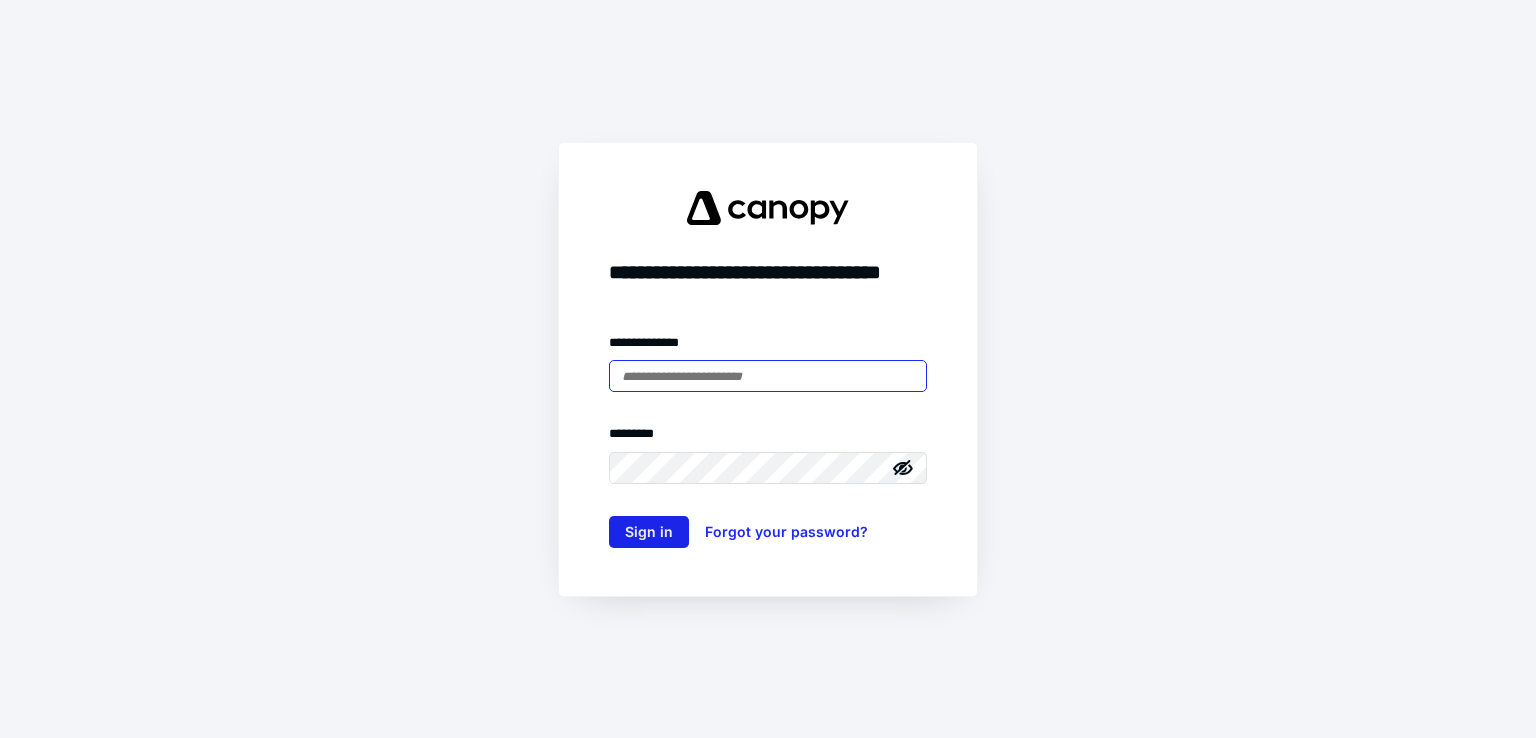 type on "**********" 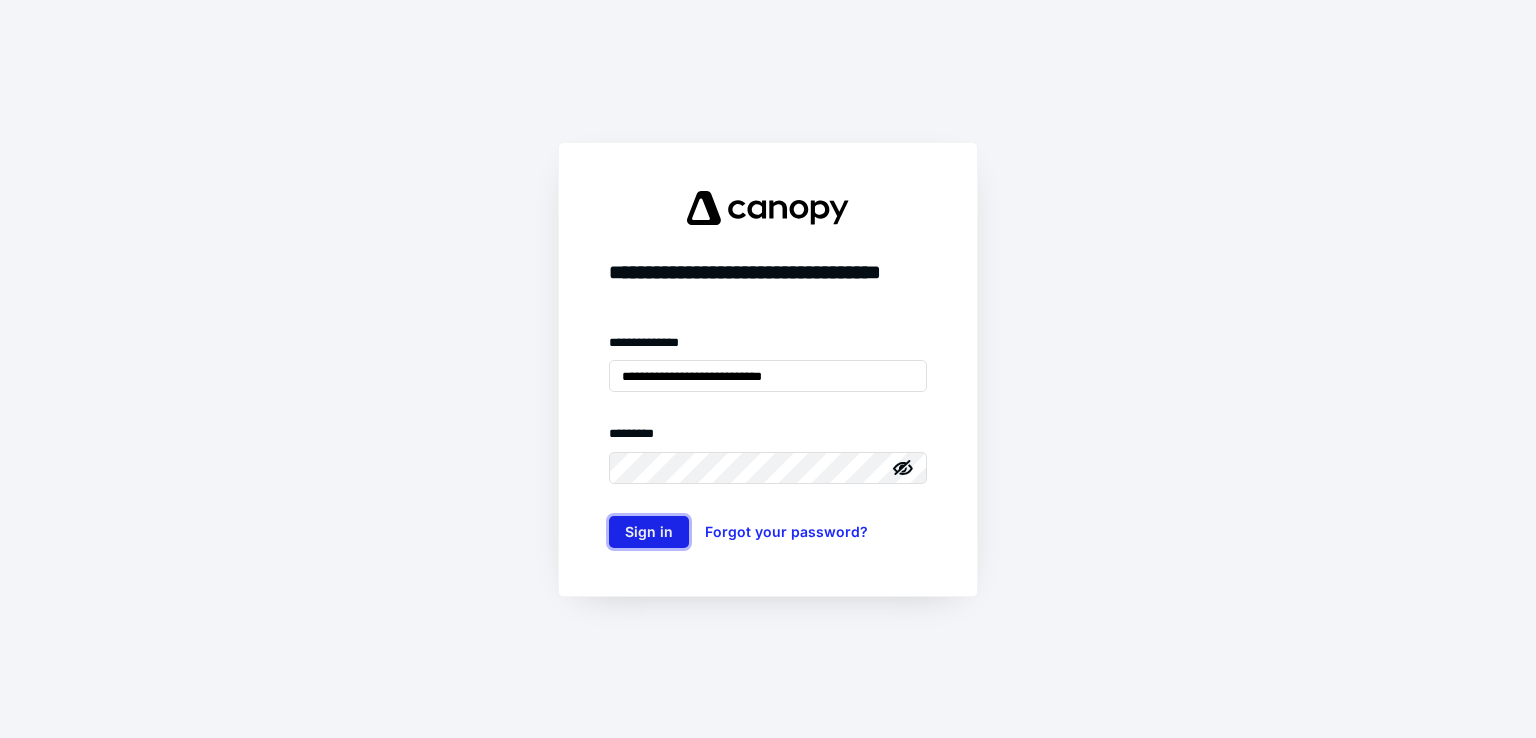 click on "Sign in" at bounding box center (649, 532) 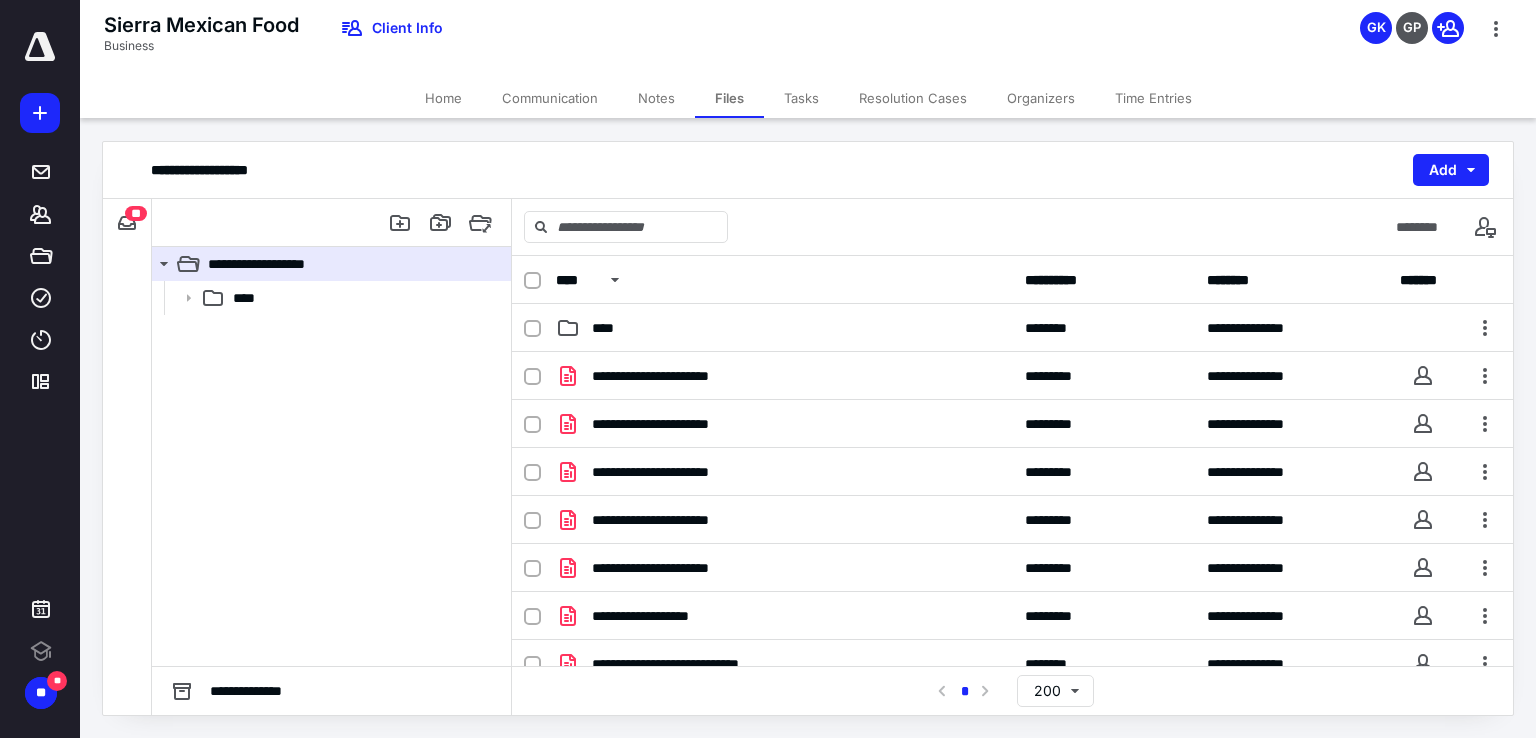 scroll, scrollTop: 0, scrollLeft: 0, axis: both 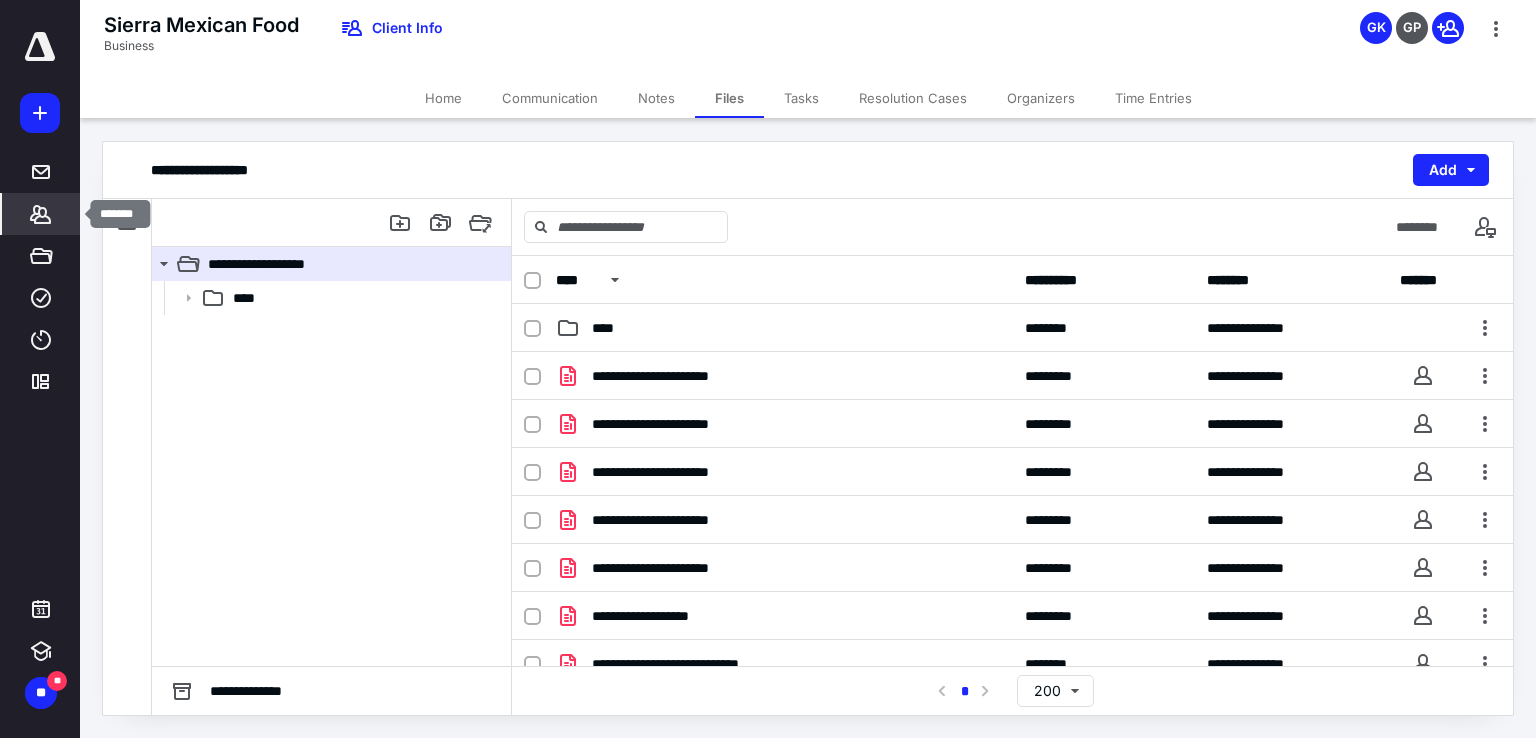 click 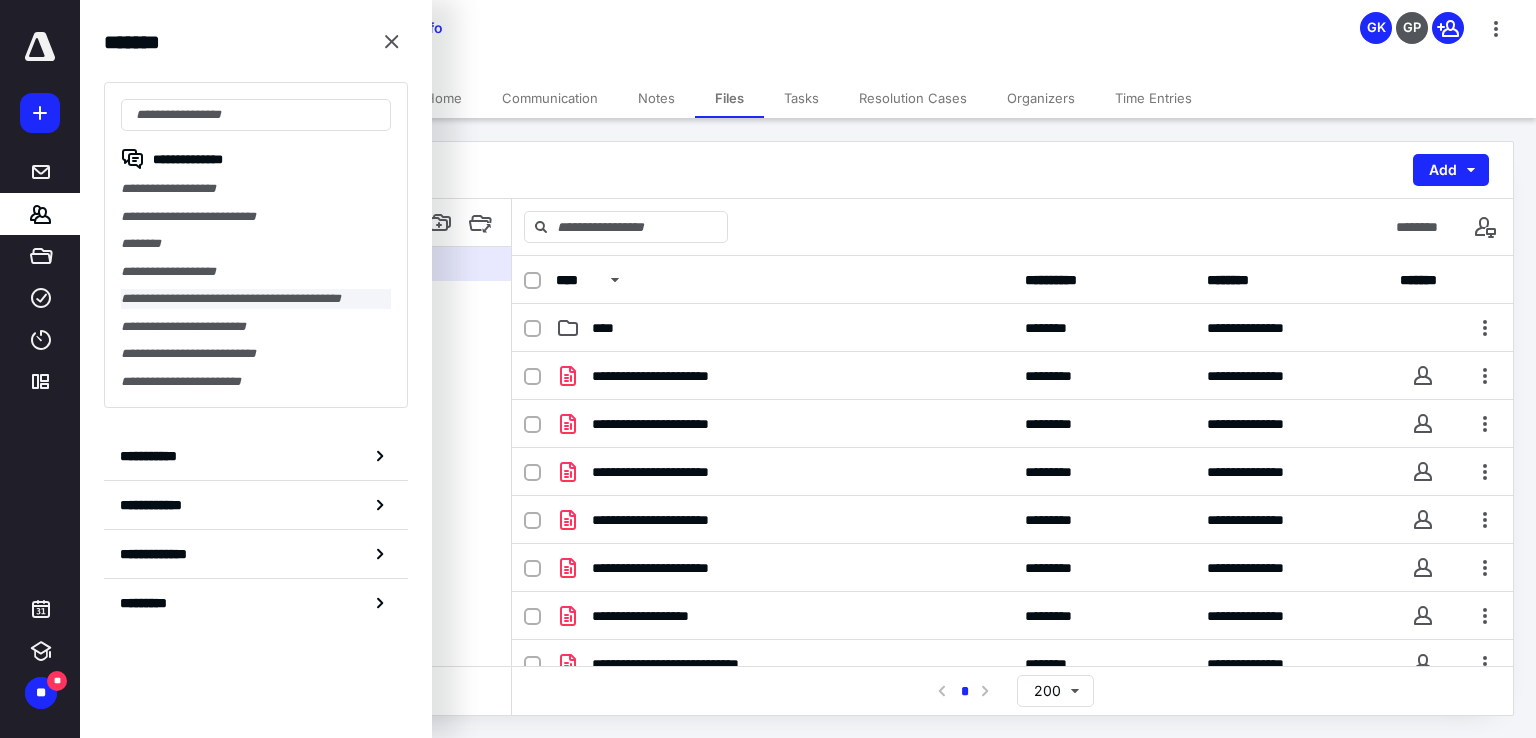 click on "**********" at bounding box center [256, 299] 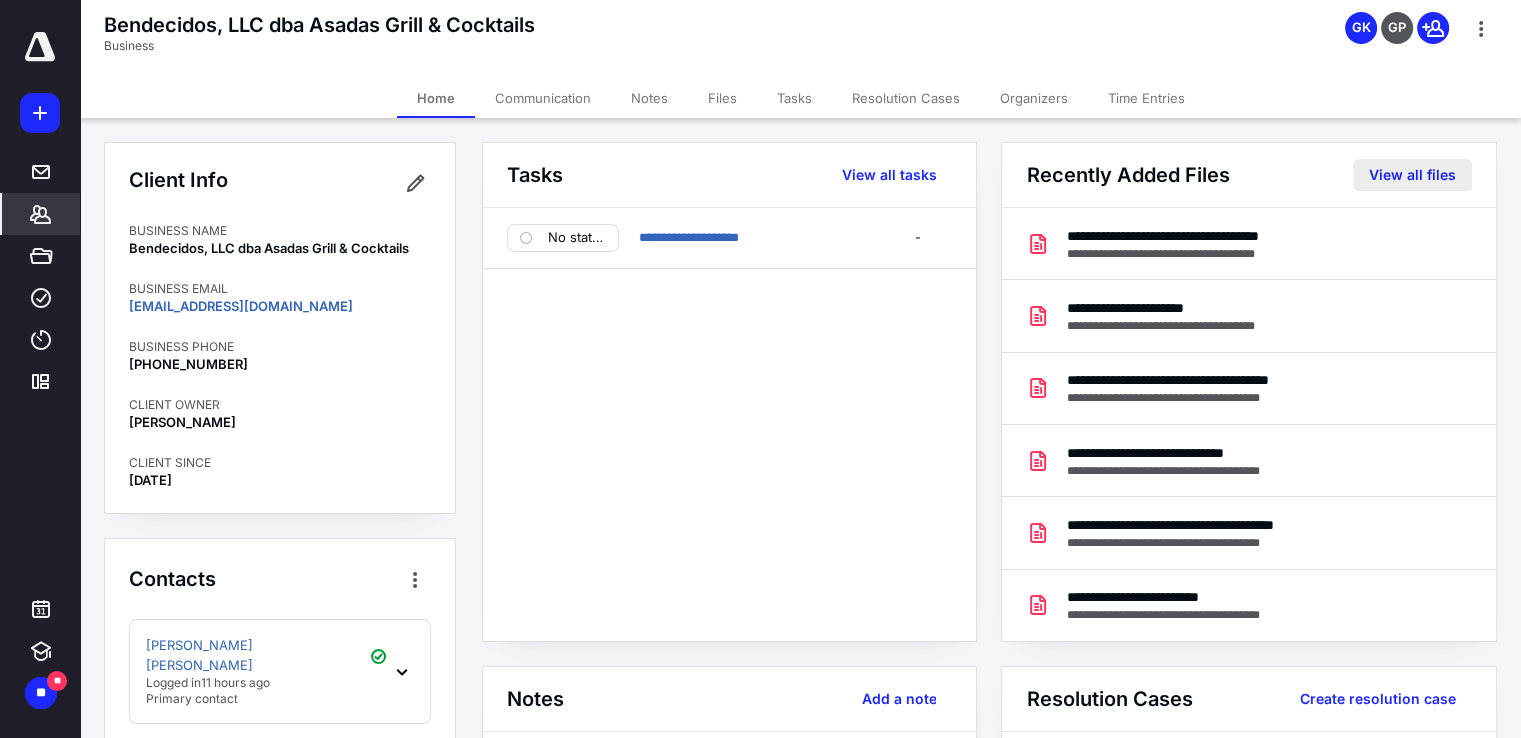 click on "View all files" at bounding box center (1412, 175) 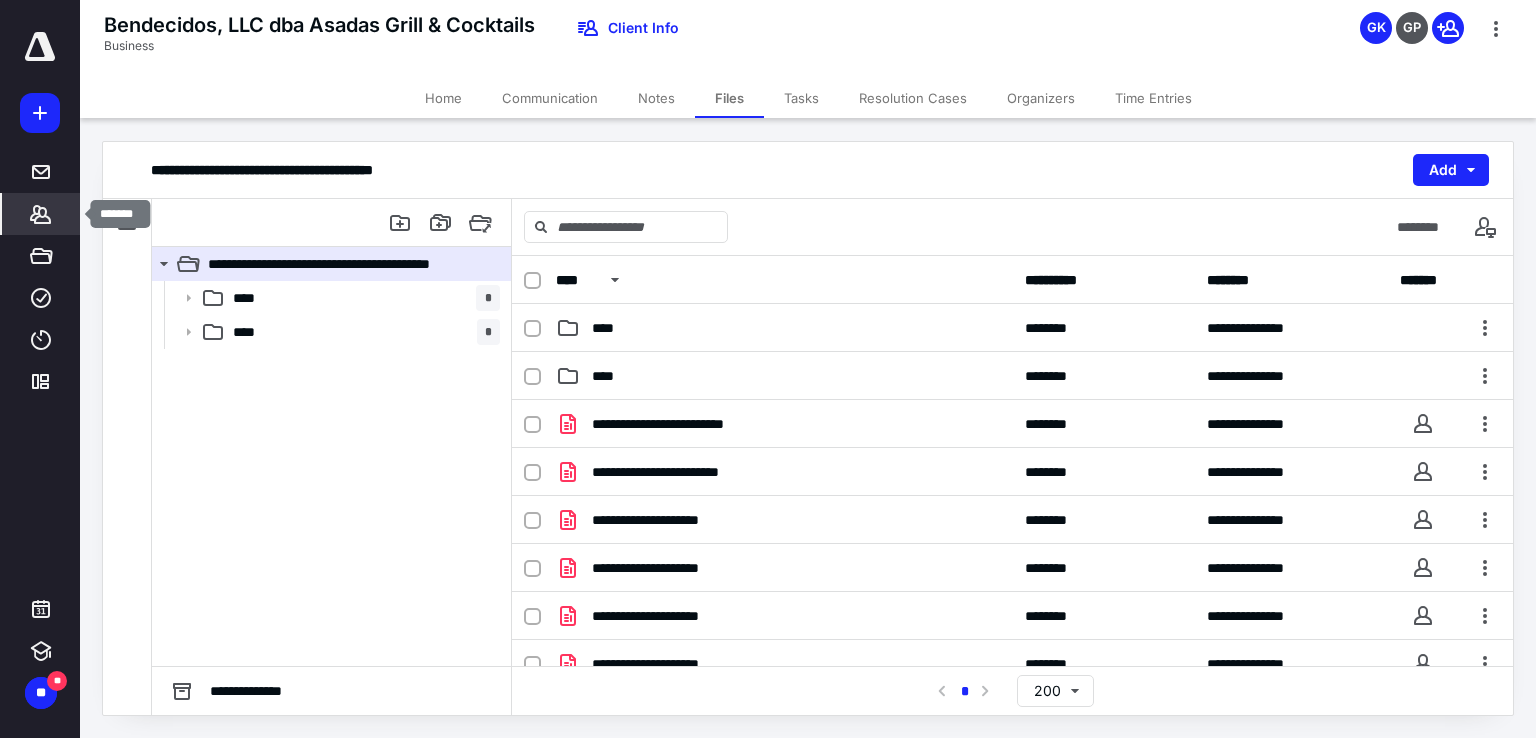 click 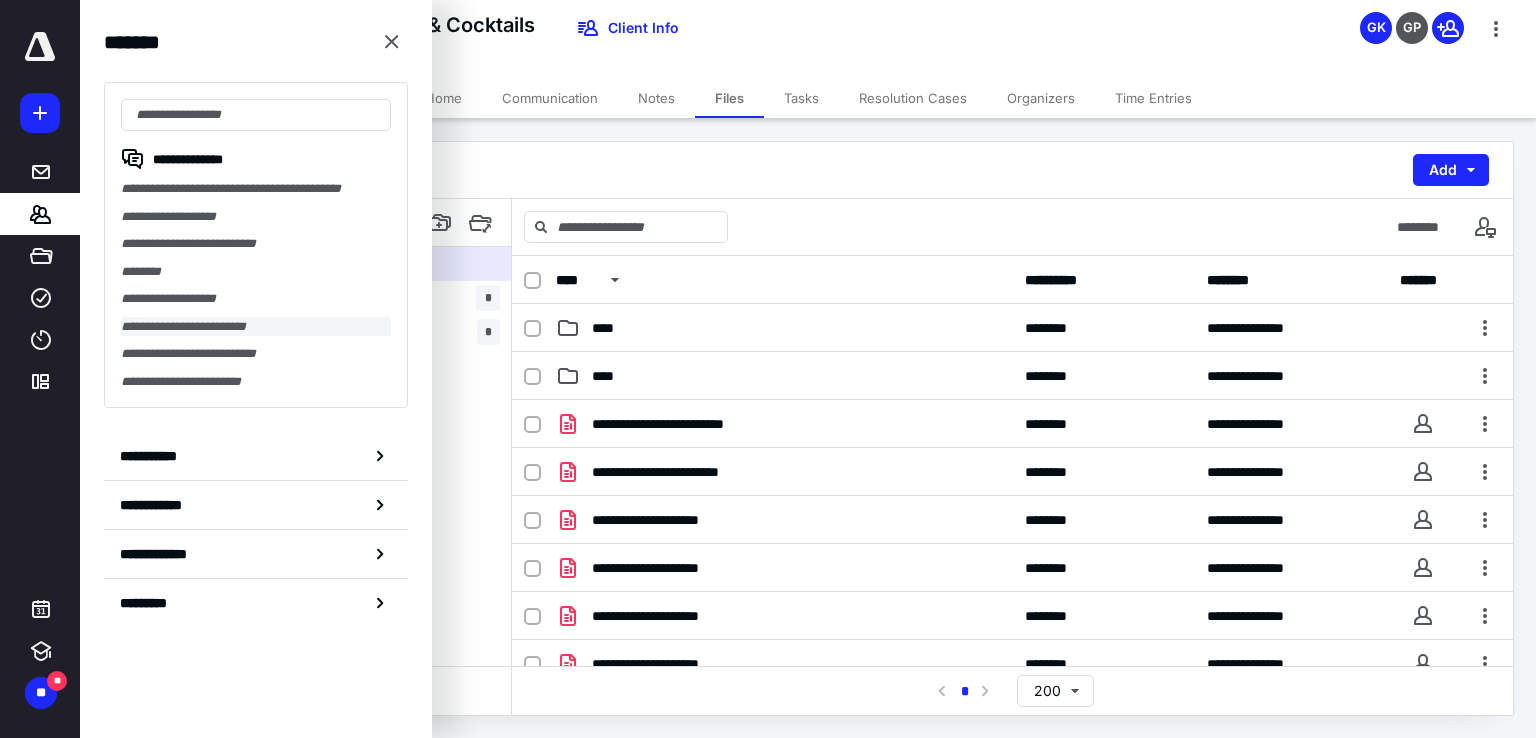 click on "**********" at bounding box center (256, 327) 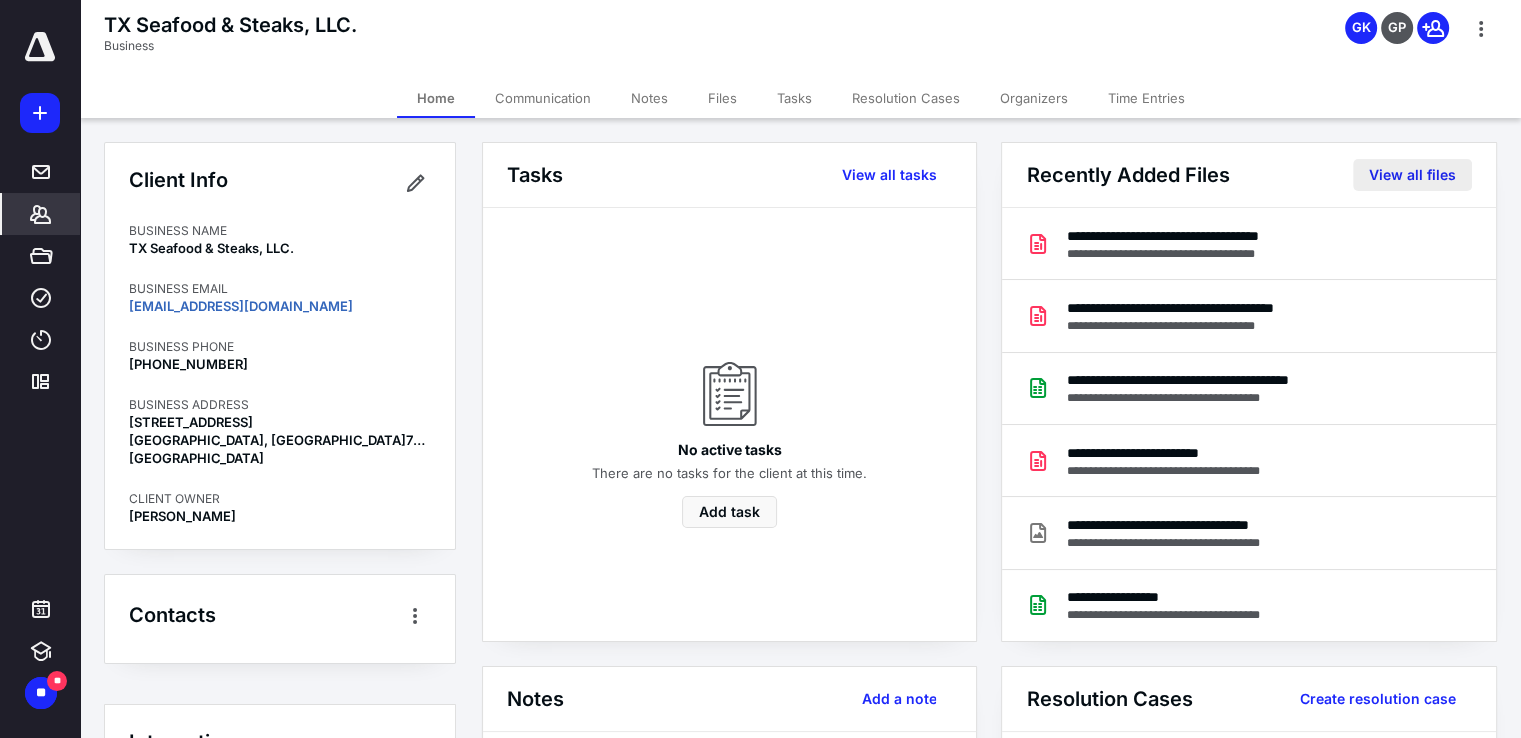 click on "View all files" at bounding box center [1412, 175] 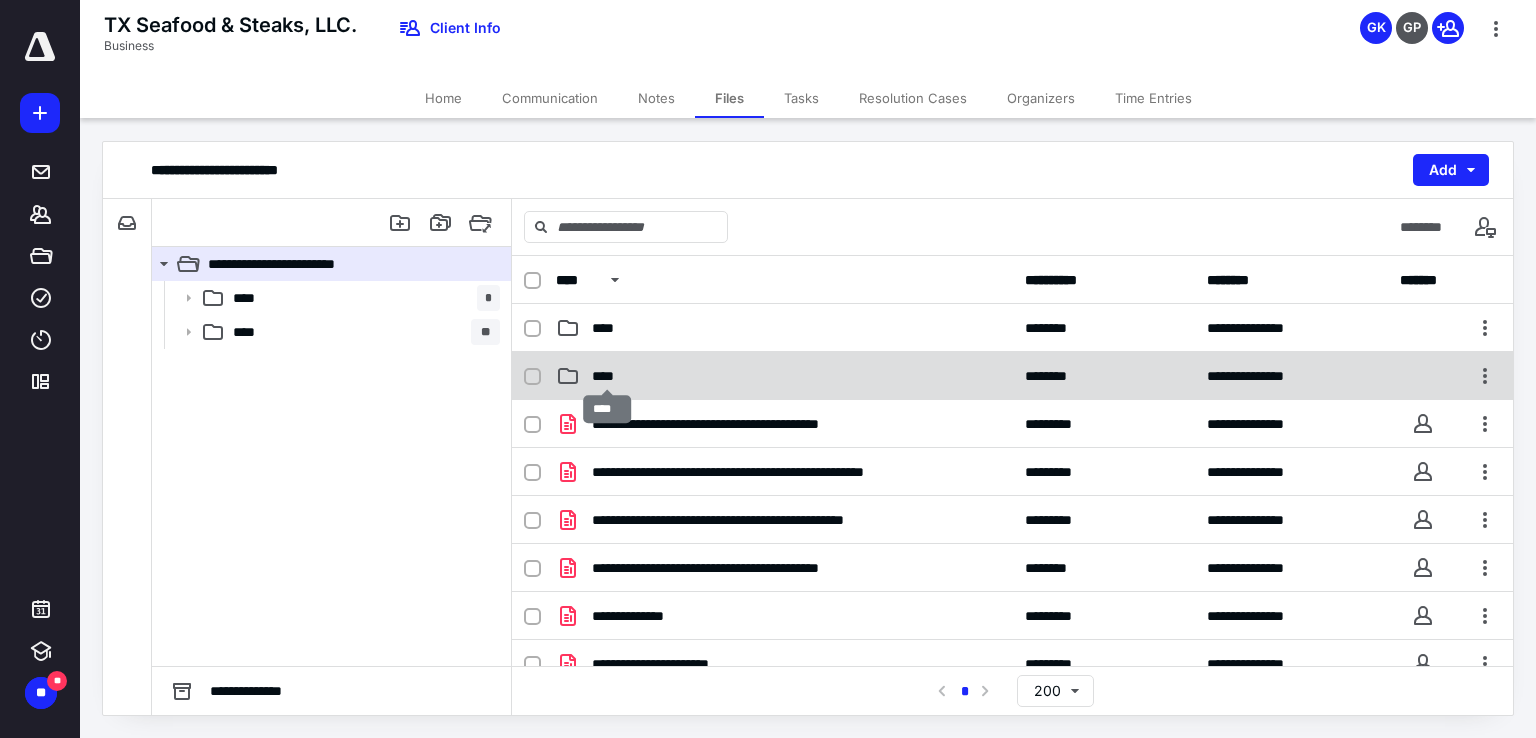 click on "****" at bounding box center [608, 376] 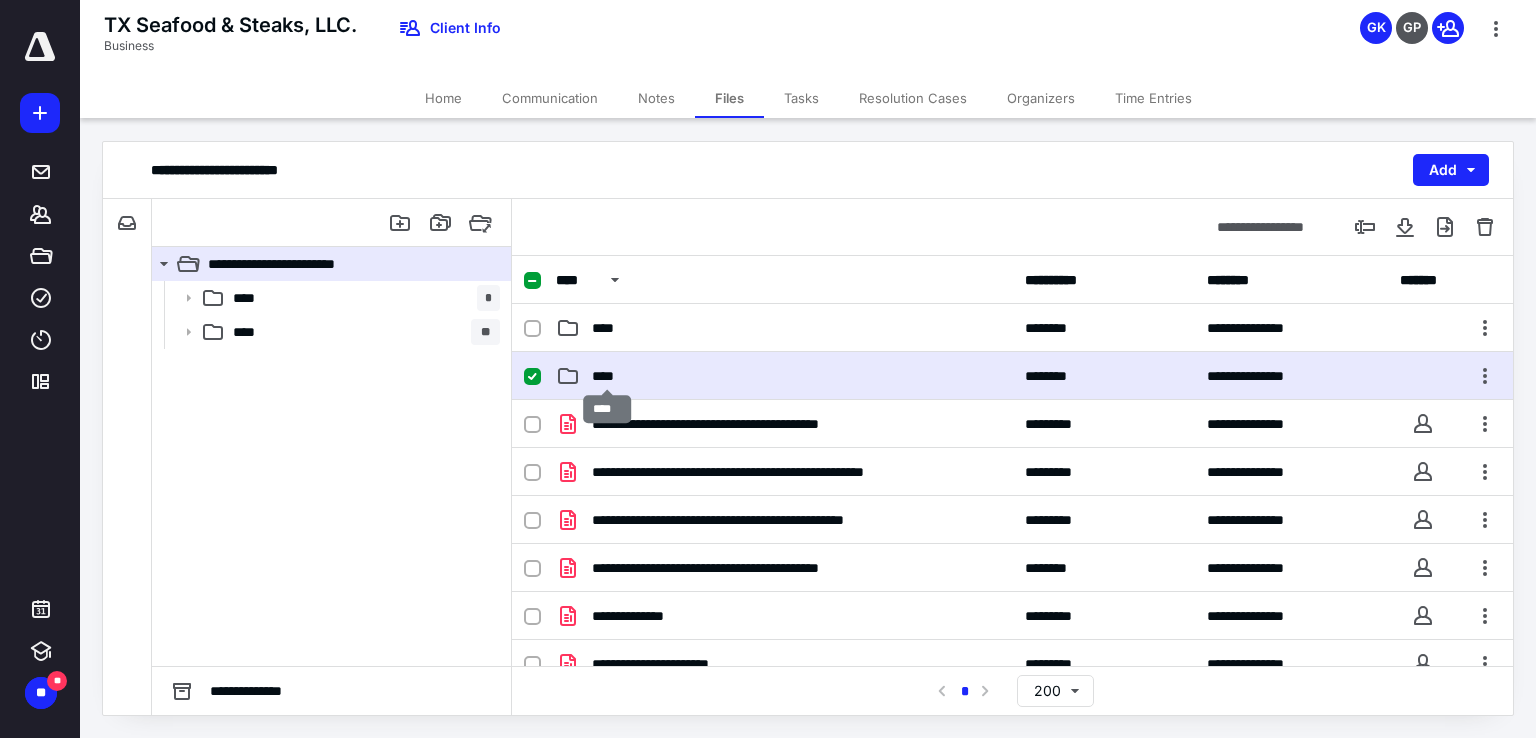 click on "****" at bounding box center [608, 376] 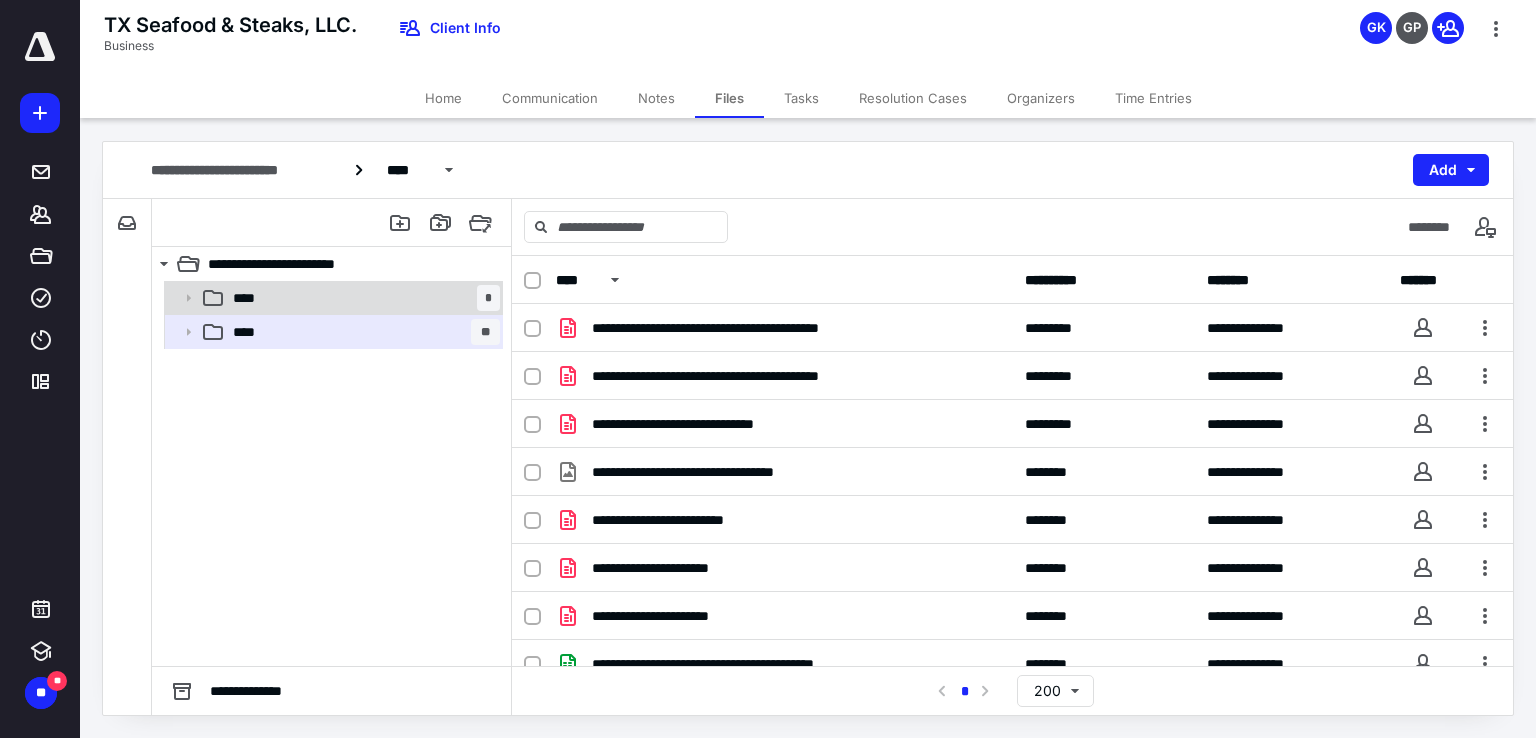click on "**** *" at bounding box center [362, 298] 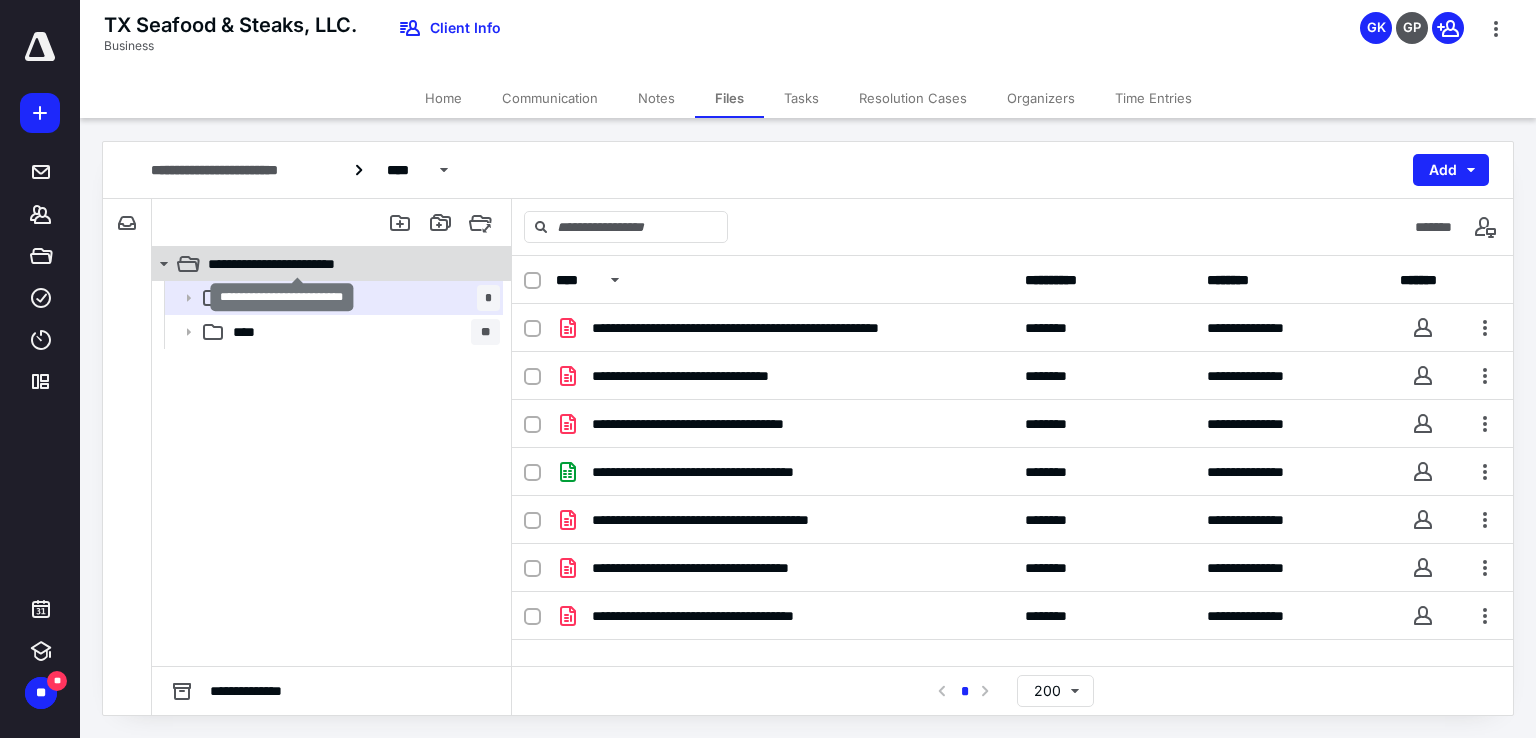 click on "**********" at bounding box center (297, 264) 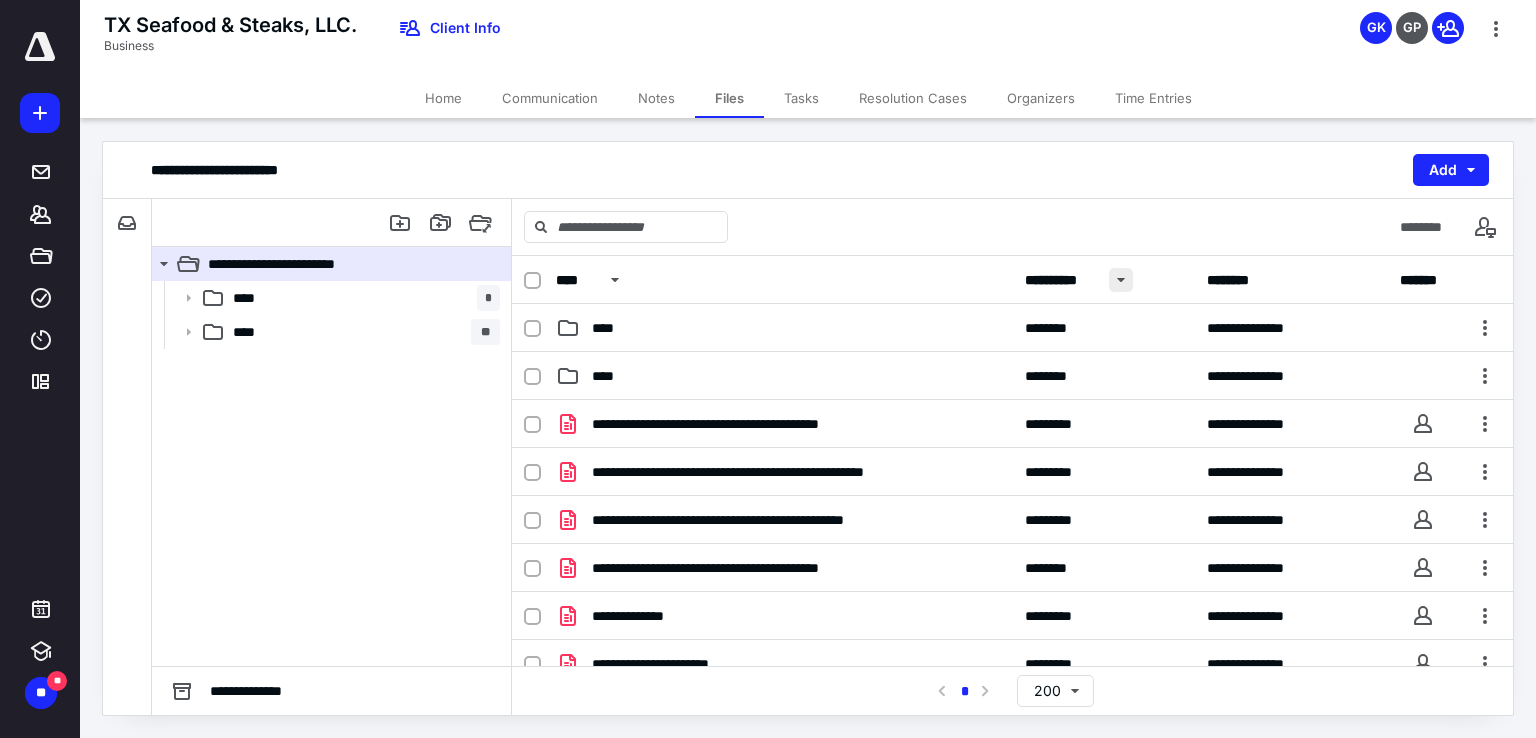 click at bounding box center (1121, 280) 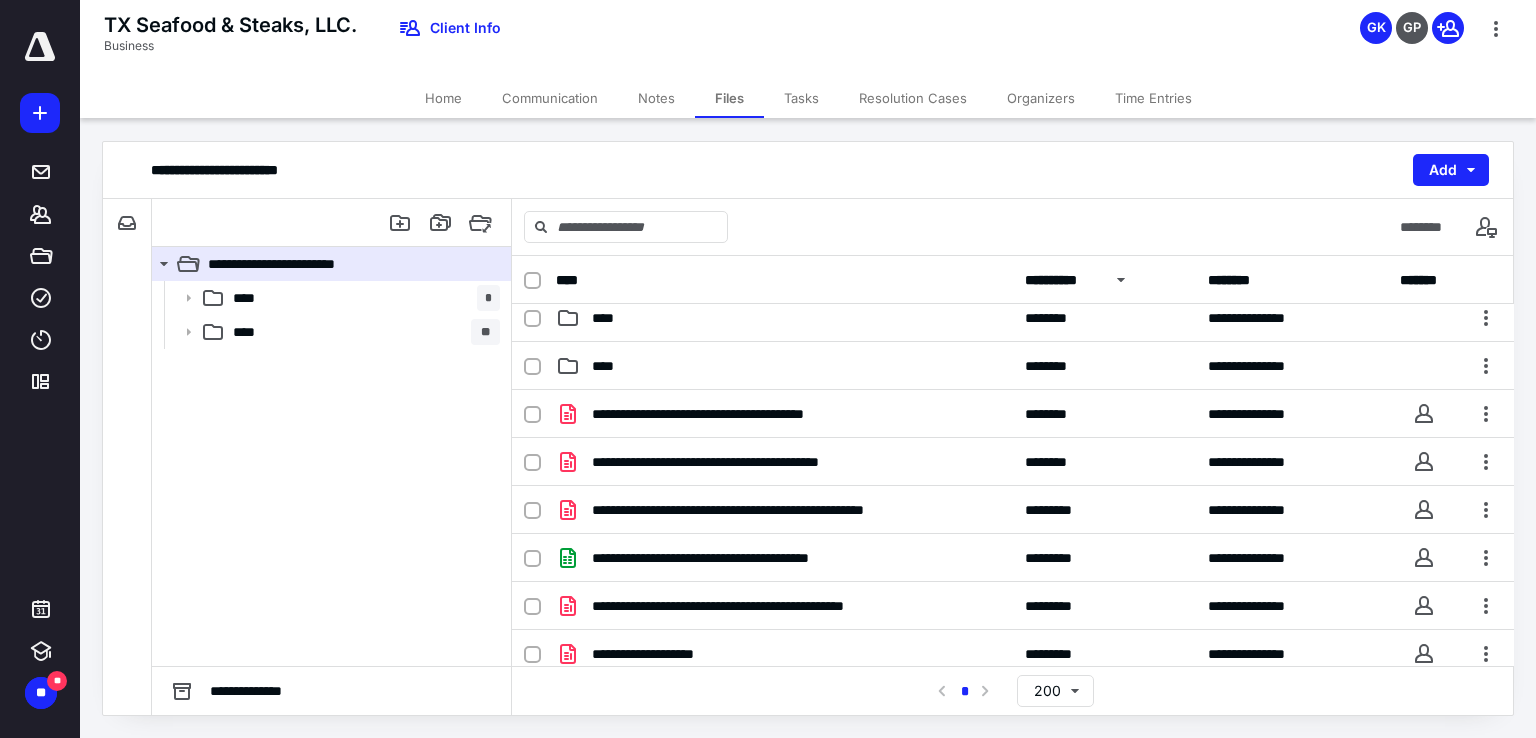 scroll, scrollTop: 0, scrollLeft: 0, axis: both 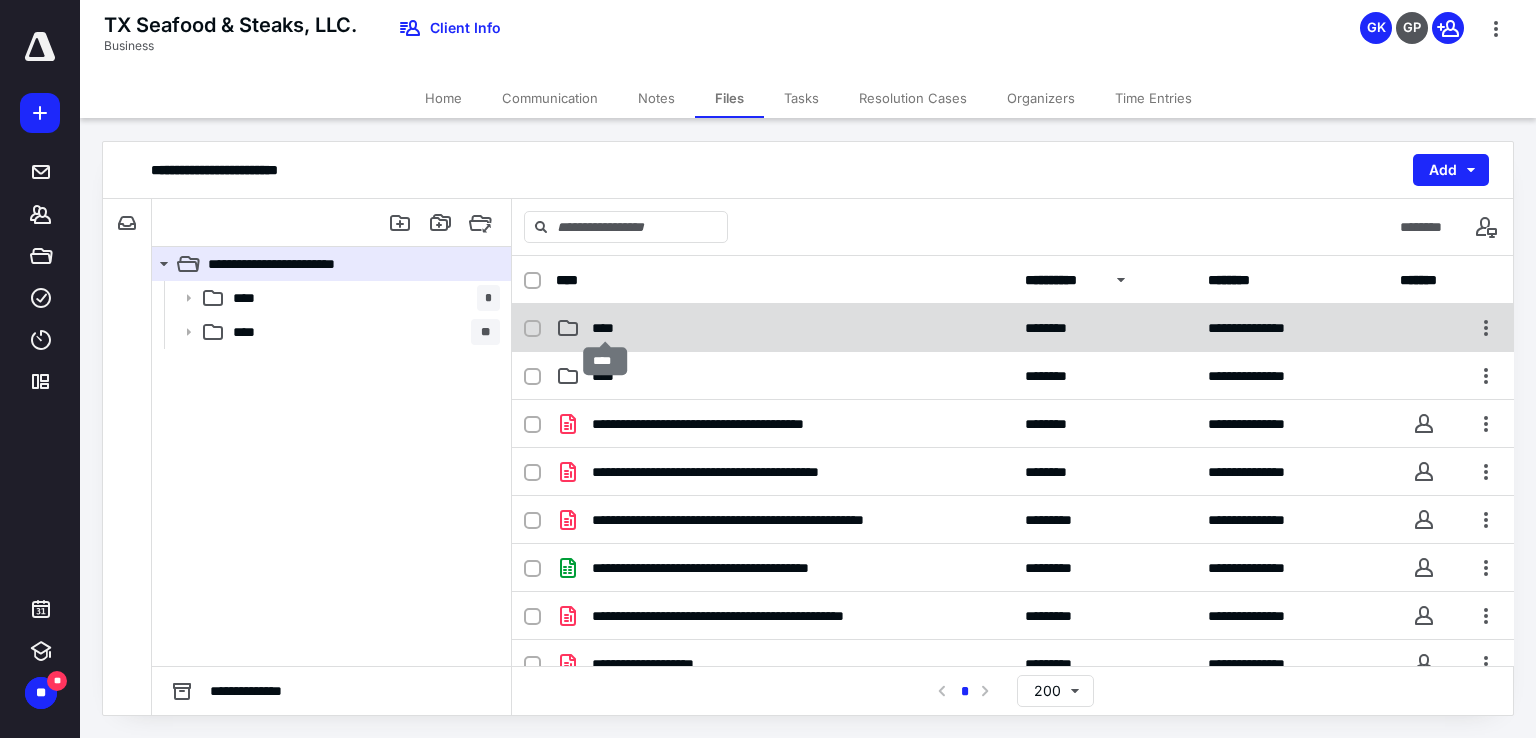click on "****" at bounding box center [605, 328] 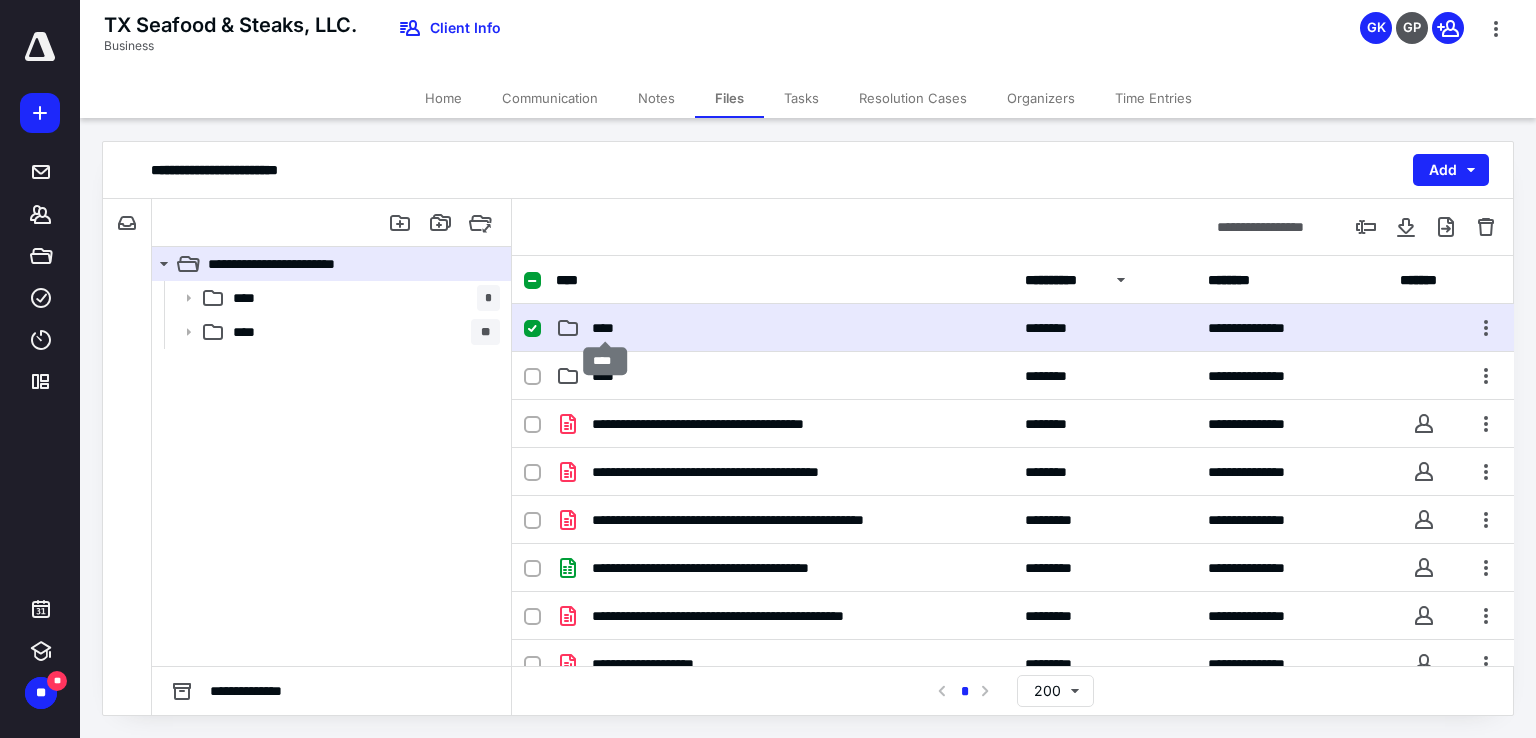 click on "****" at bounding box center [605, 328] 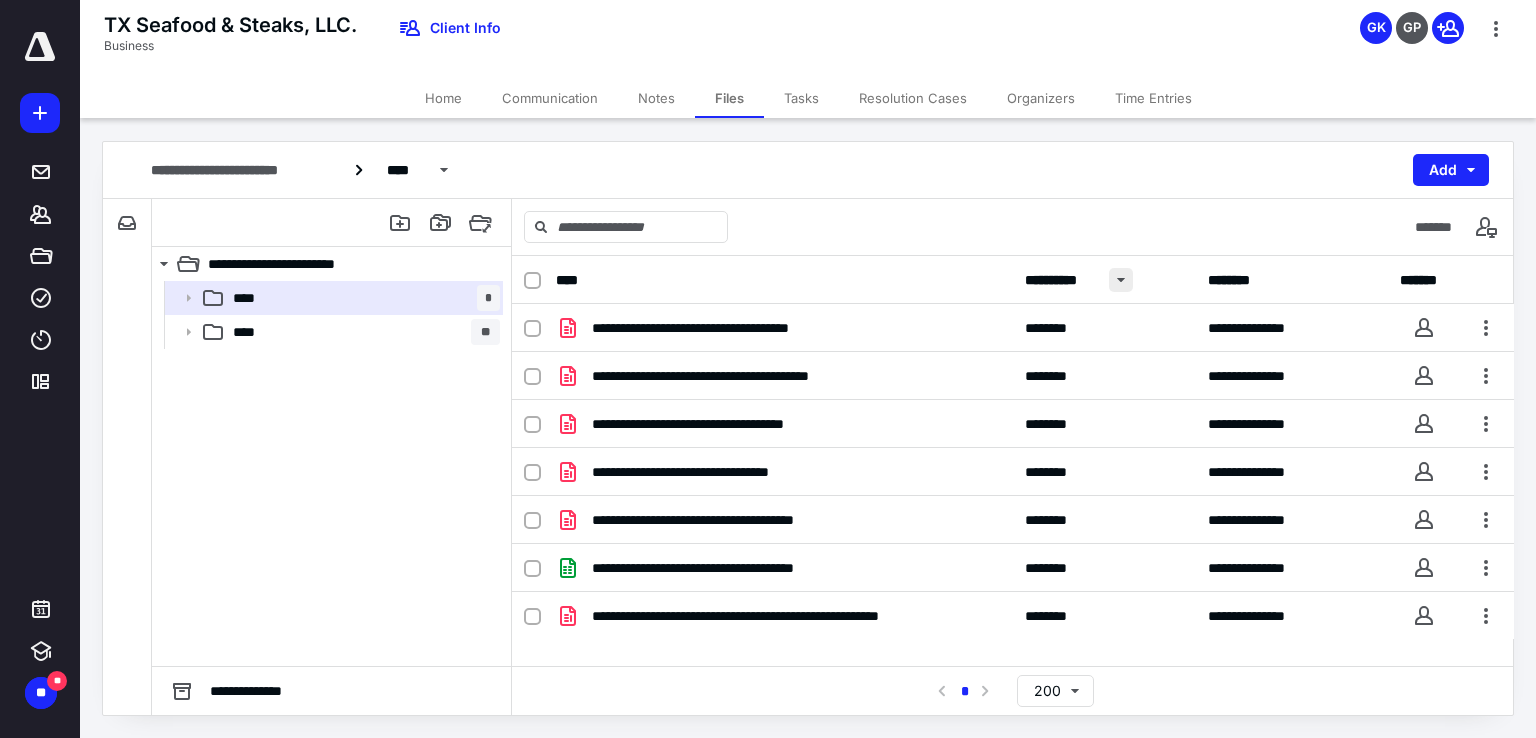 click at bounding box center [1121, 280] 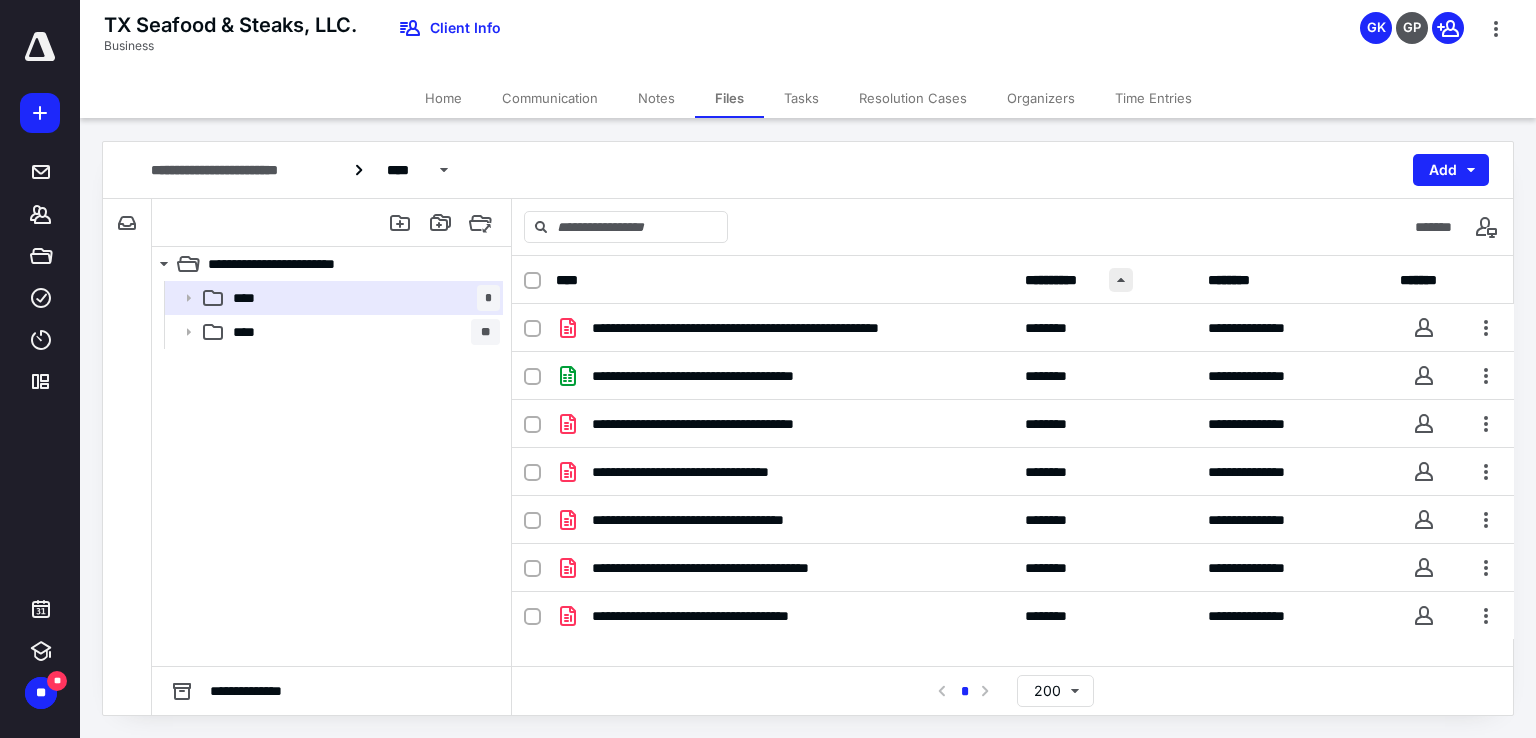 click at bounding box center [1121, 280] 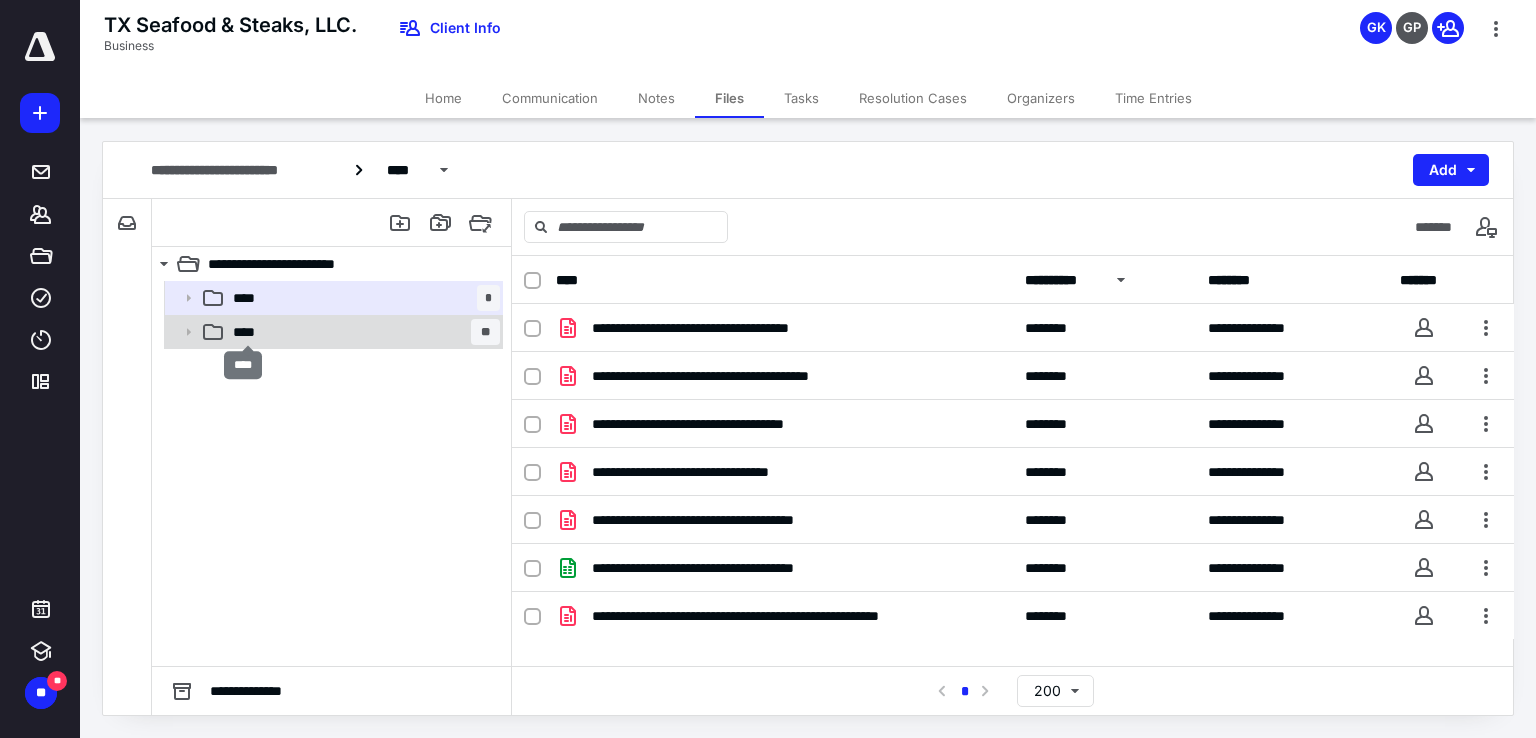 click on "****" at bounding box center [249, 332] 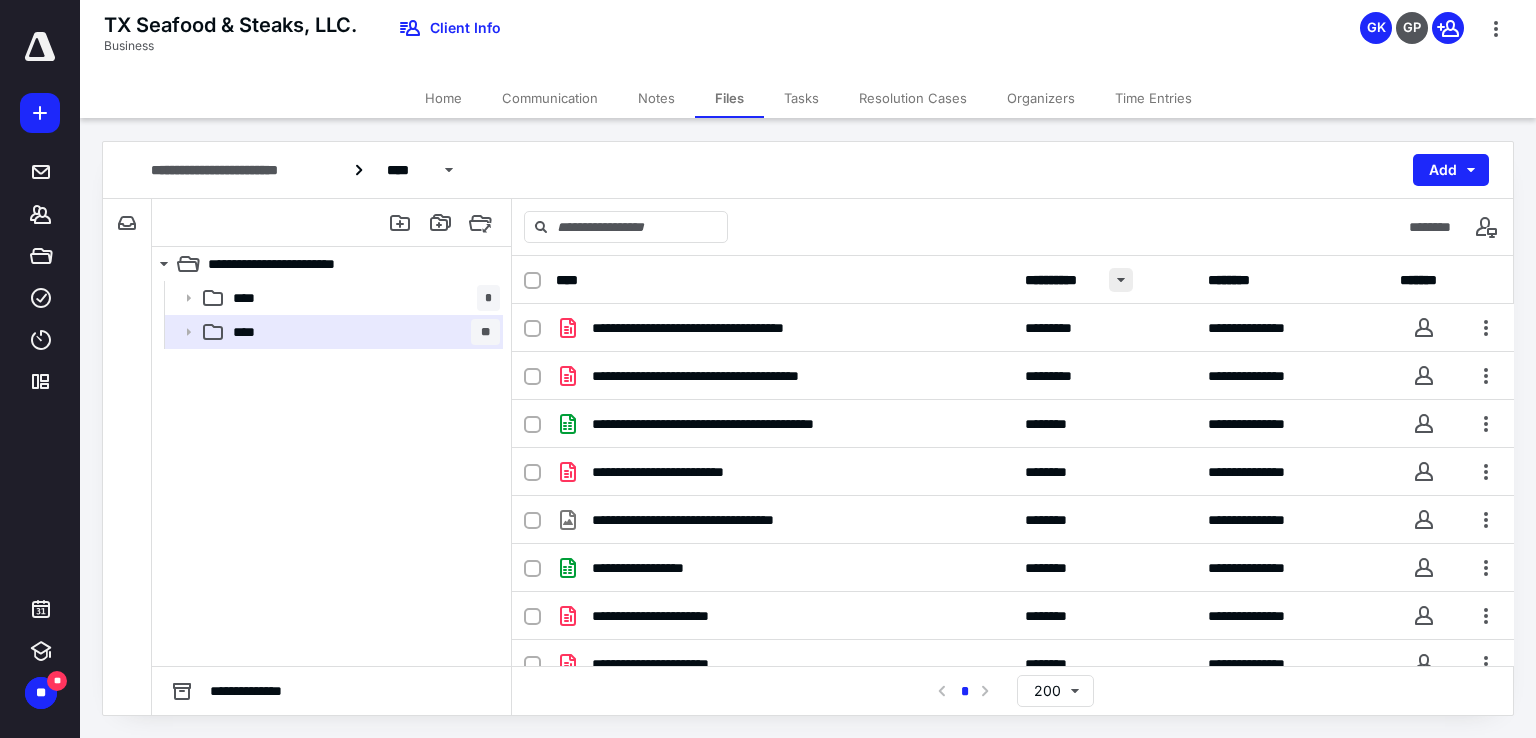click at bounding box center (1121, 280) 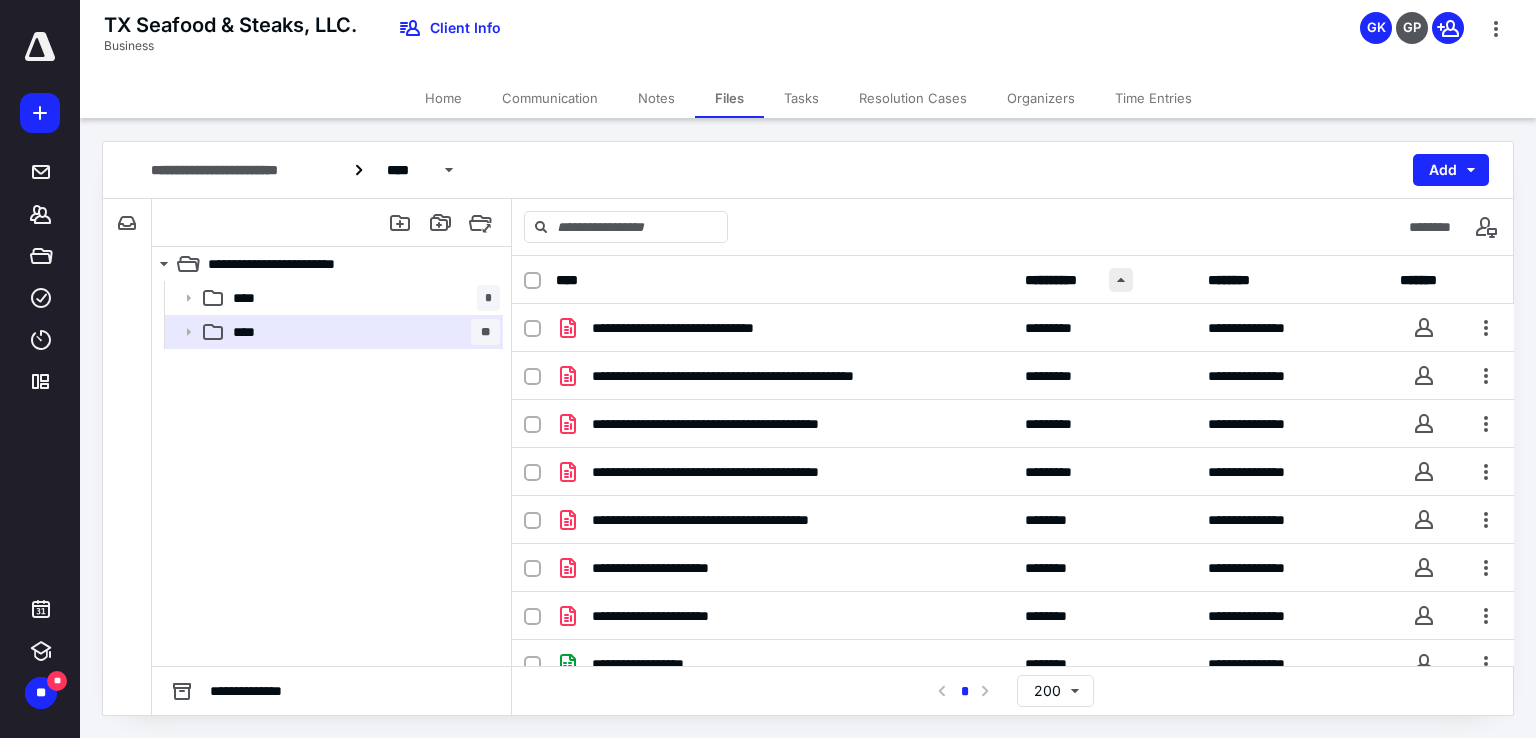 click at bounding box center (1121, 280) 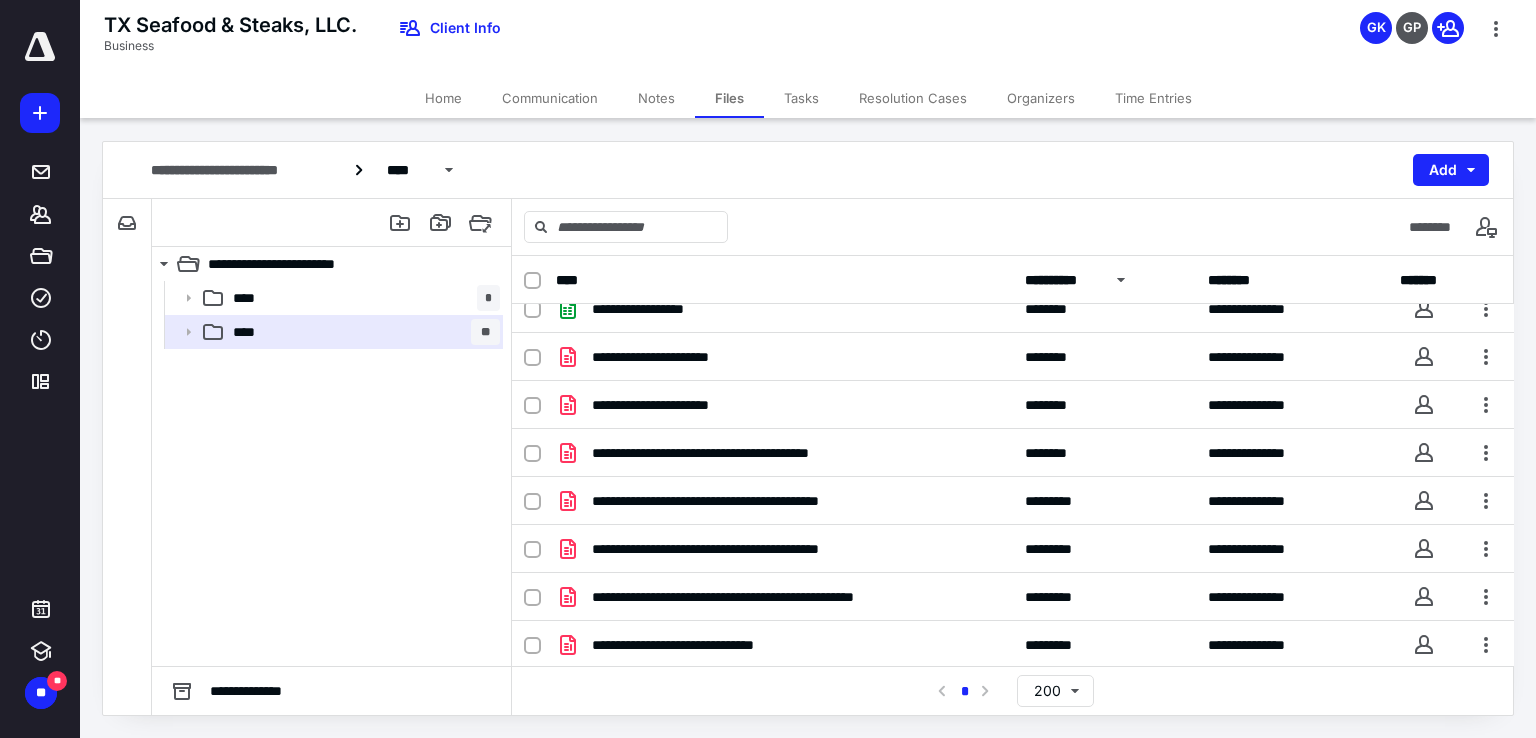 scroll, scrollTop: 0, scrollLeft: 0, axis: both 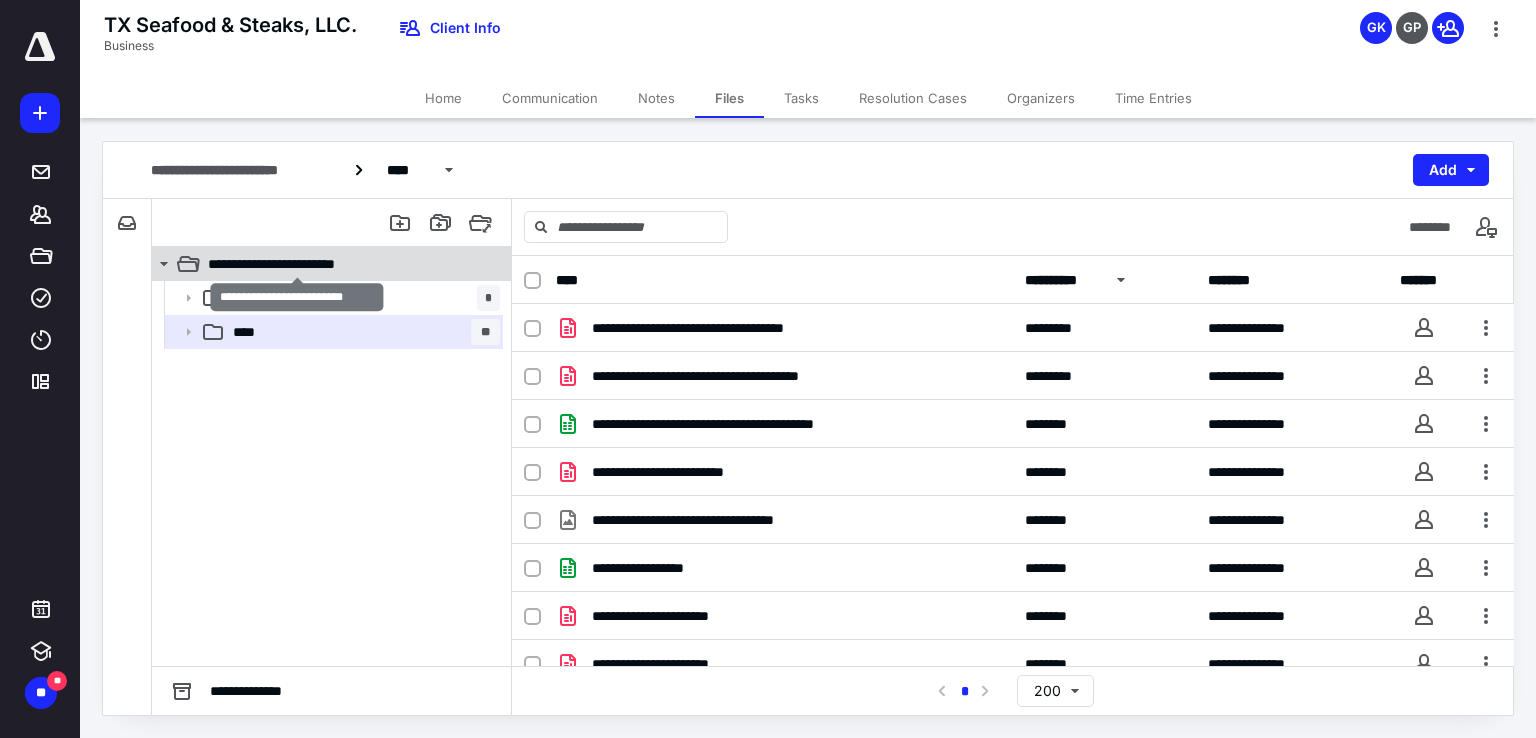 click on "**********" at bounding box center (297, 264) 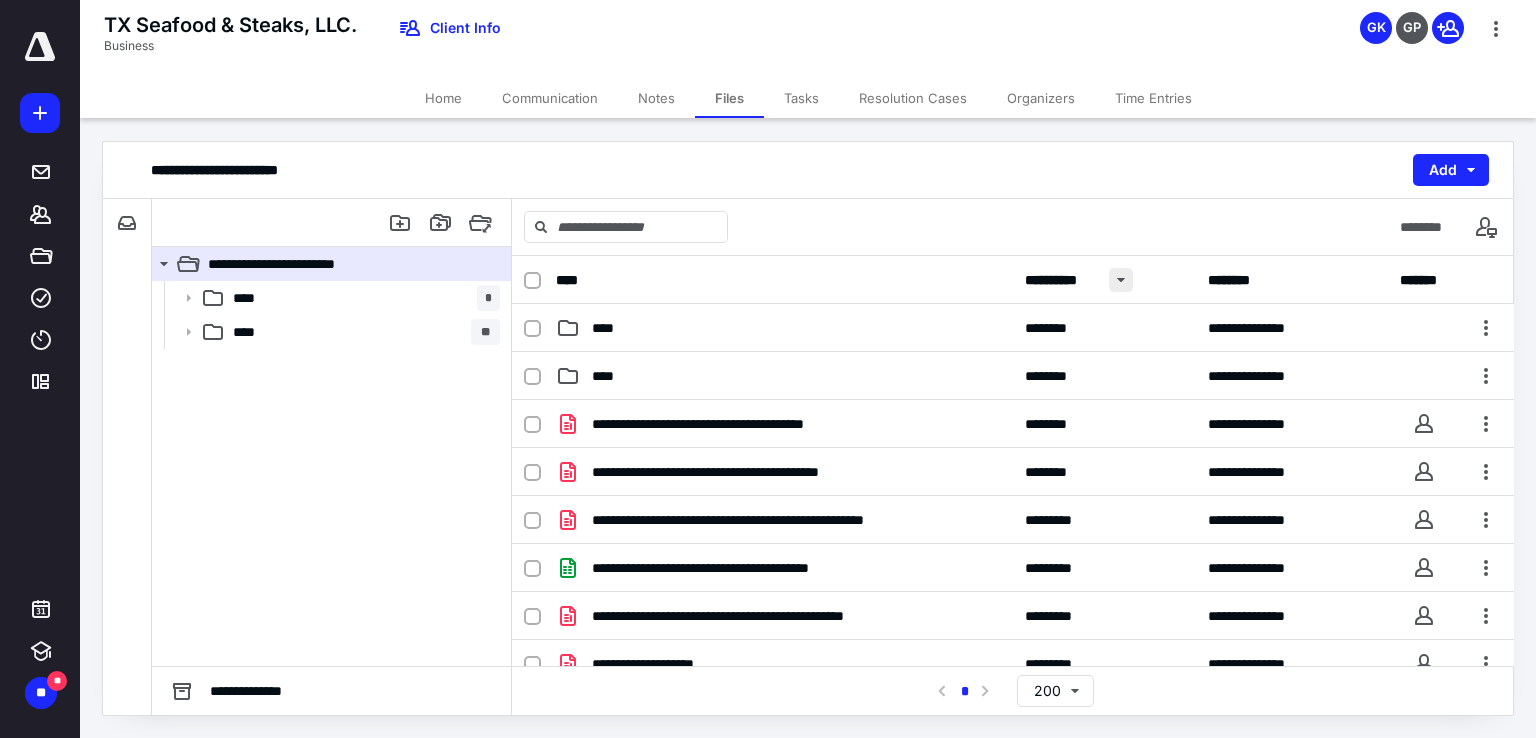 click at bounding box center [1121, 280] 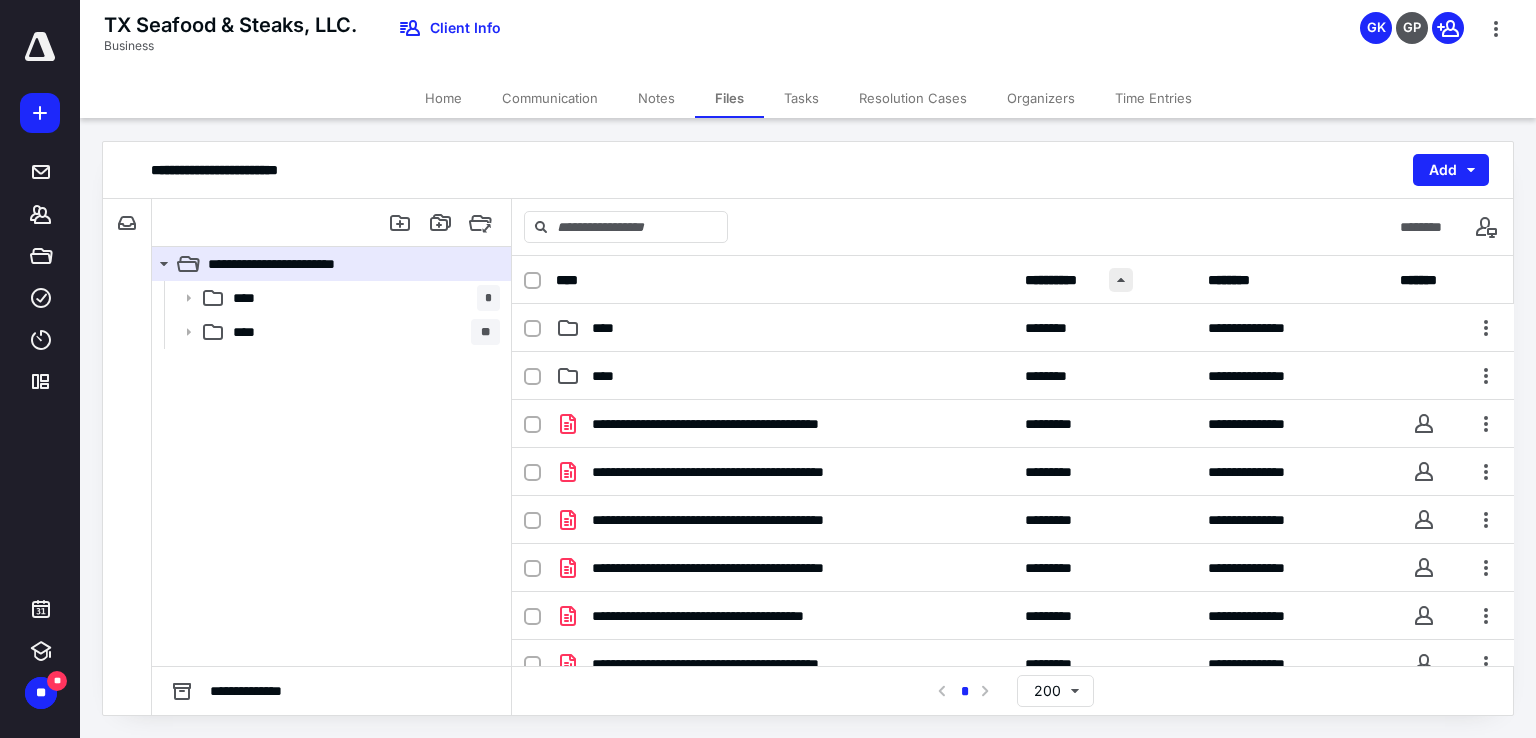 click at bounding box center (1121, 280) 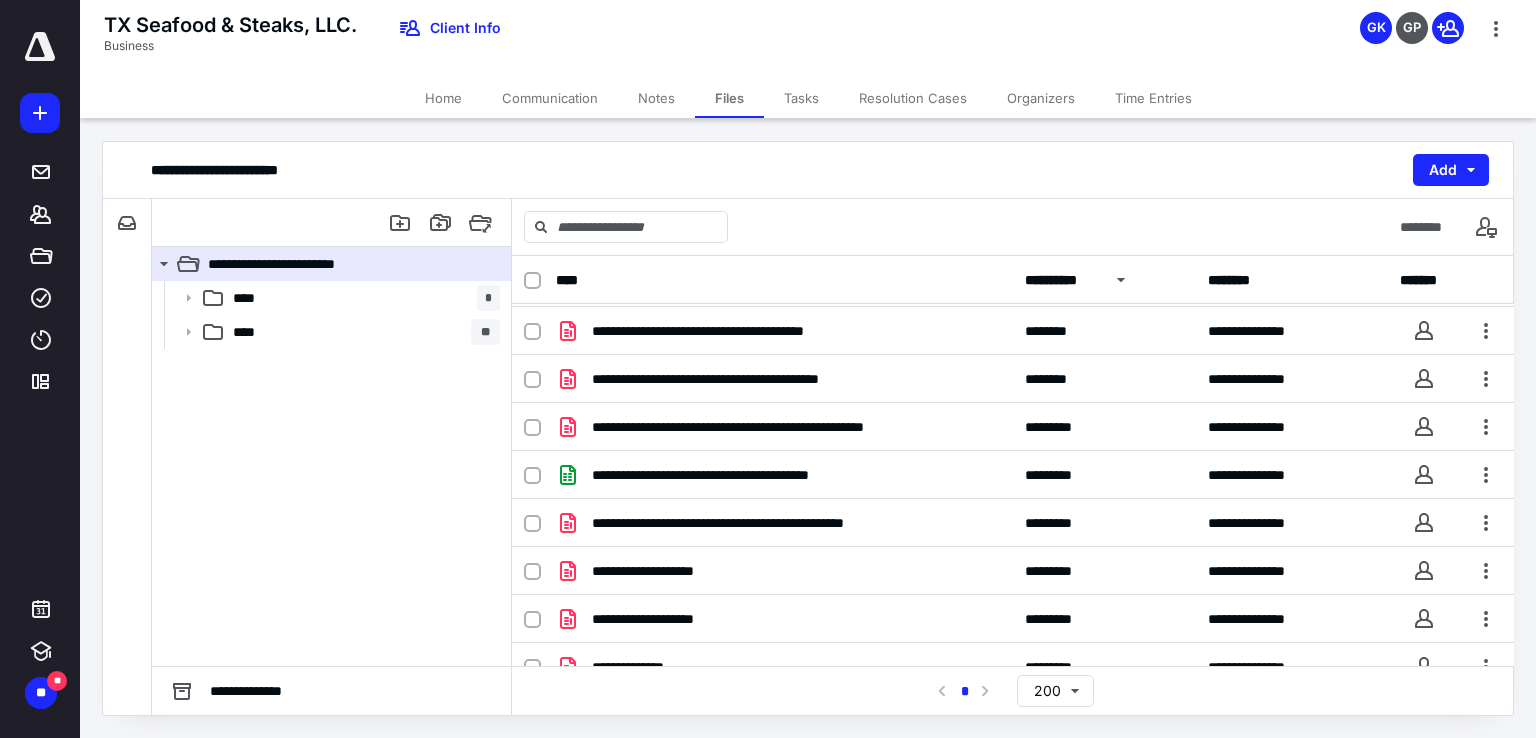 scroll, scrollTop: 0, scrollLeft: 0, axis: both 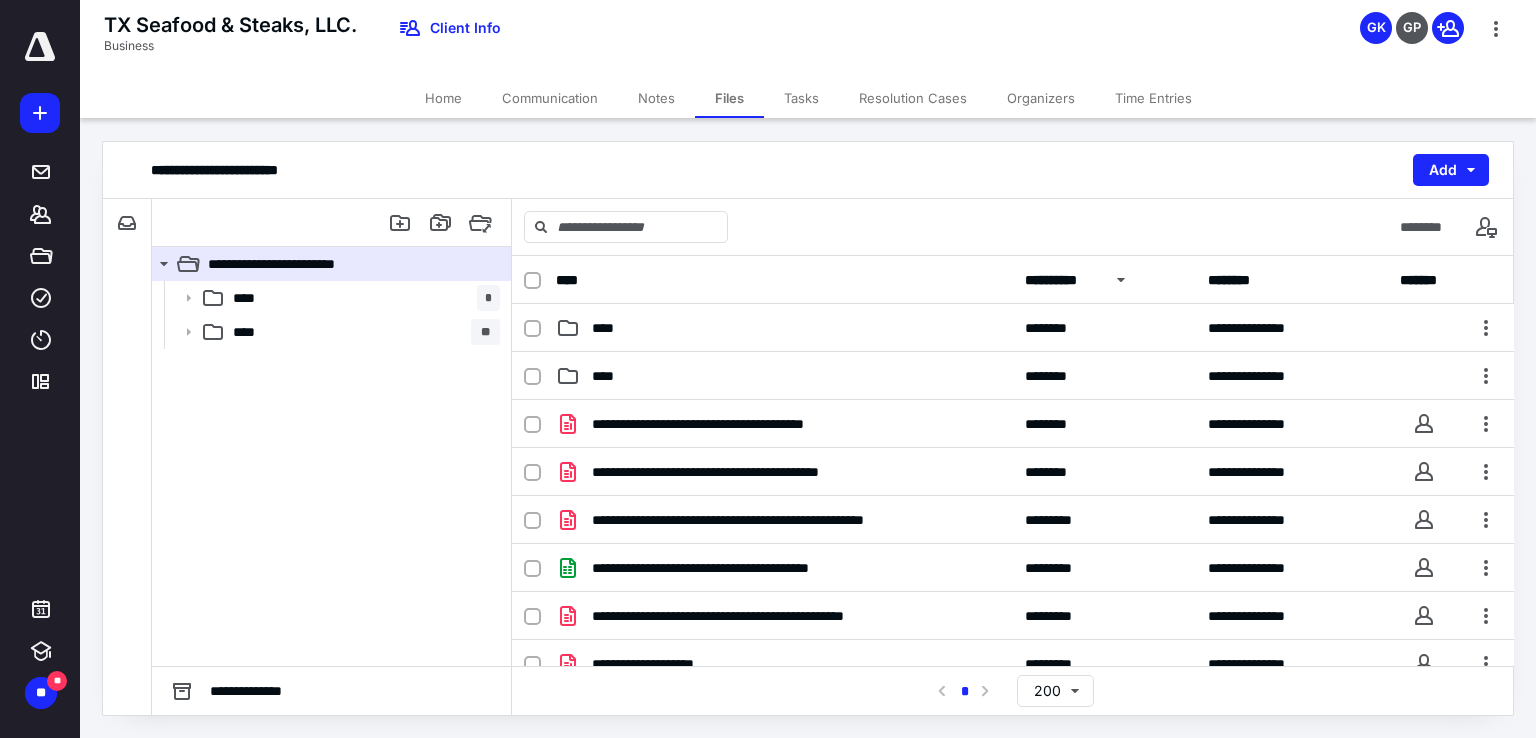 type 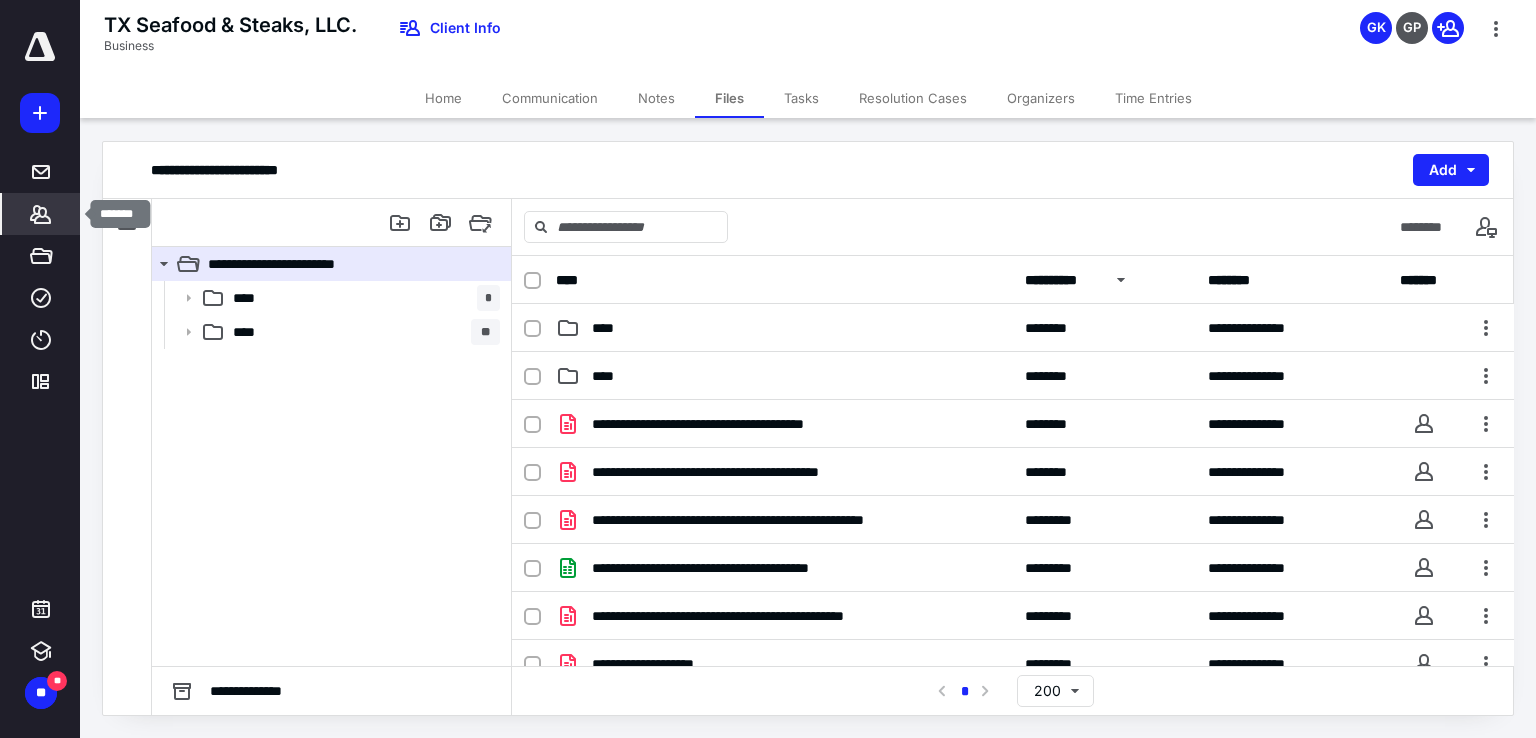 click 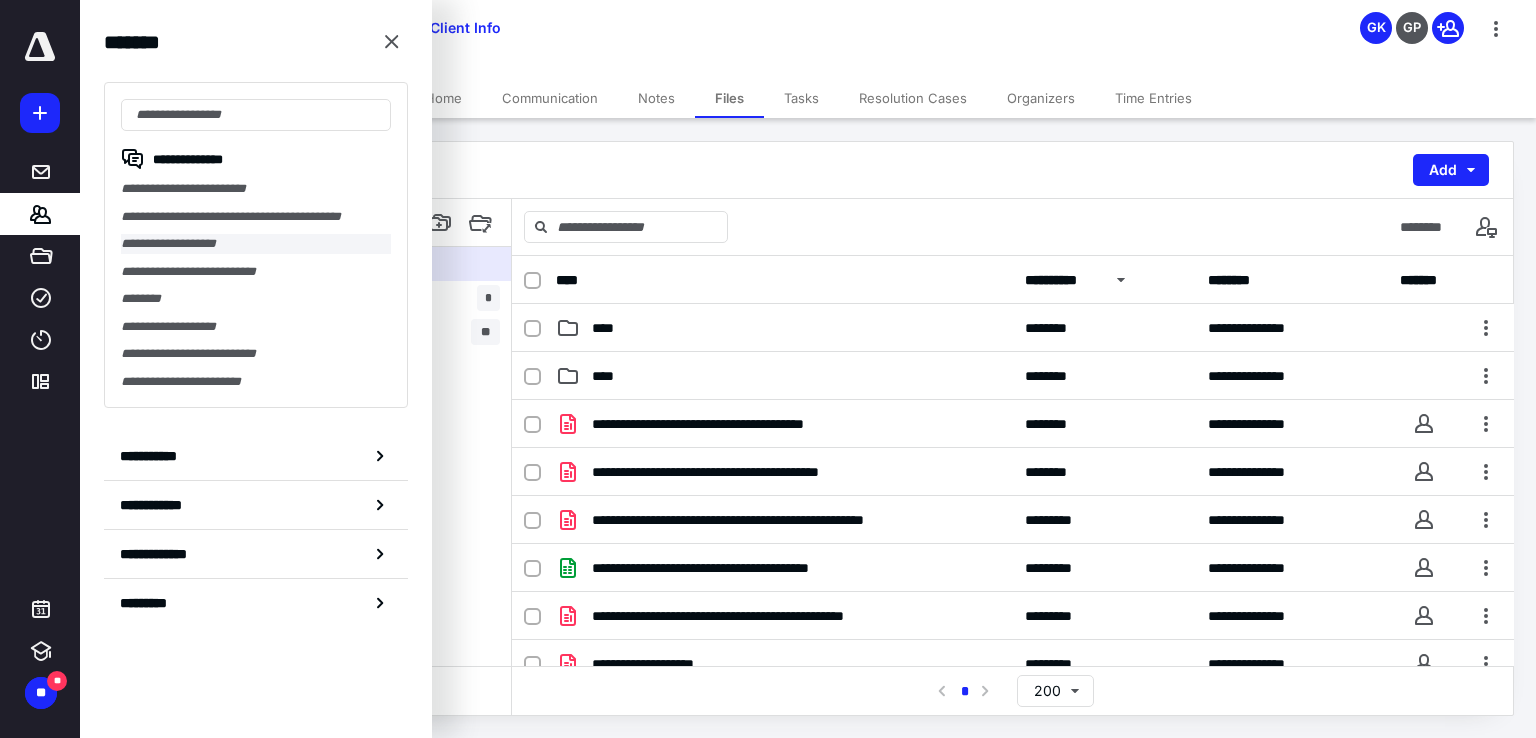 click on "**********" at bounding box center (256, 244) 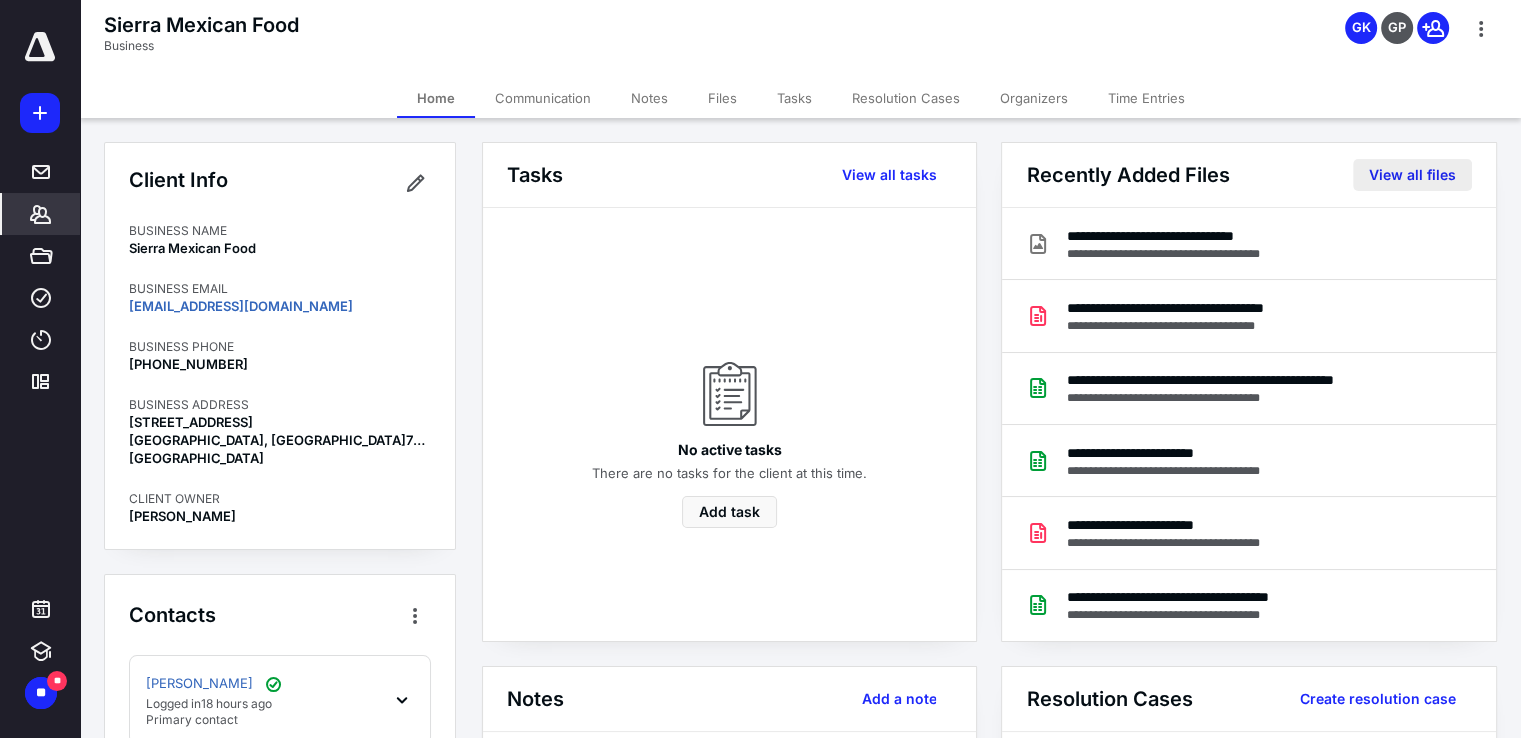 click on "View all files" at bounding box center [1412, 175] 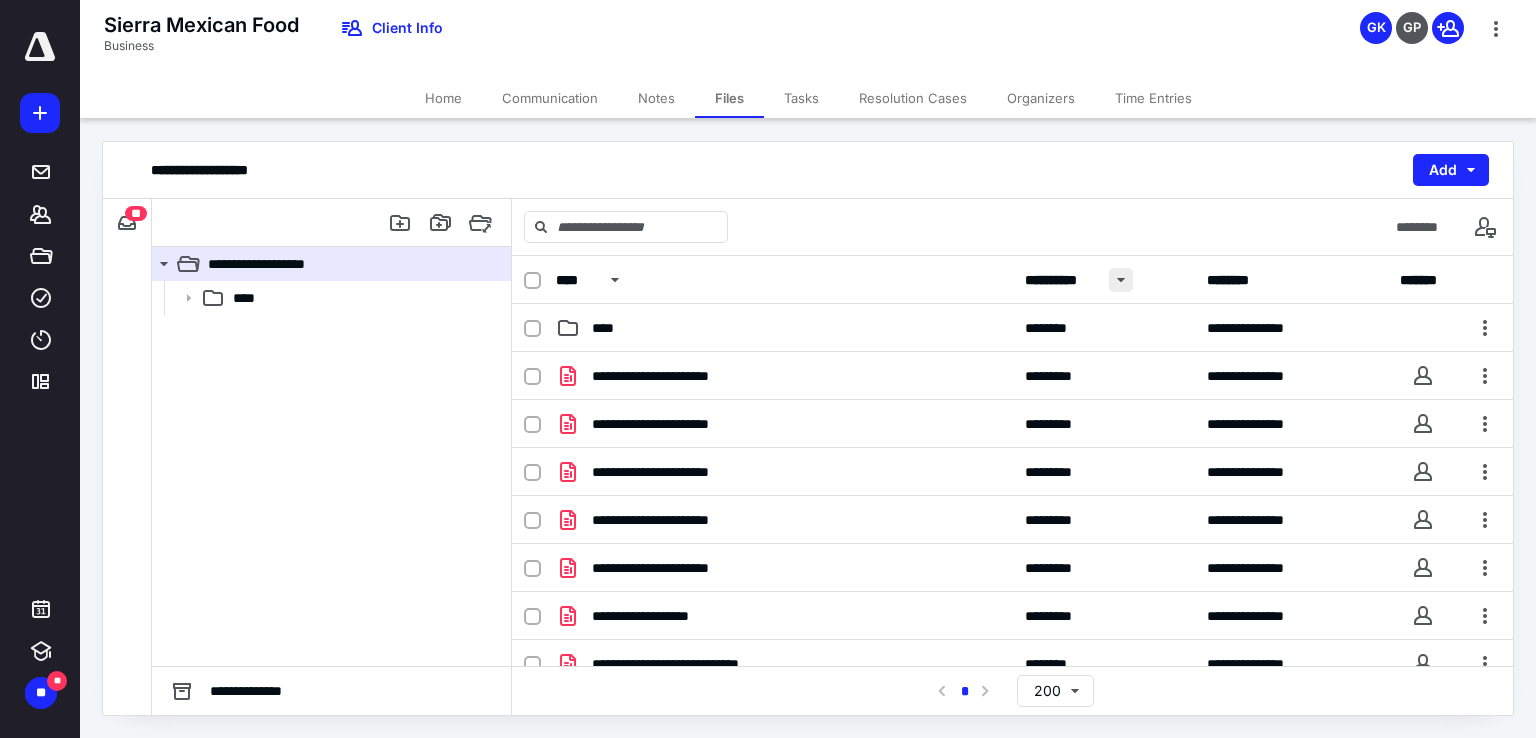 click at bounding box center (1121, 280) 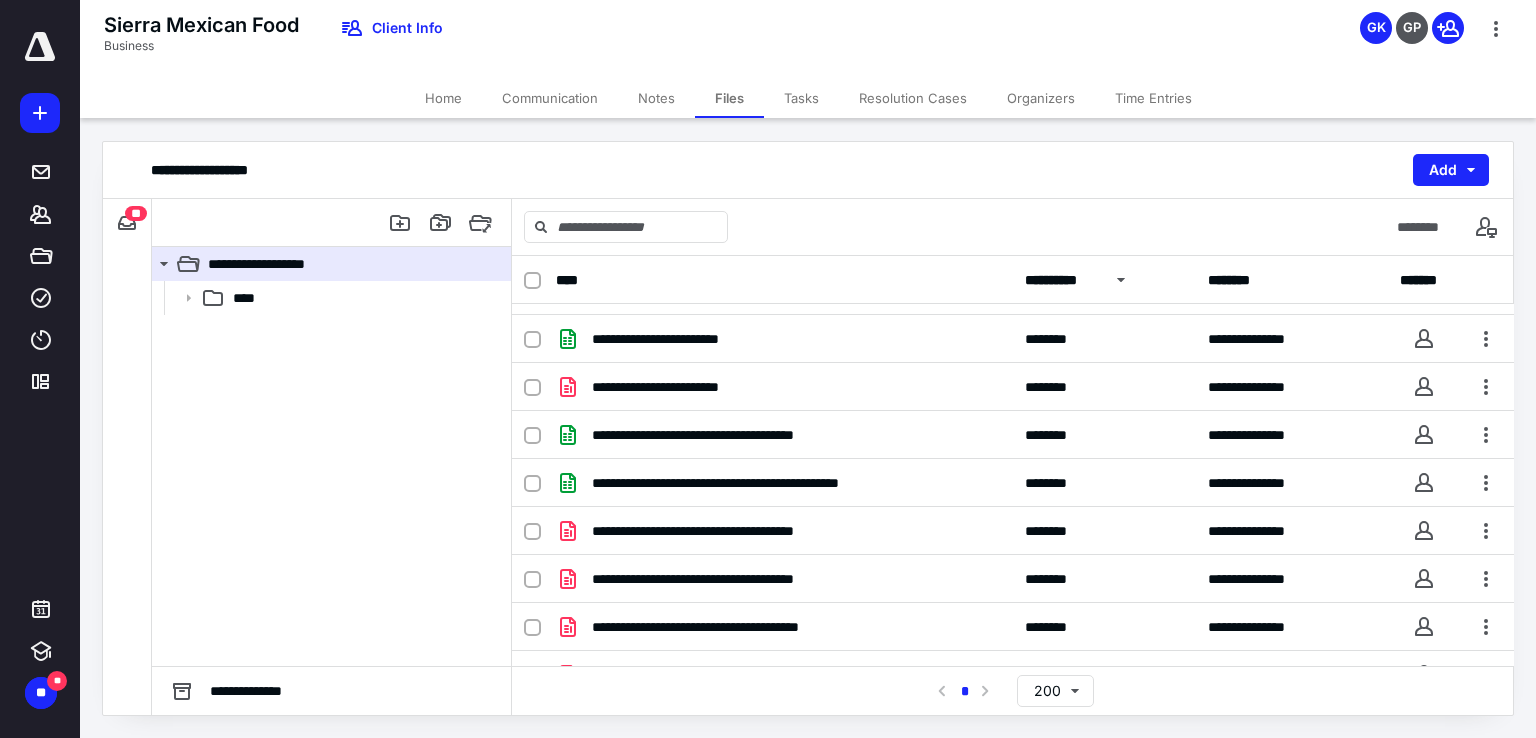 scroll, scrollTop: 0, scrollLeft: 0, axis: both 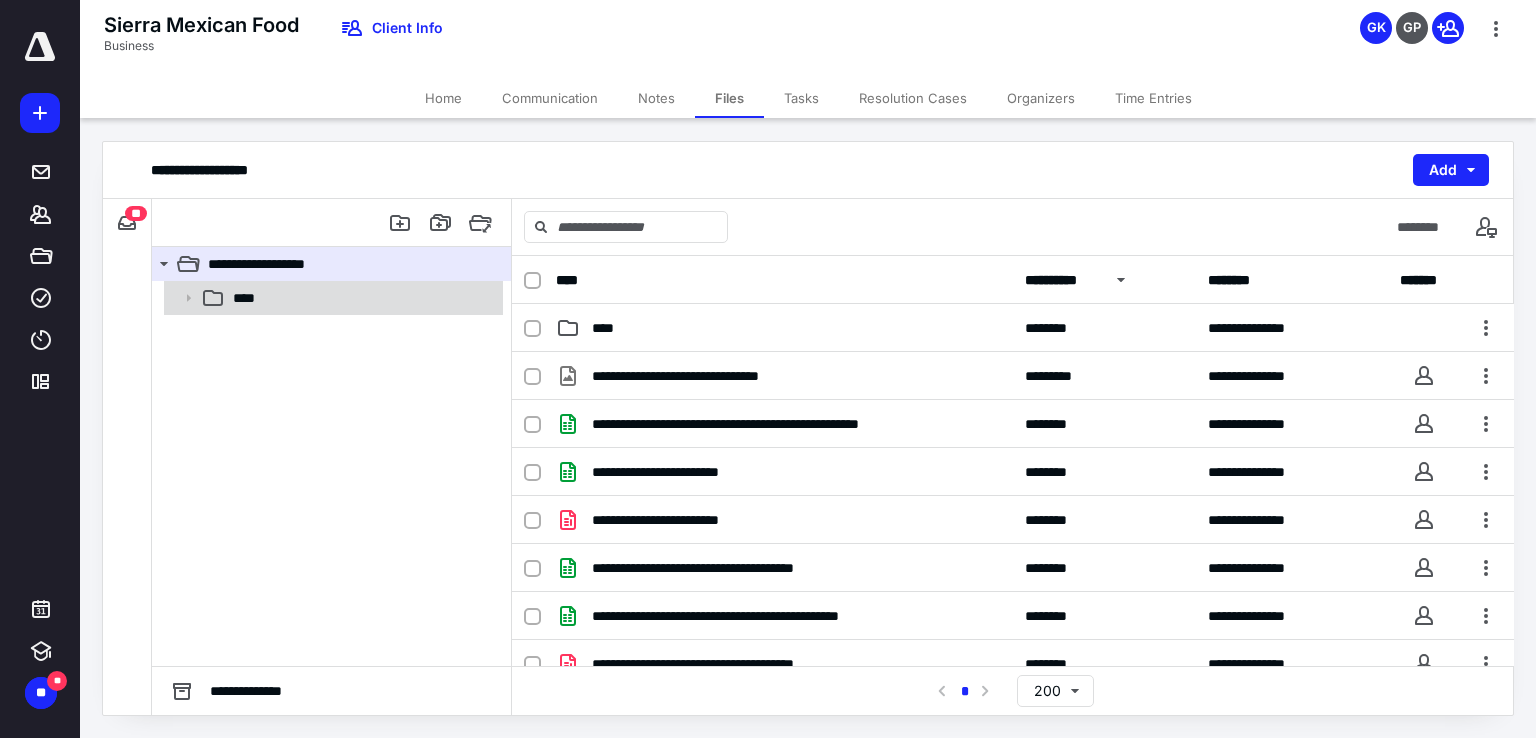 click on "****" at bounding box center [249, 298] 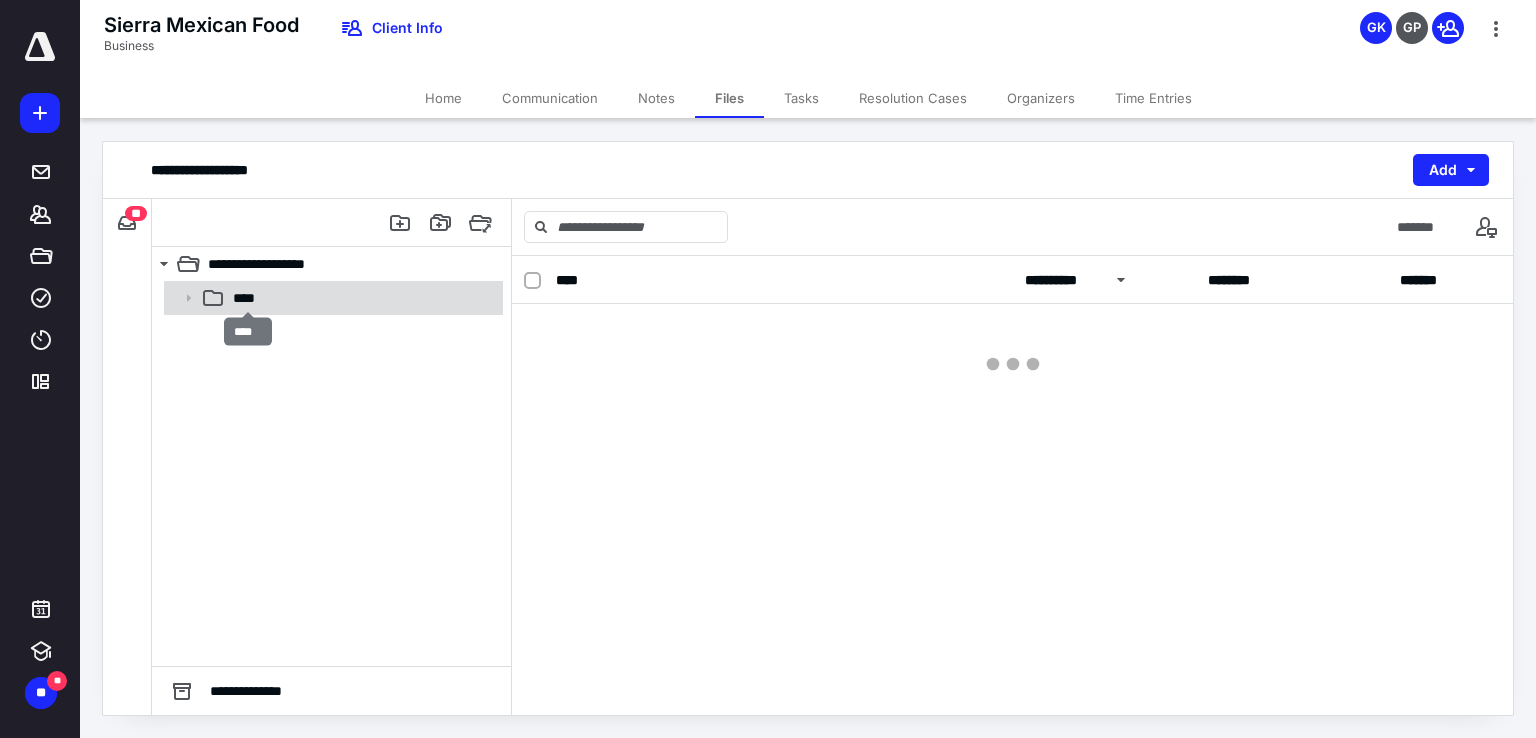 click on "****" at bounding box center (249, 298) 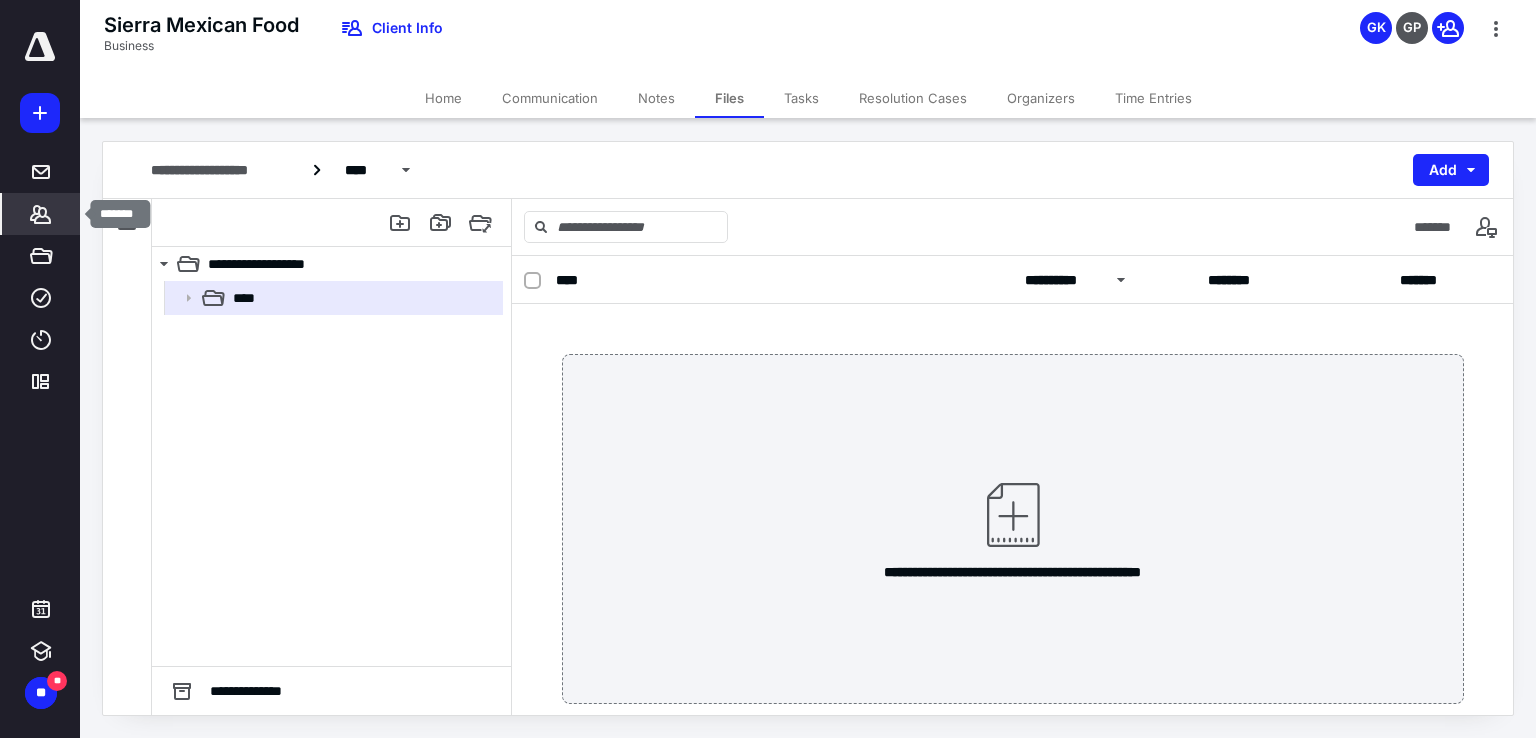 click 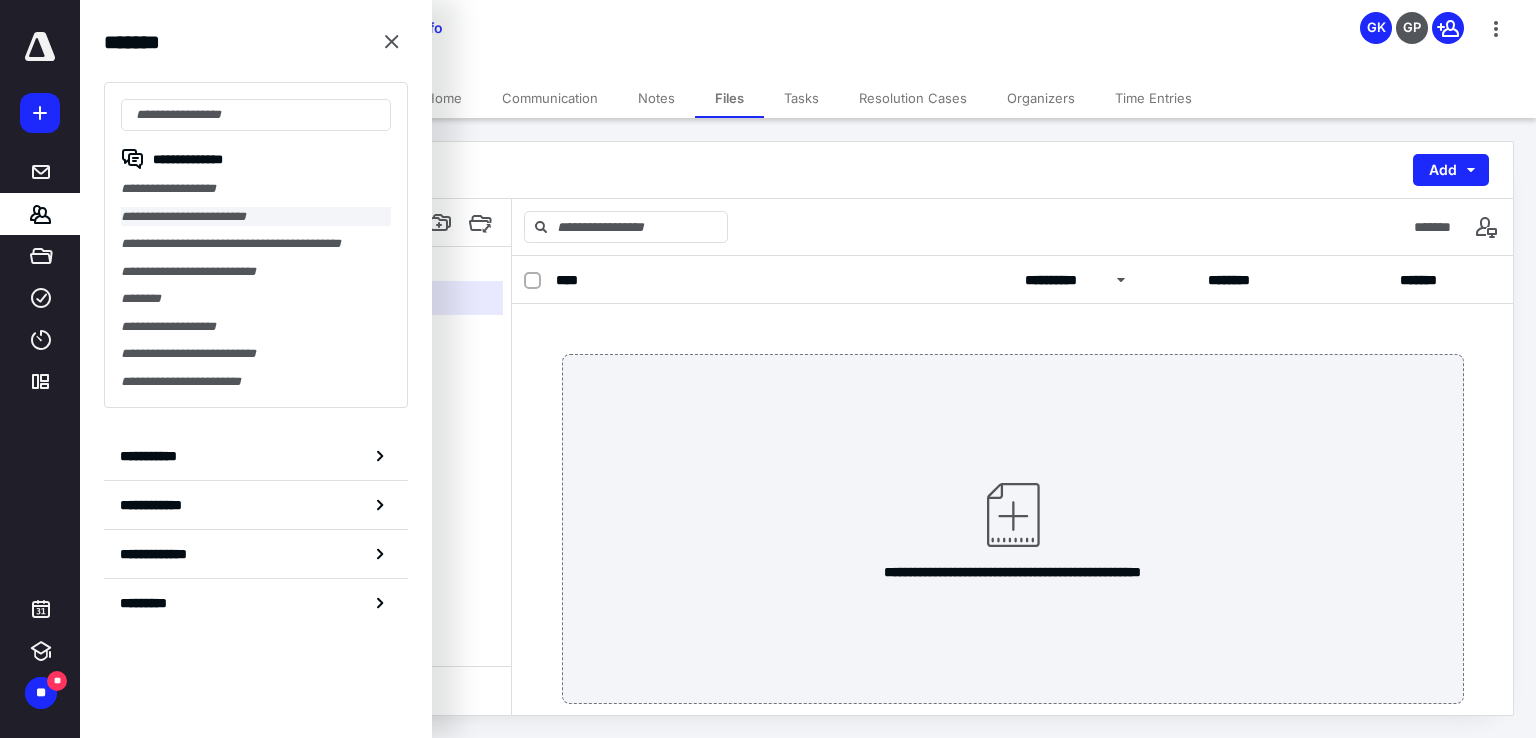 click on "**********" at bounding box center (256, 217) 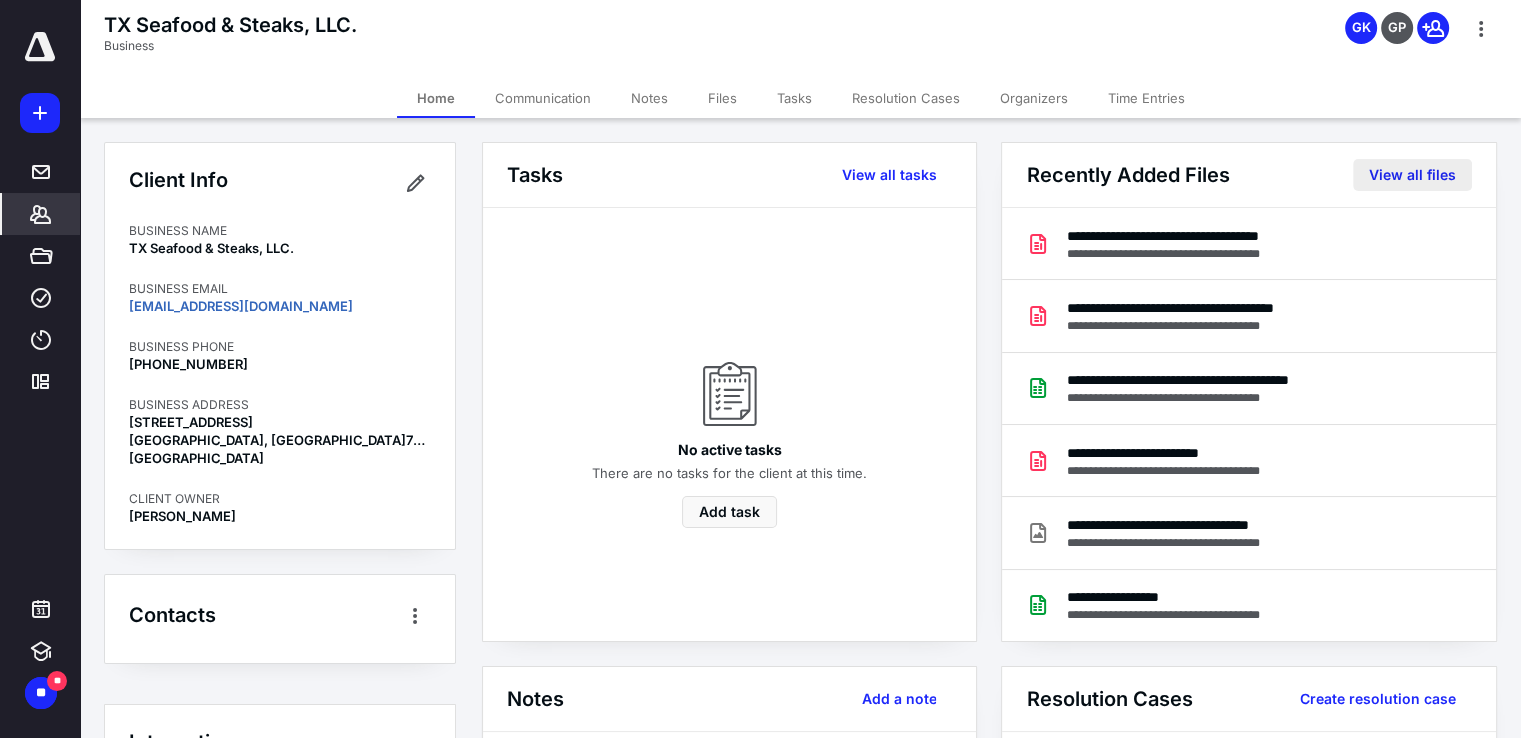 click on "View all files" at bounding box center [1412, 175] 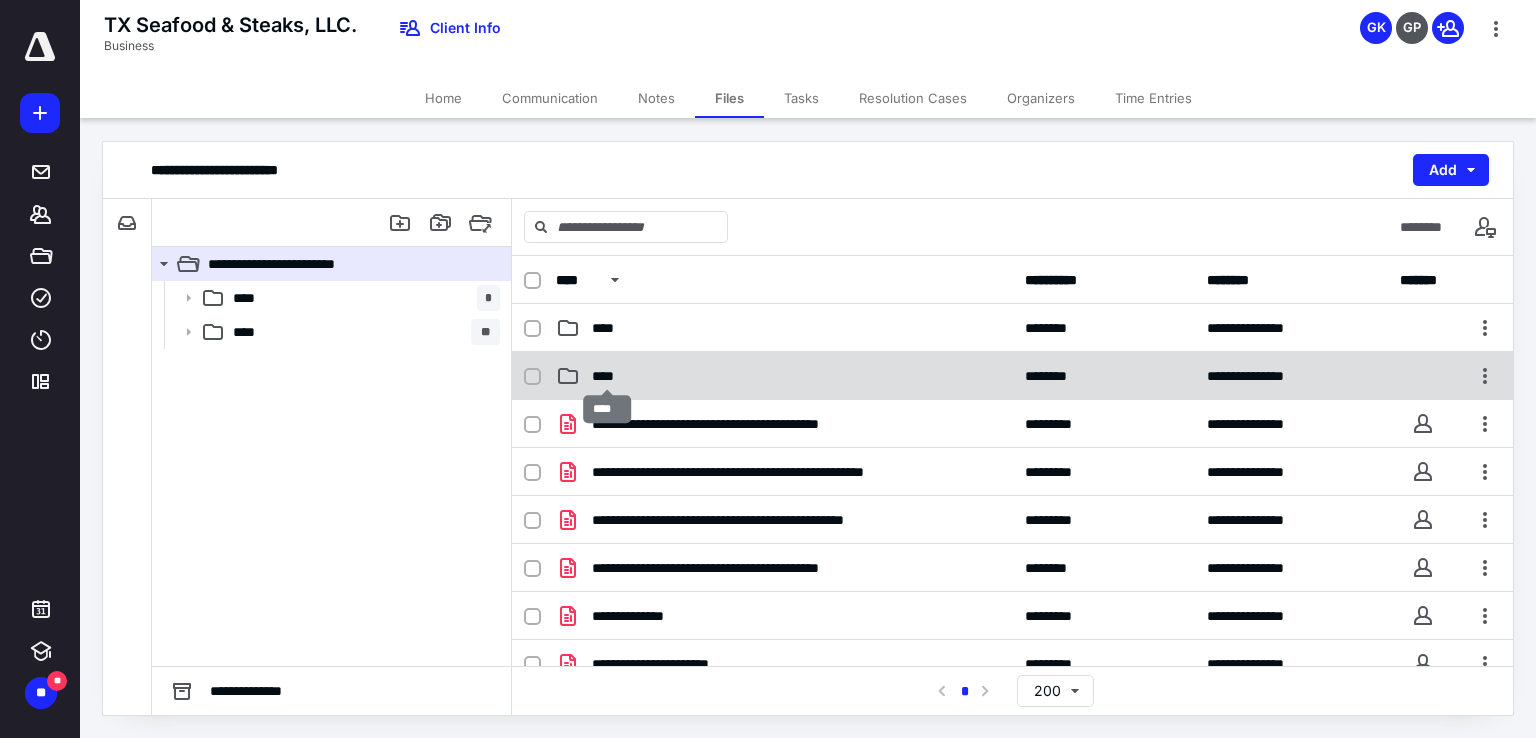 click on "****" at bounding box center [608, 376] 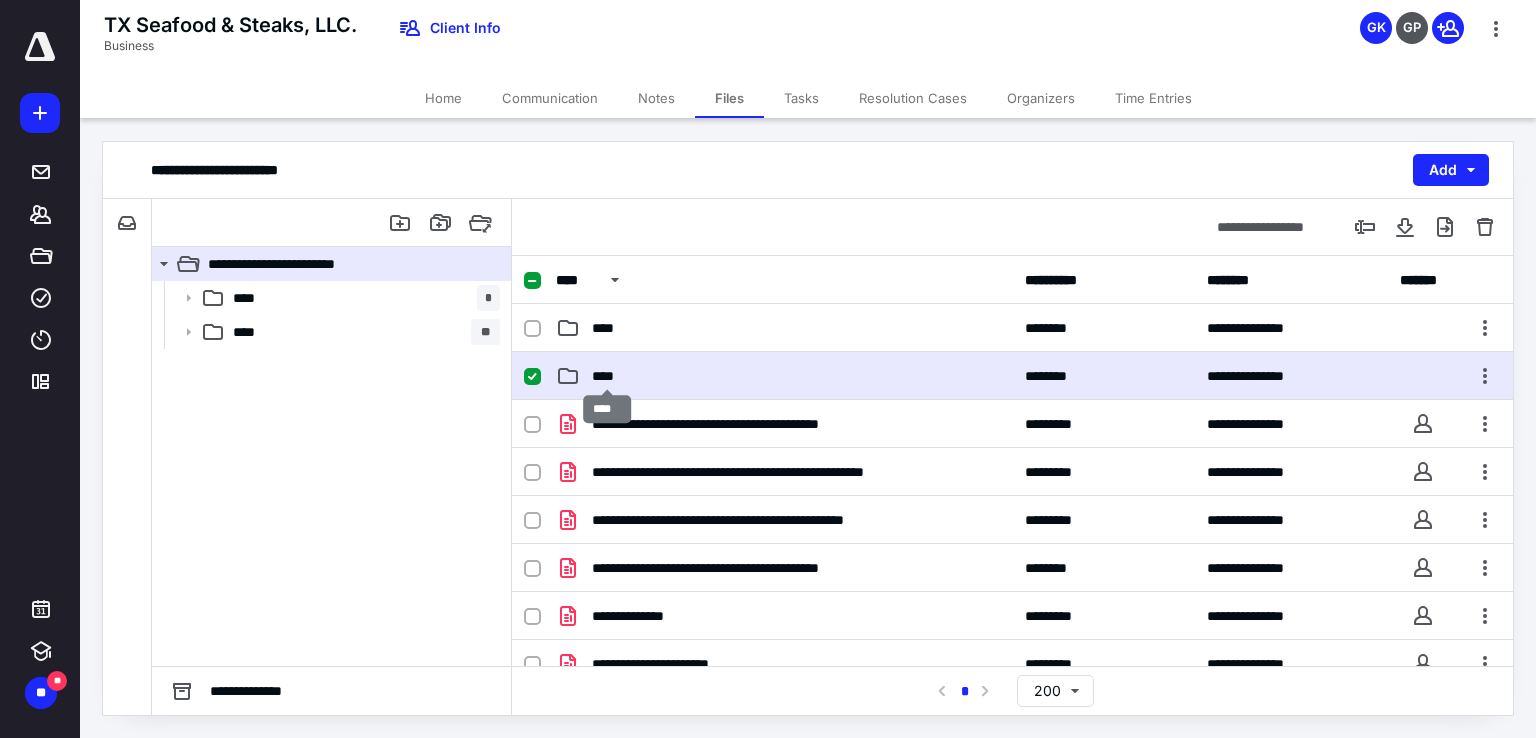 click on "****" at bounding box center [608, 376] 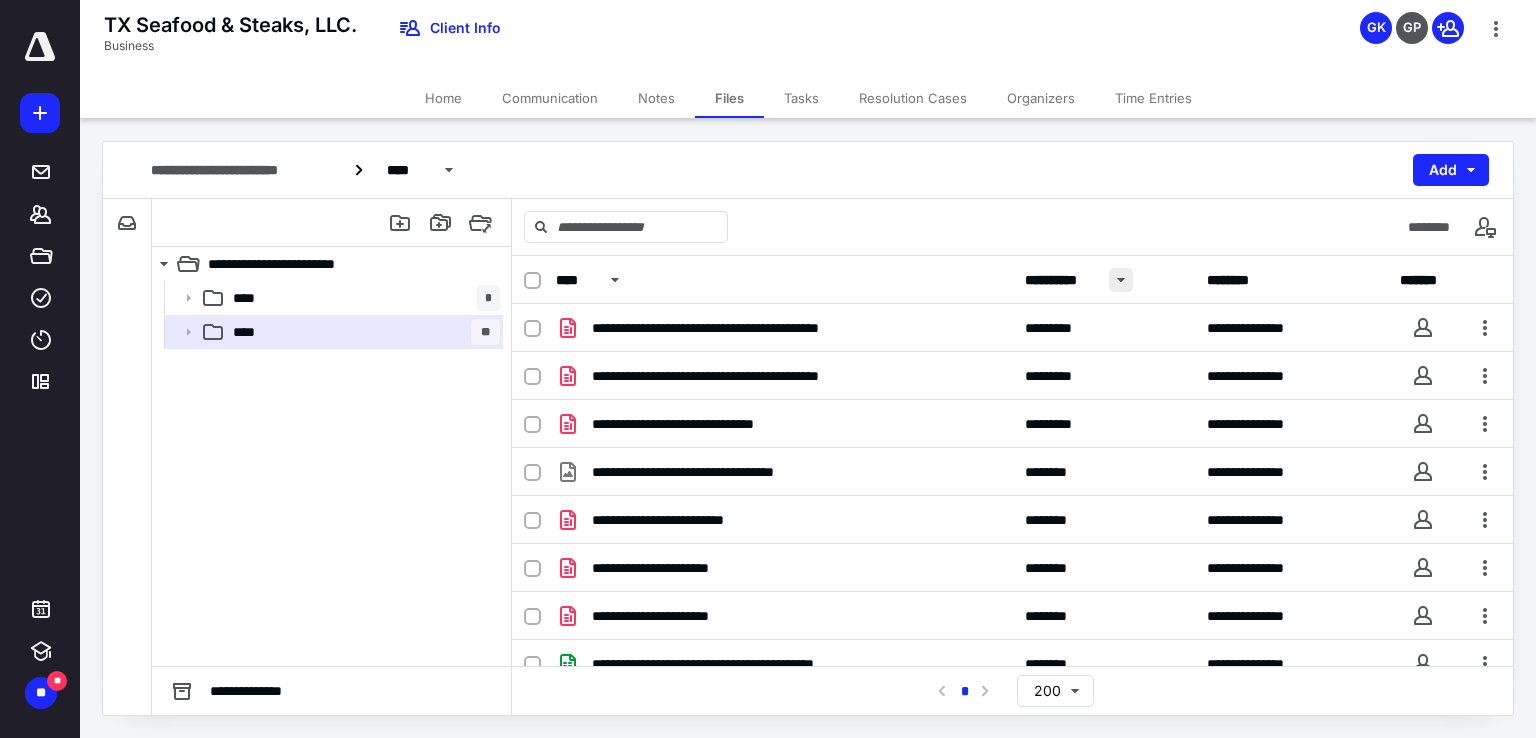 click at bounding box center [1121, 280] 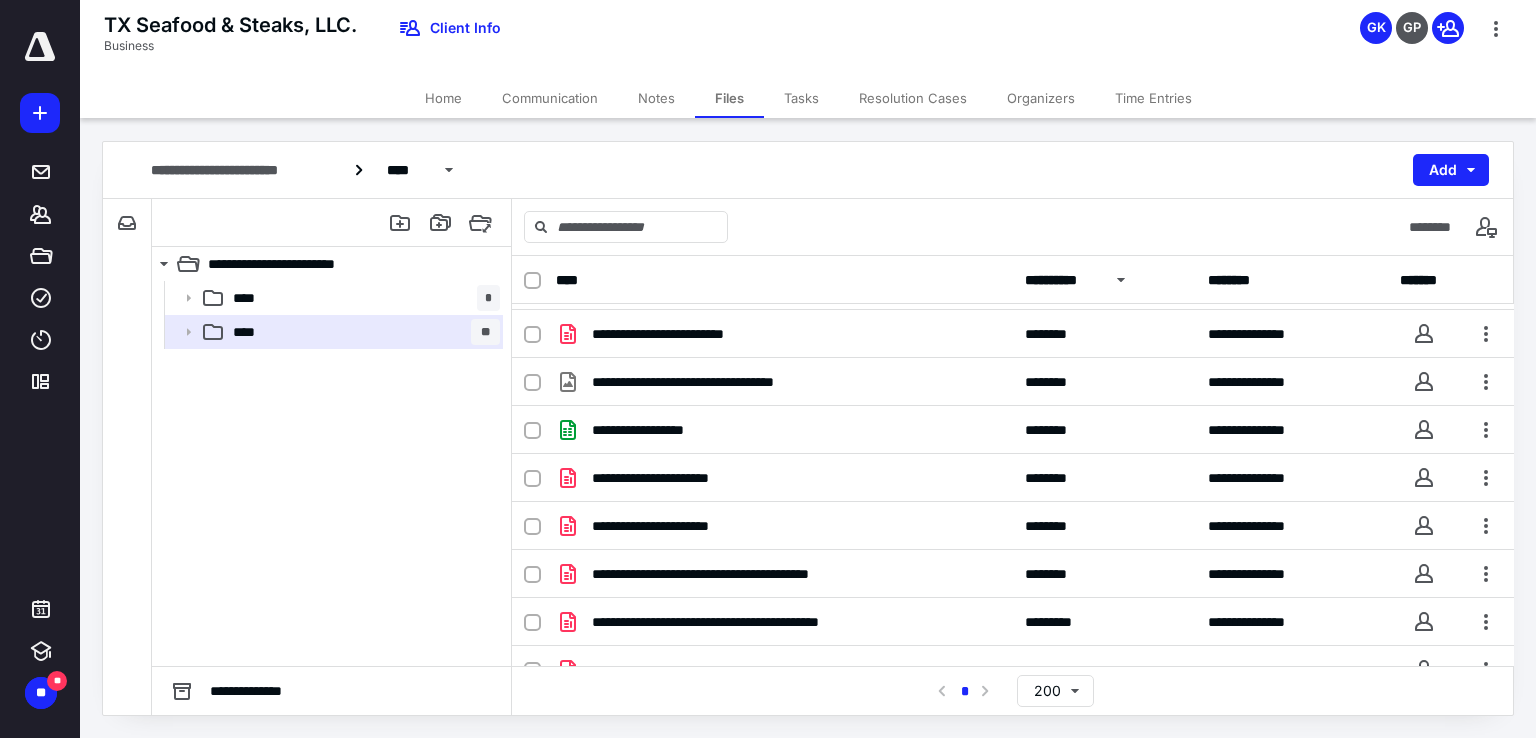 scroll, scrollTop: 141, scrollLeft: 0, axis: vertical 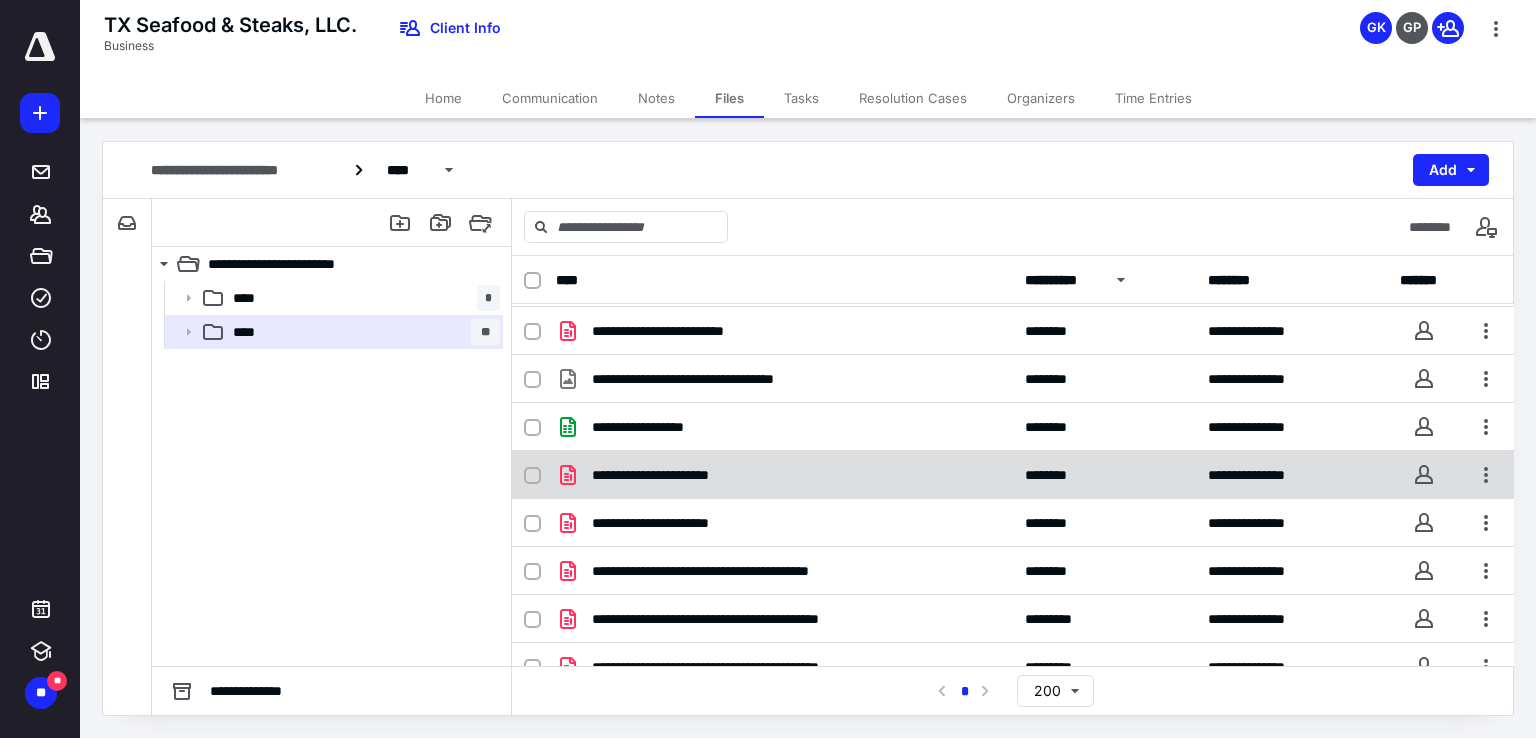type 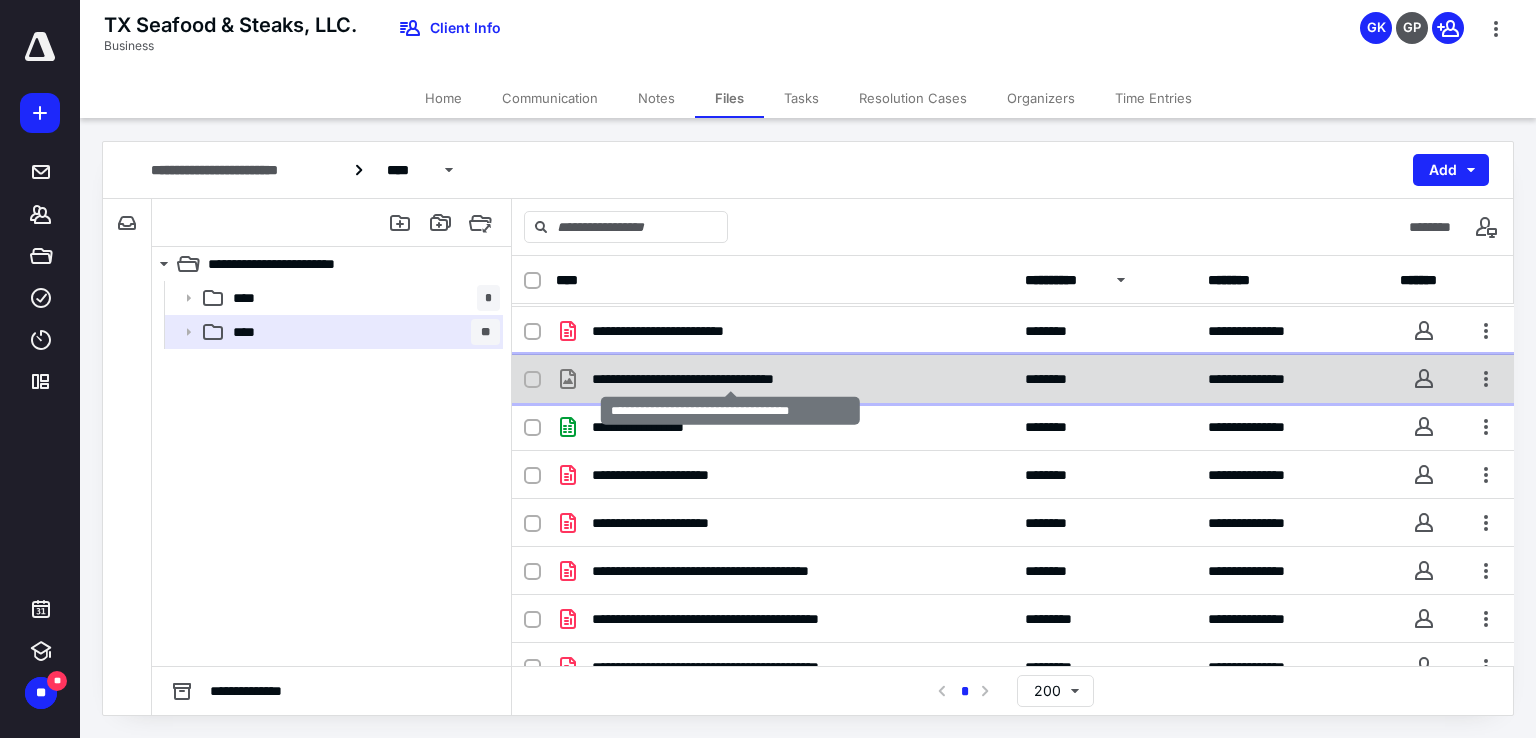 click on "**********" at bounding box center [730, 379] 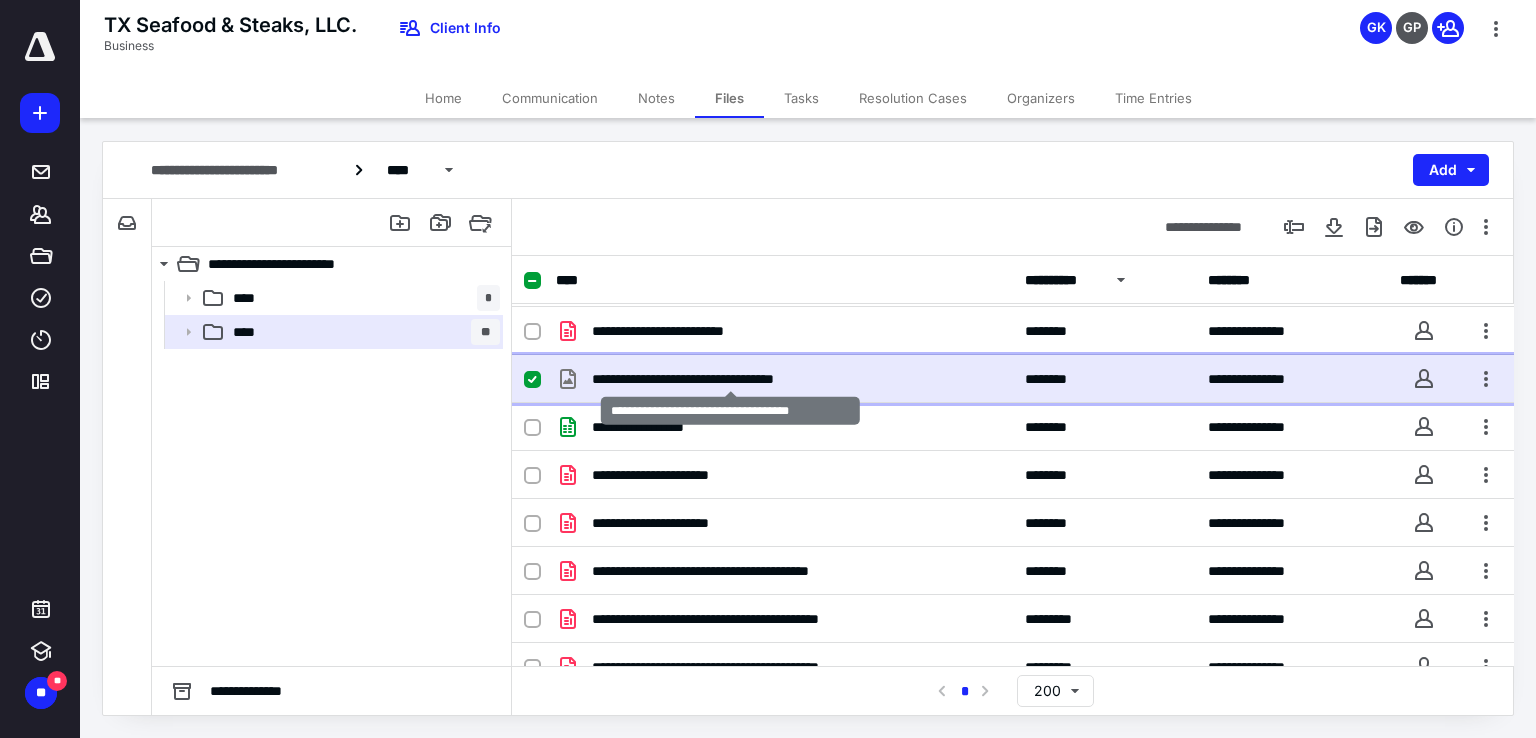 click on "**********" at bounding box center [730, 379] 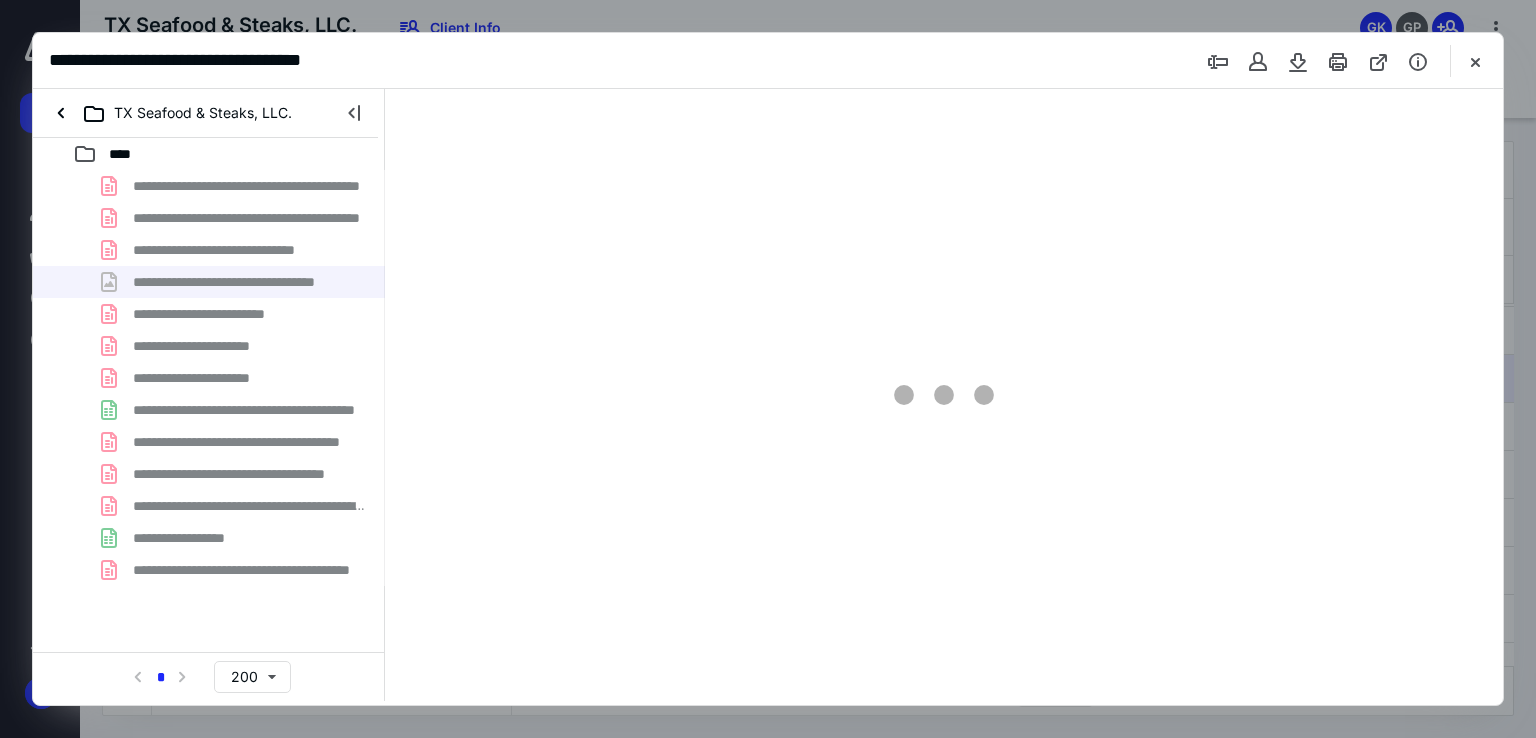 scroll, scrollTop: 0, scrollLeft: 0, axis: both 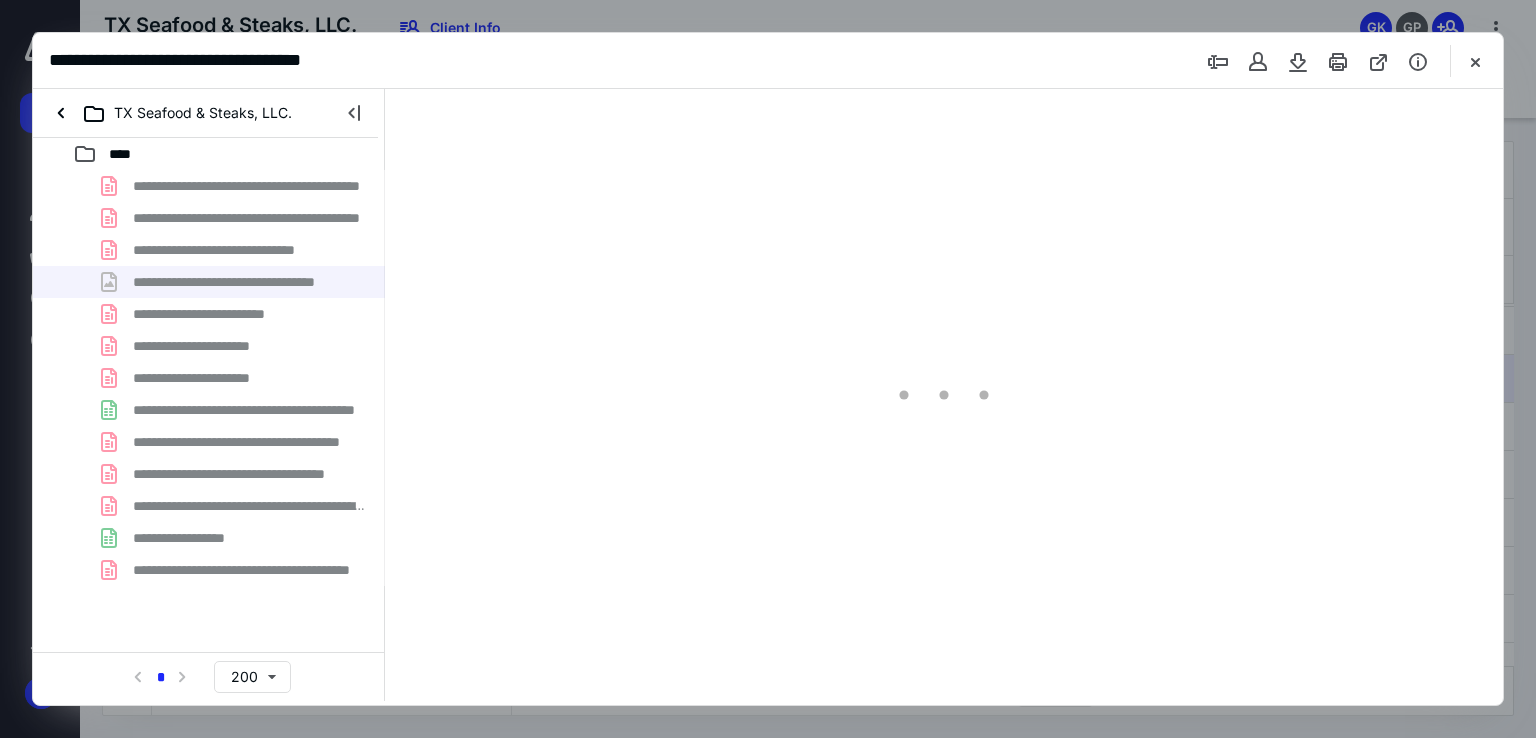 type on "179" 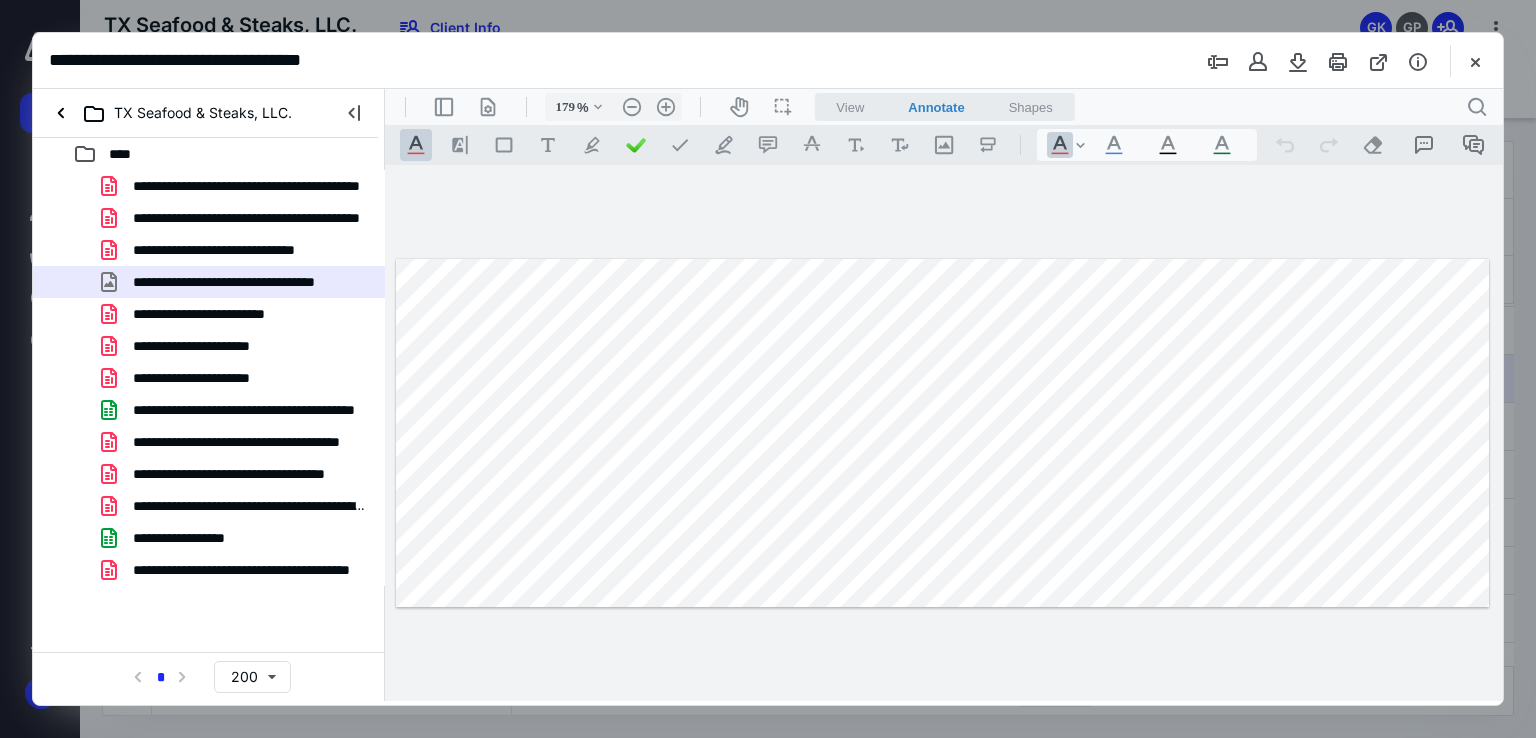 drag, startPoint x: 480, startPoint y: 435, endPoint x: 419, endPoint y: 435, distance: 61 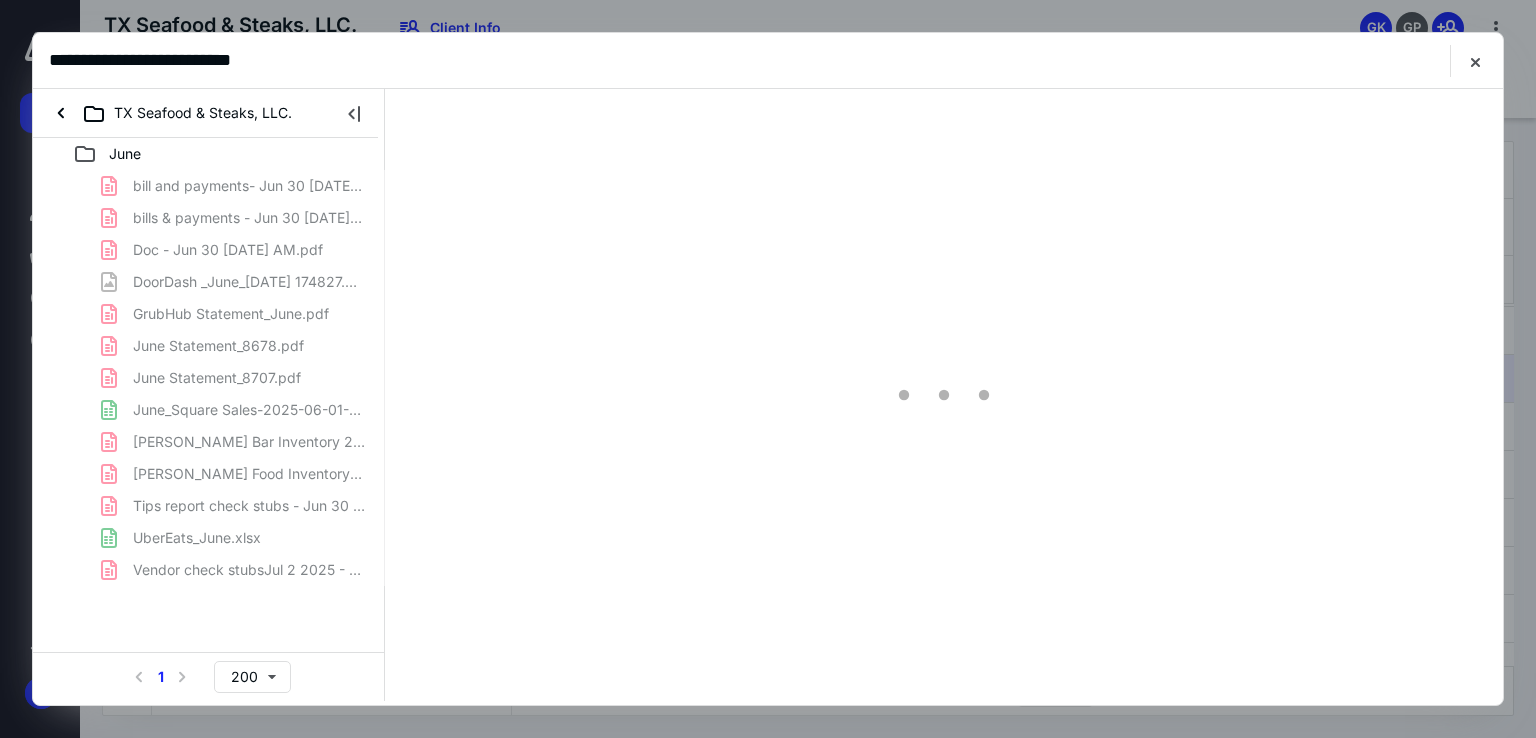 scroll, scrollTop: 0, scrollLeft: 0, axis: both 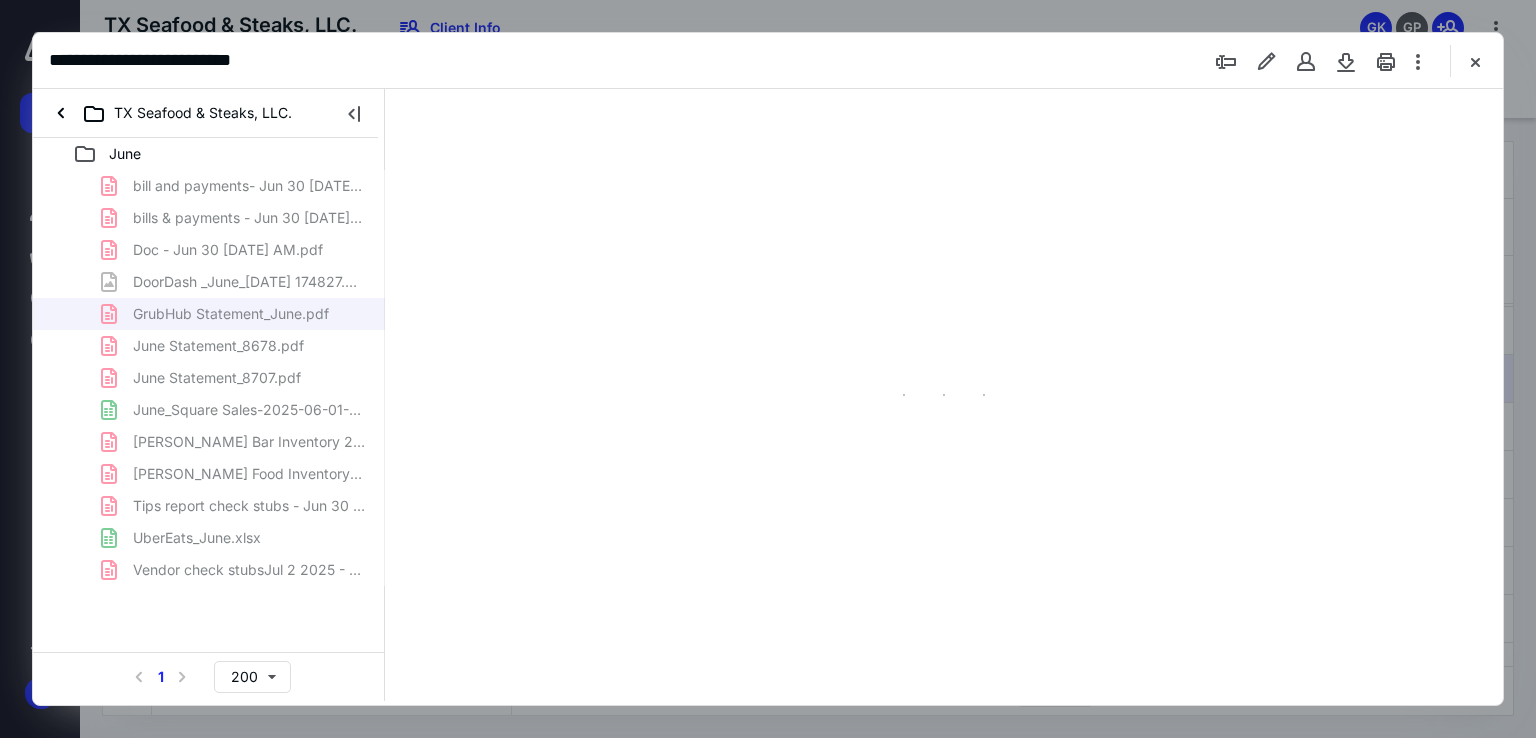 type on "67" 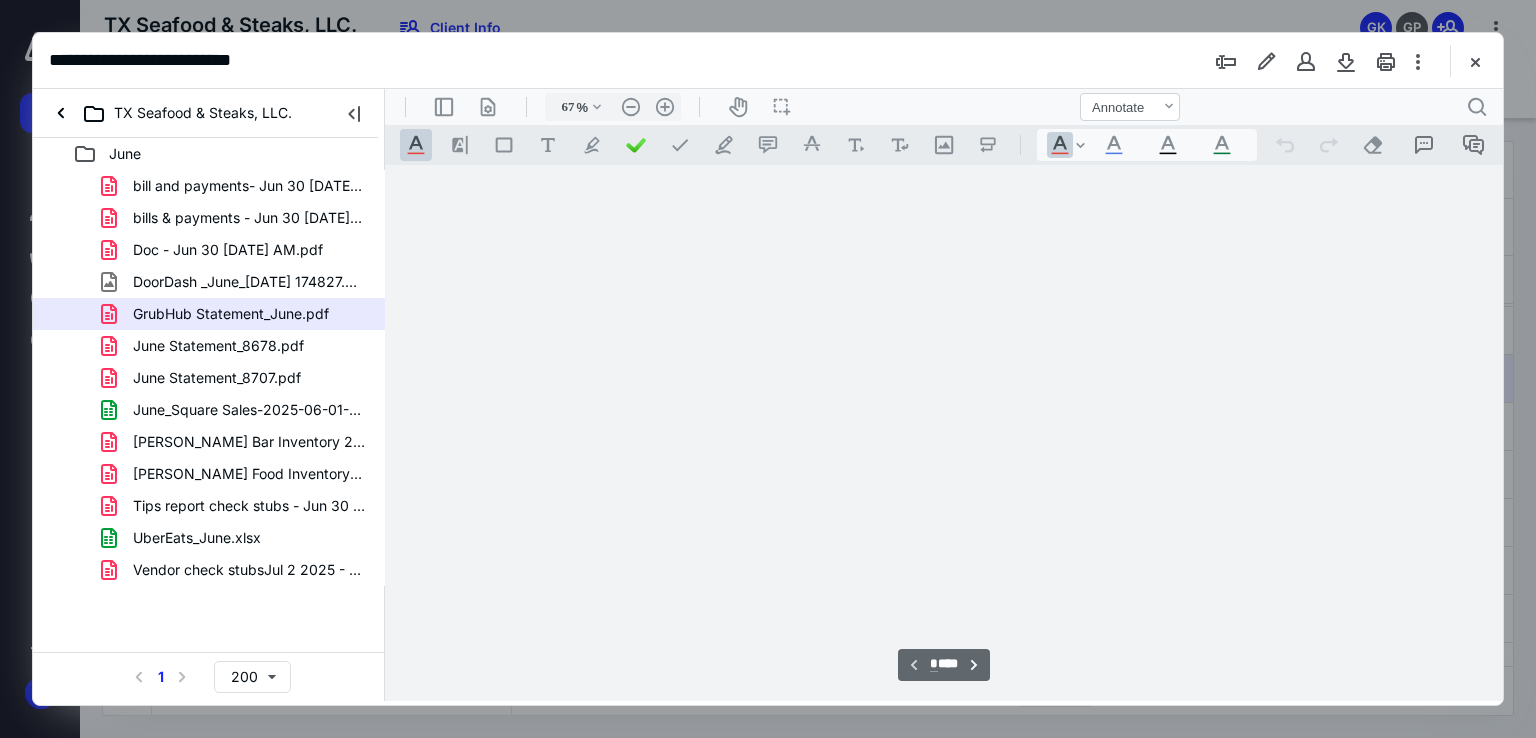 scroll, scrollTop: 79, scrollLeft: 0, axis: vertical 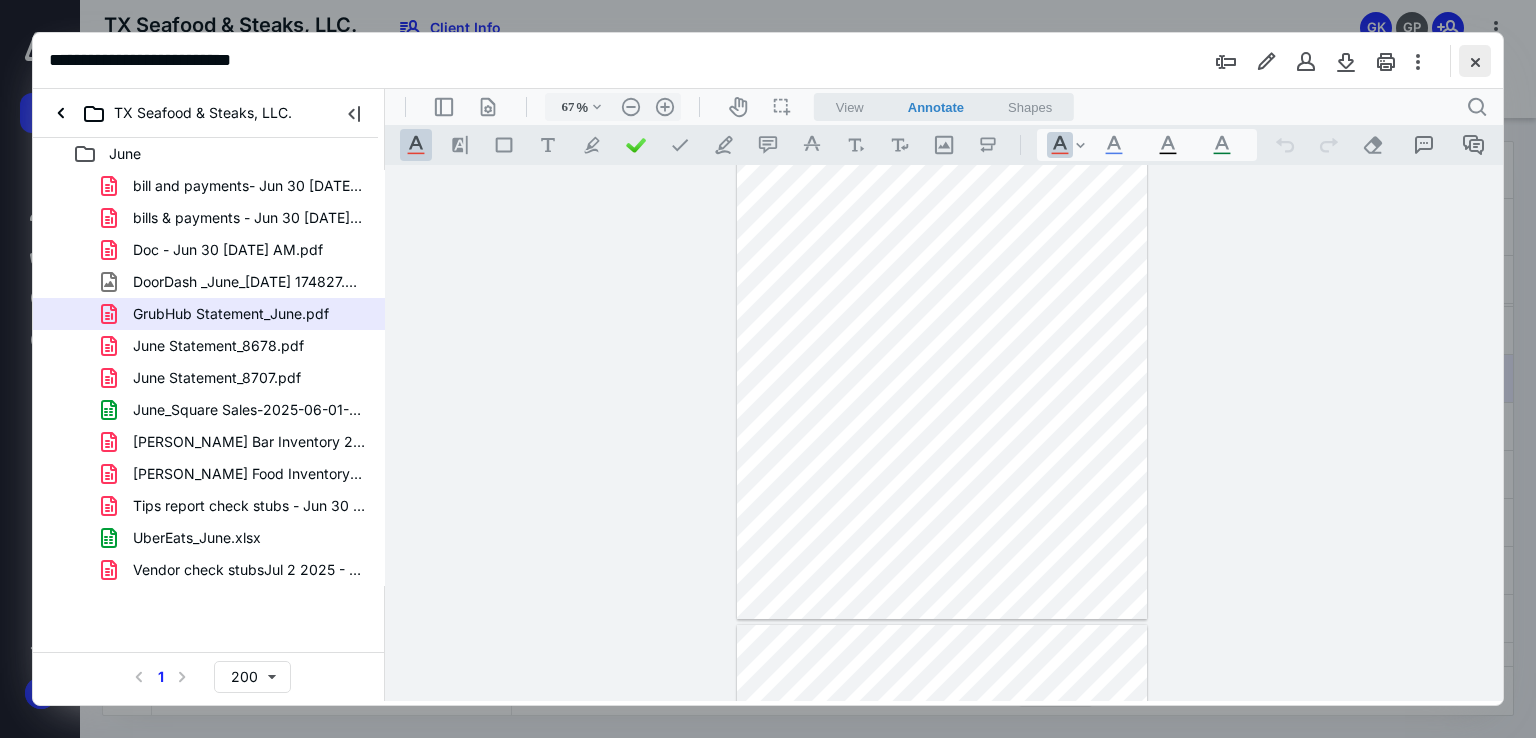 click at bounding box center [1475, 61] 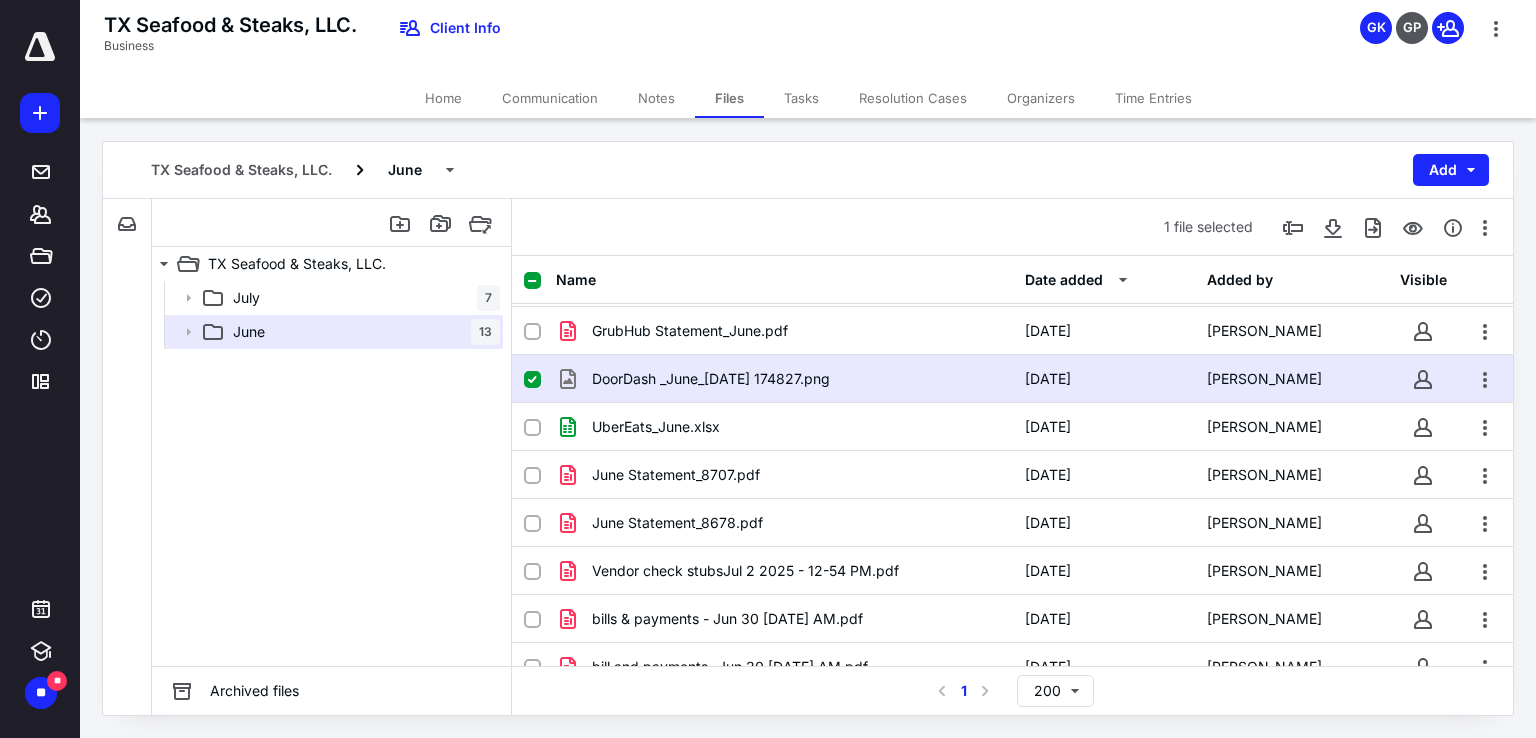 click at bounding box center (532, 380) 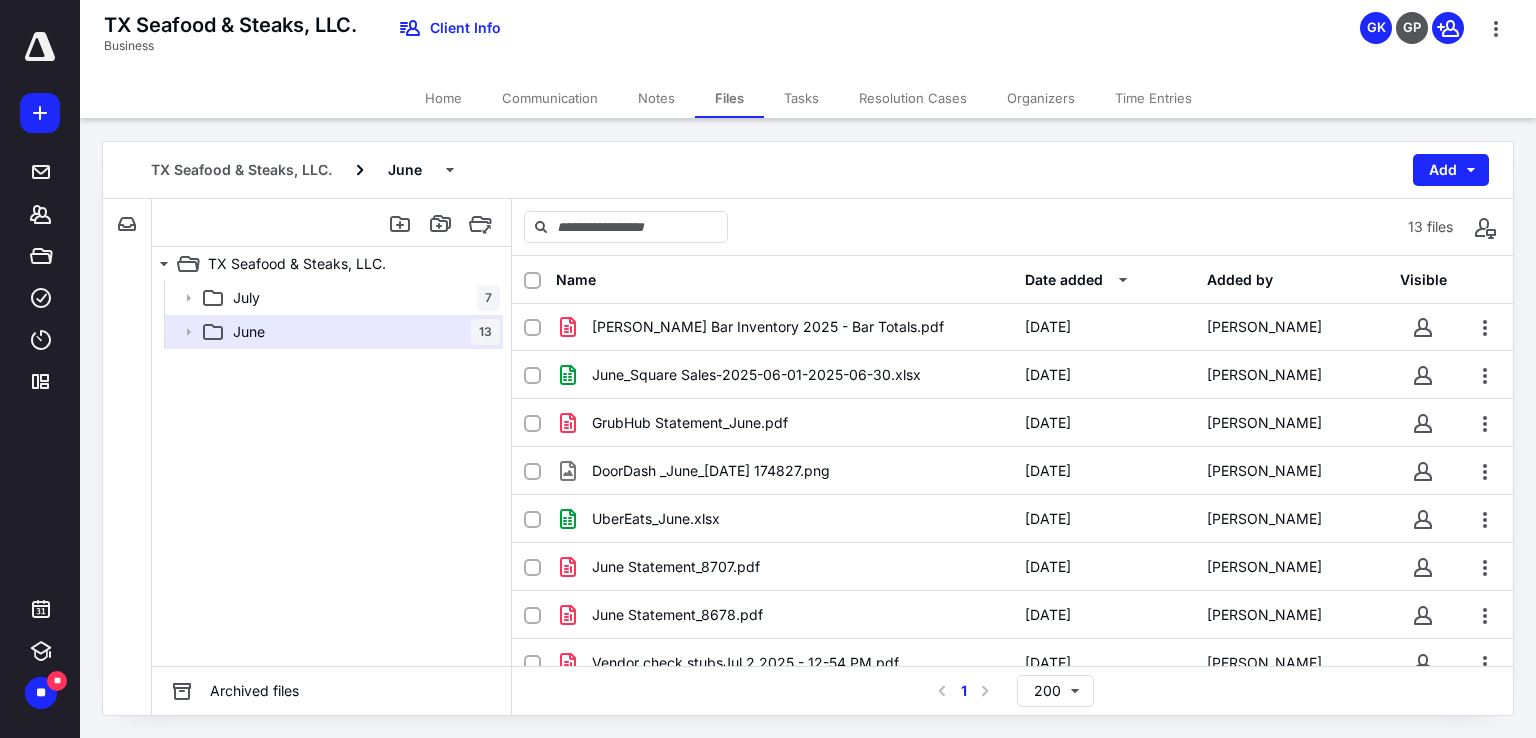 scroll, scrollTop: 0, scrollLeft: 0, axis: both 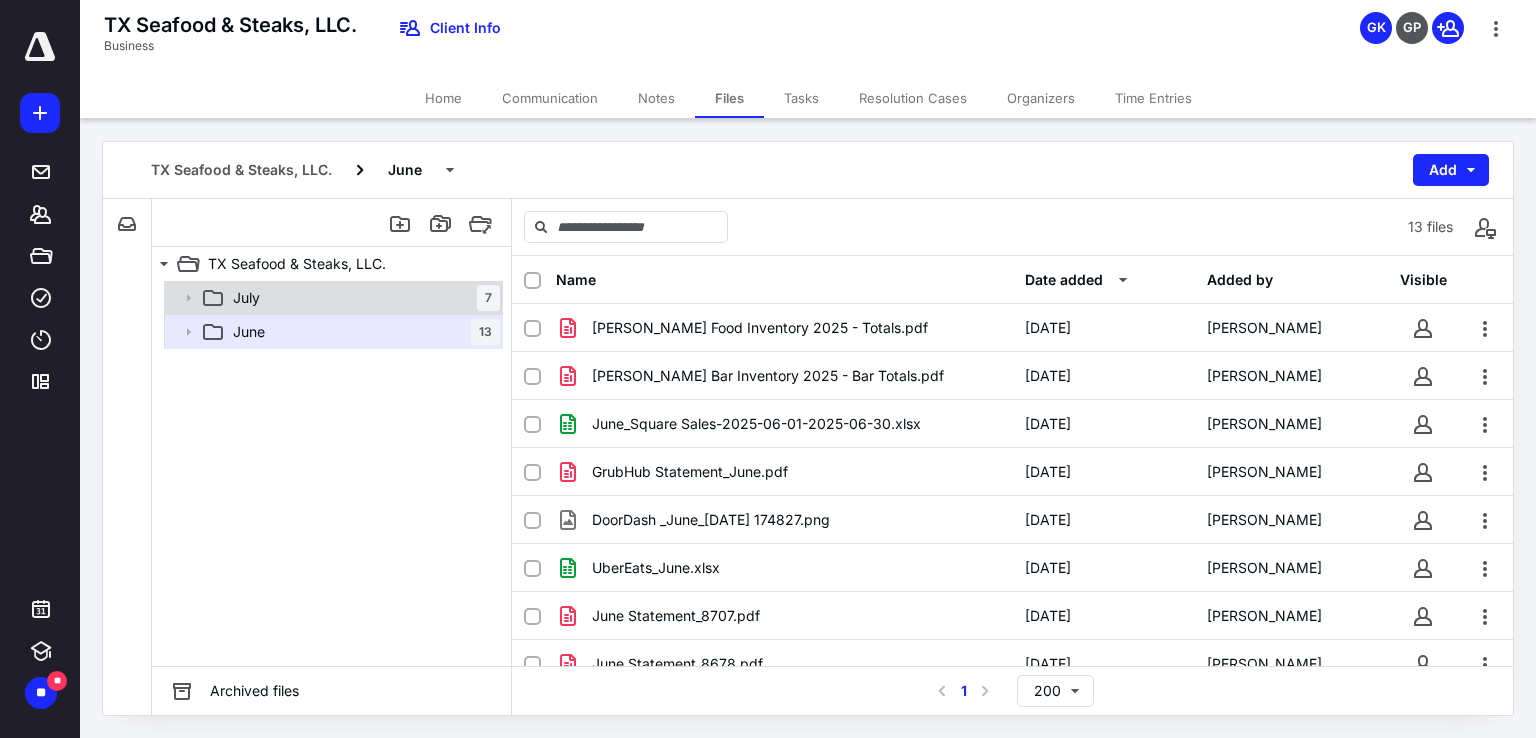 click on "[DATE]" at bounding box center (362, 298) 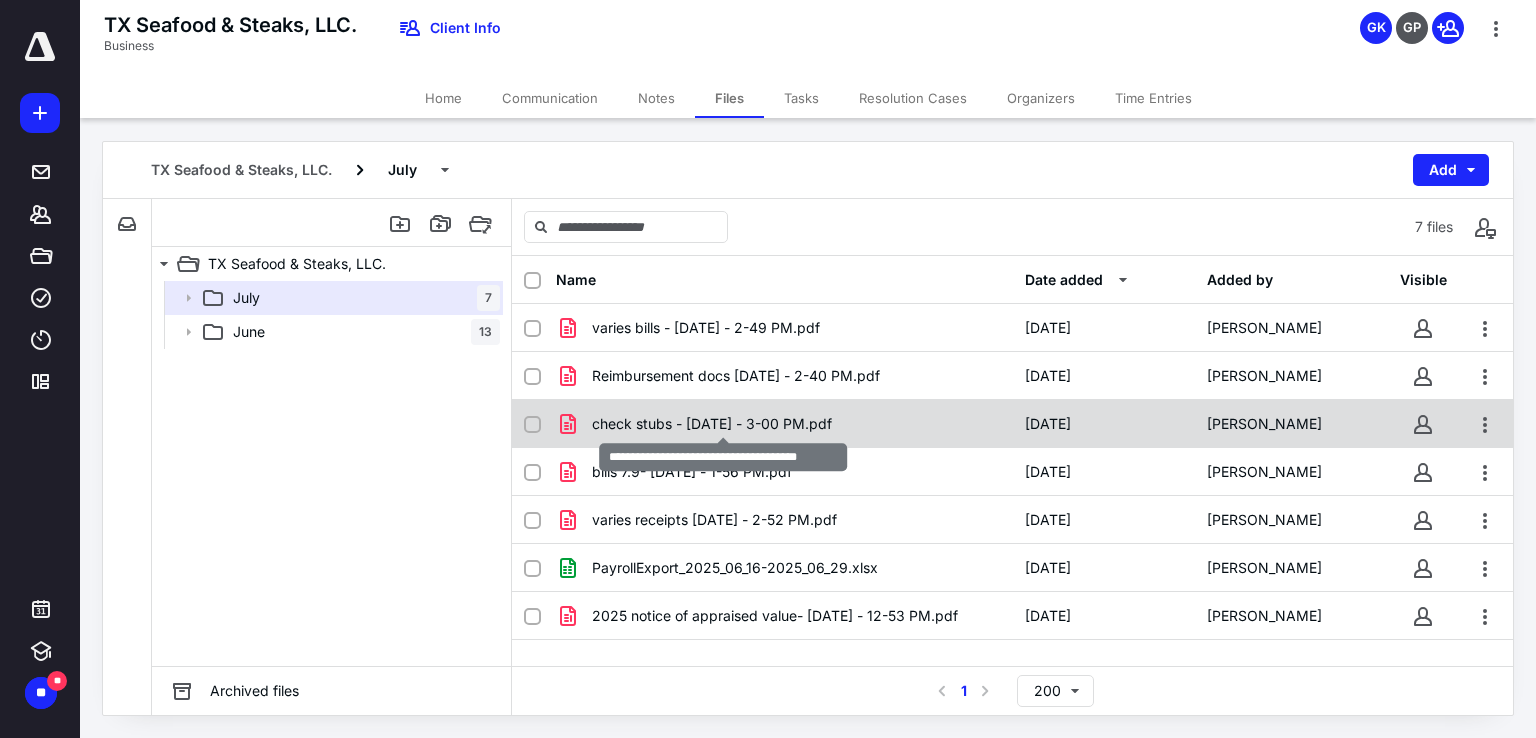 click on "check stubs - [DATE] - 3-00 PM.pdf" at bounding box center [712, 424] 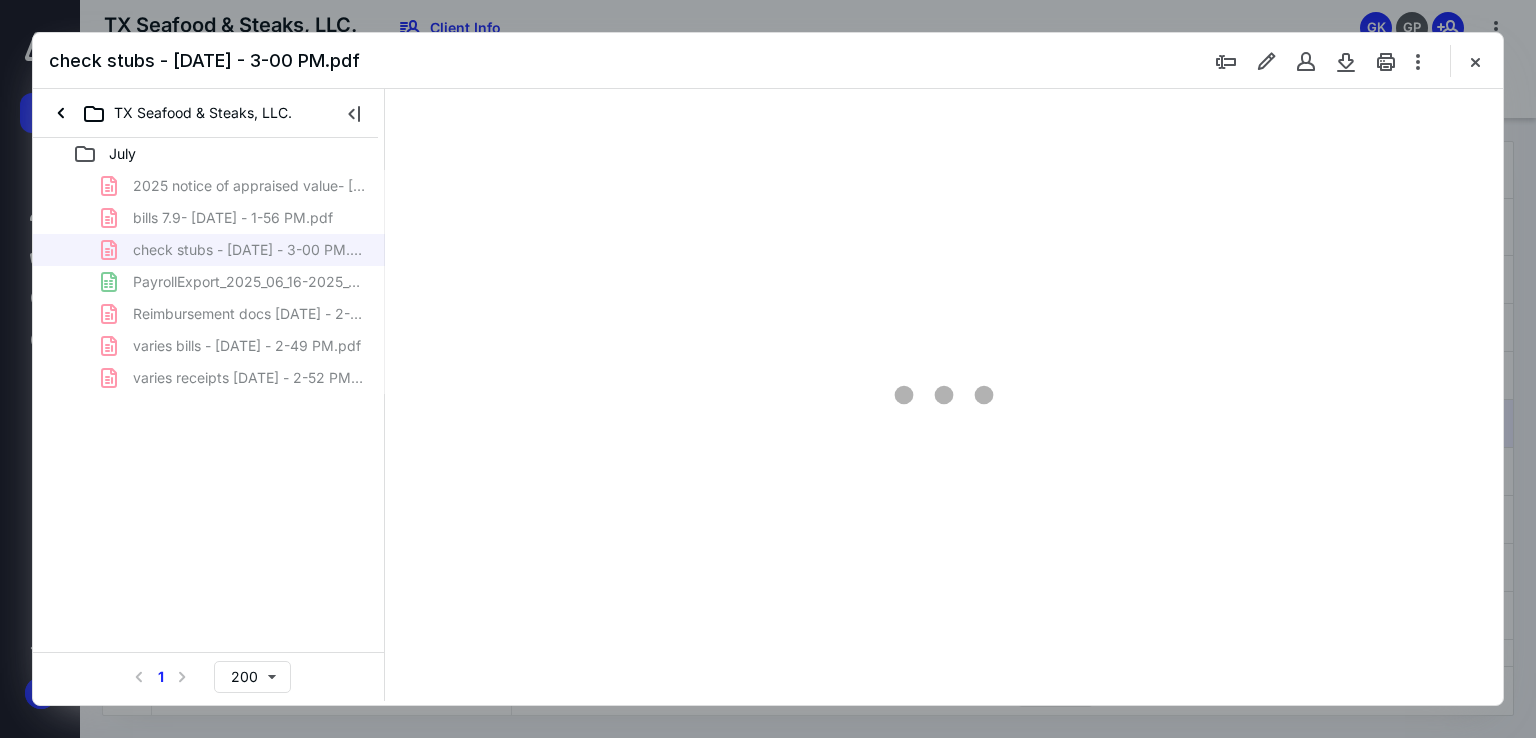 scroll, scrollTop: 0, scrollLeft: 0, axis: both 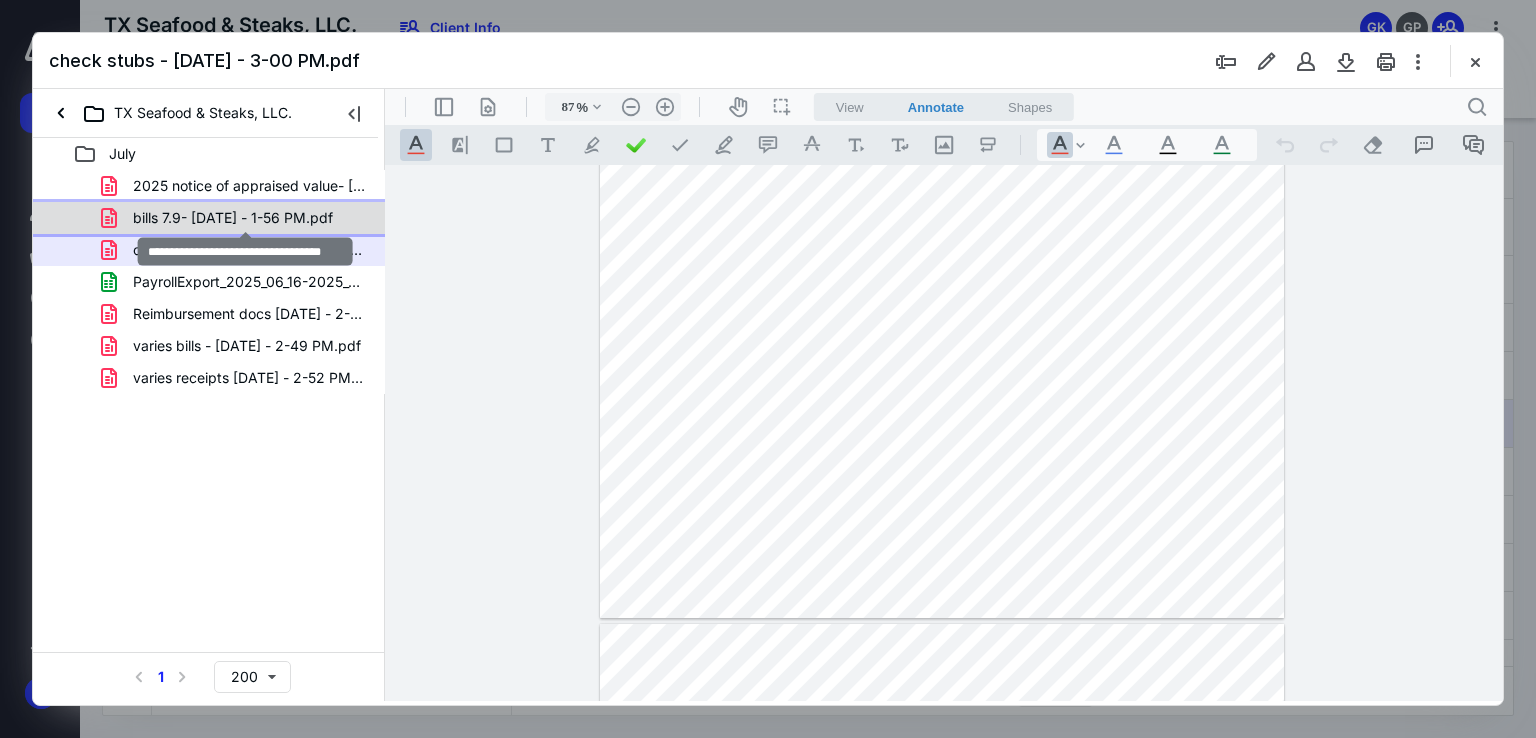 click on "bills 7.9- [DATE] - 1-56 PM.pdf" at bounding box center (233, 218) 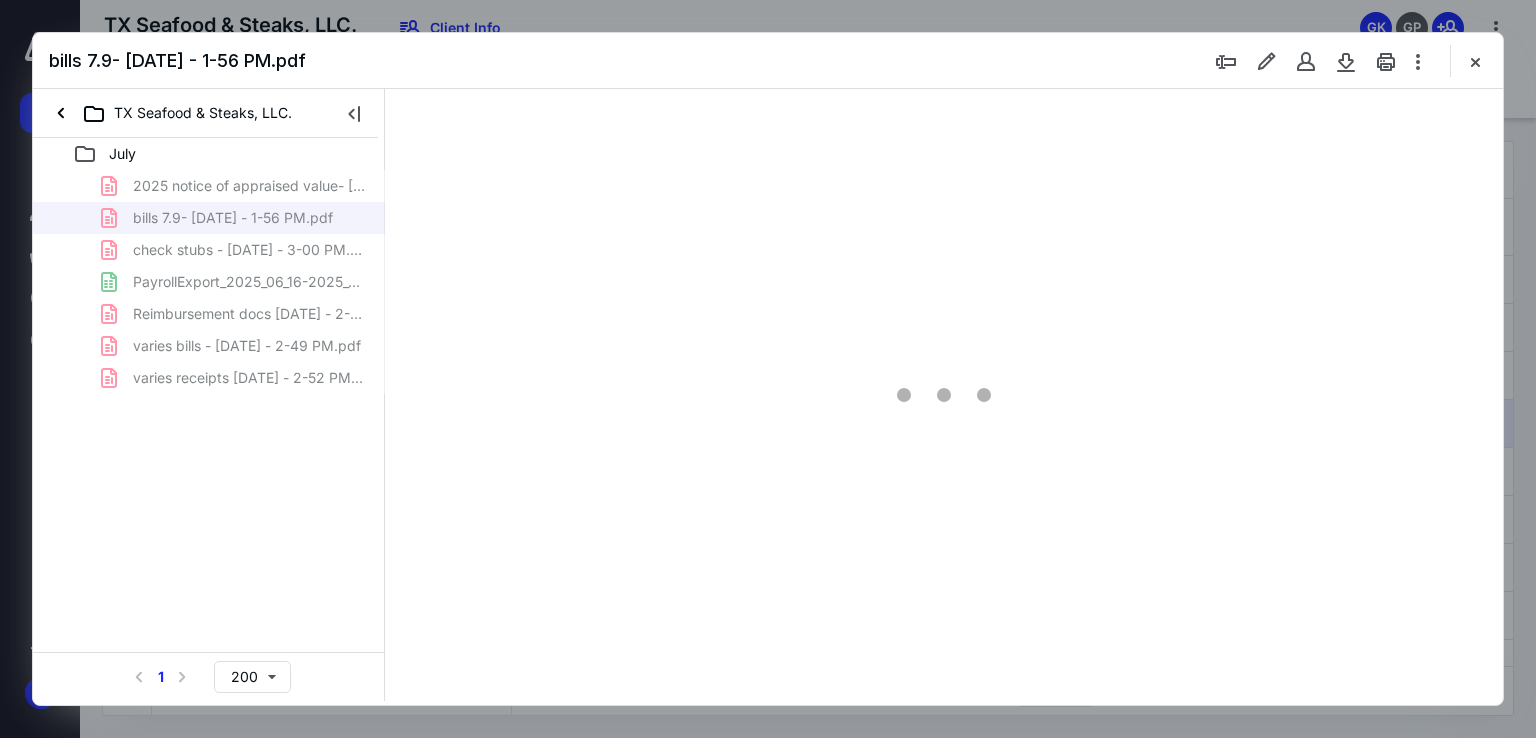 scroll, scrollTop: 79, scrollLeft: 0, axis: vertical 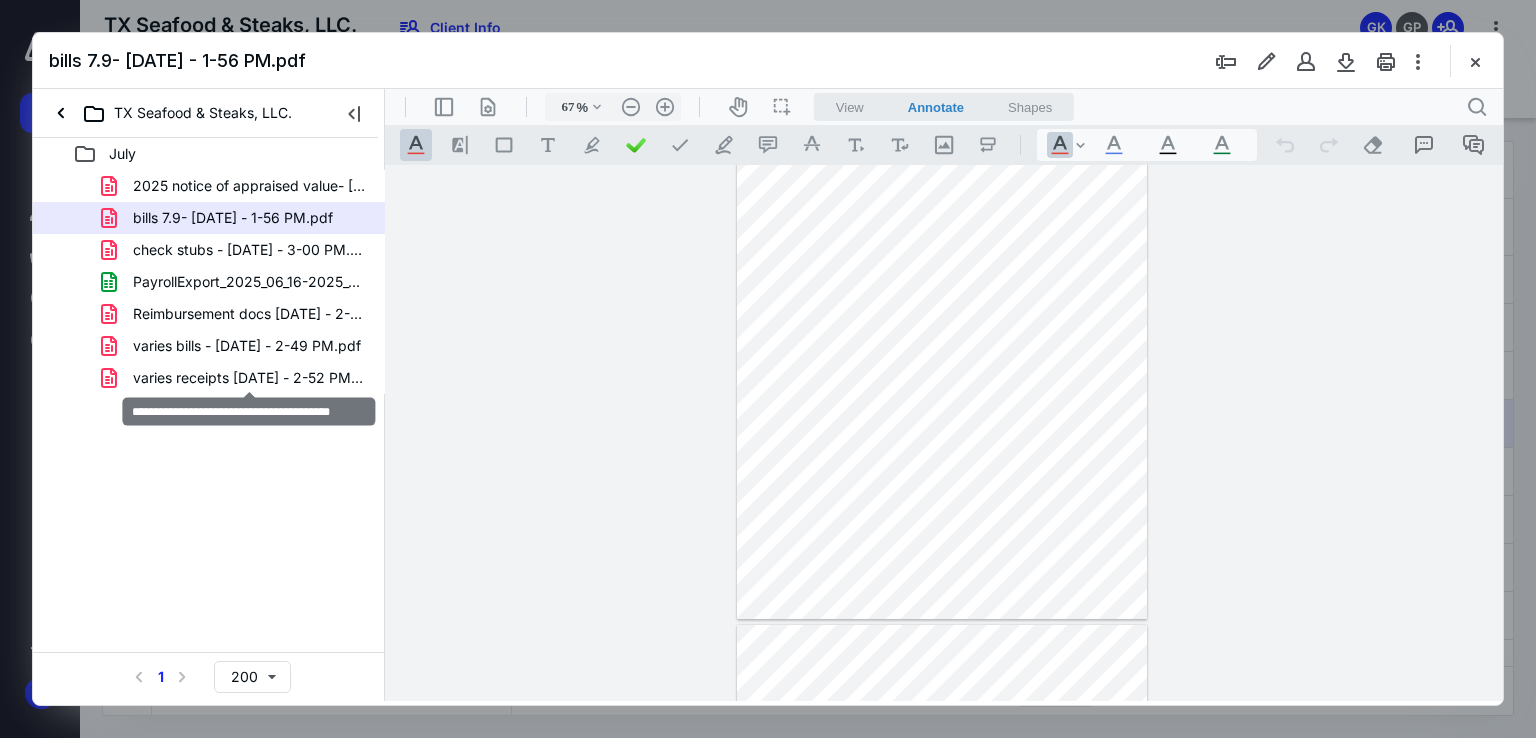 click on "varies receipts [DATE] - 2-52 PM.pdf" at bounding box center (249, 378) 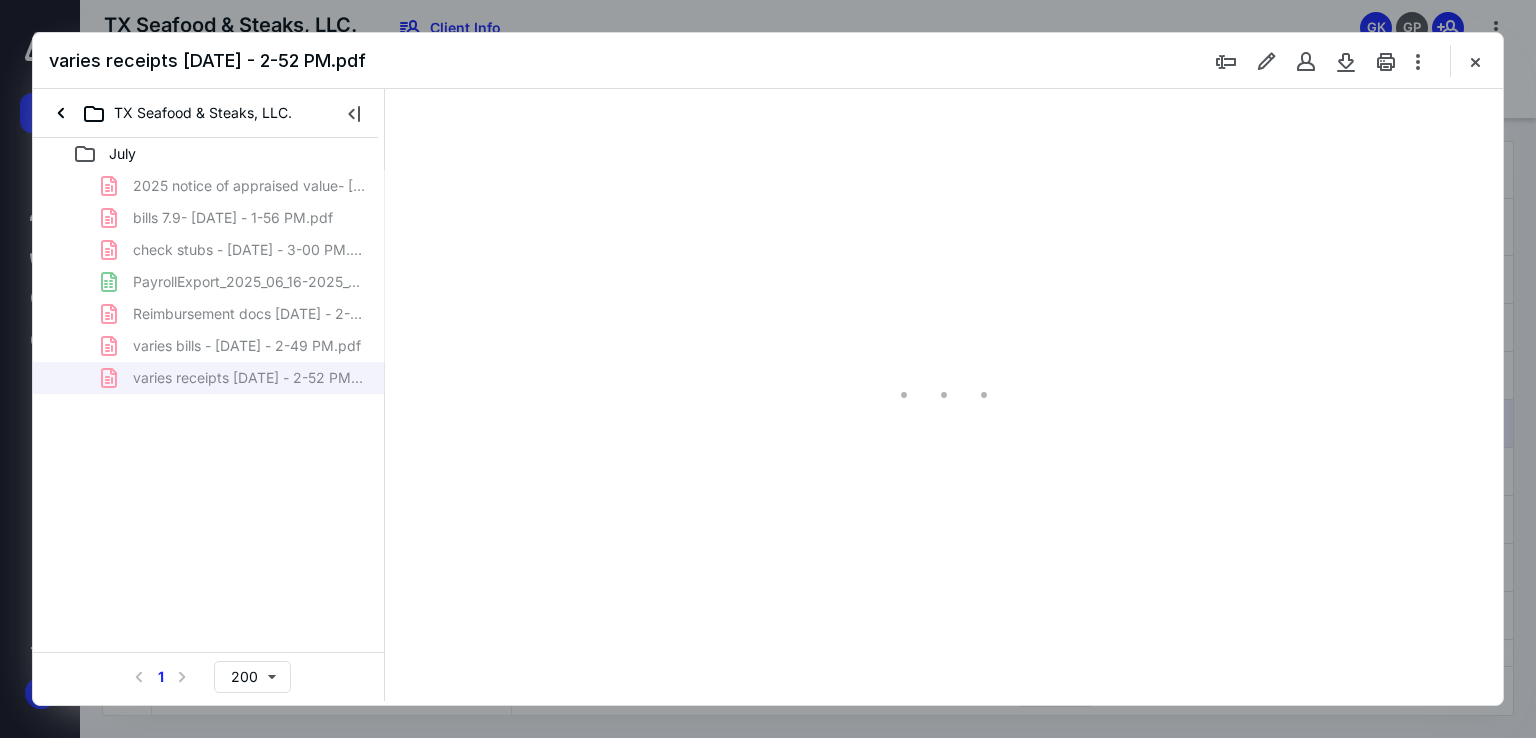 scroll, scrollTop: 79, scrollLeft: 0, axis: vertical 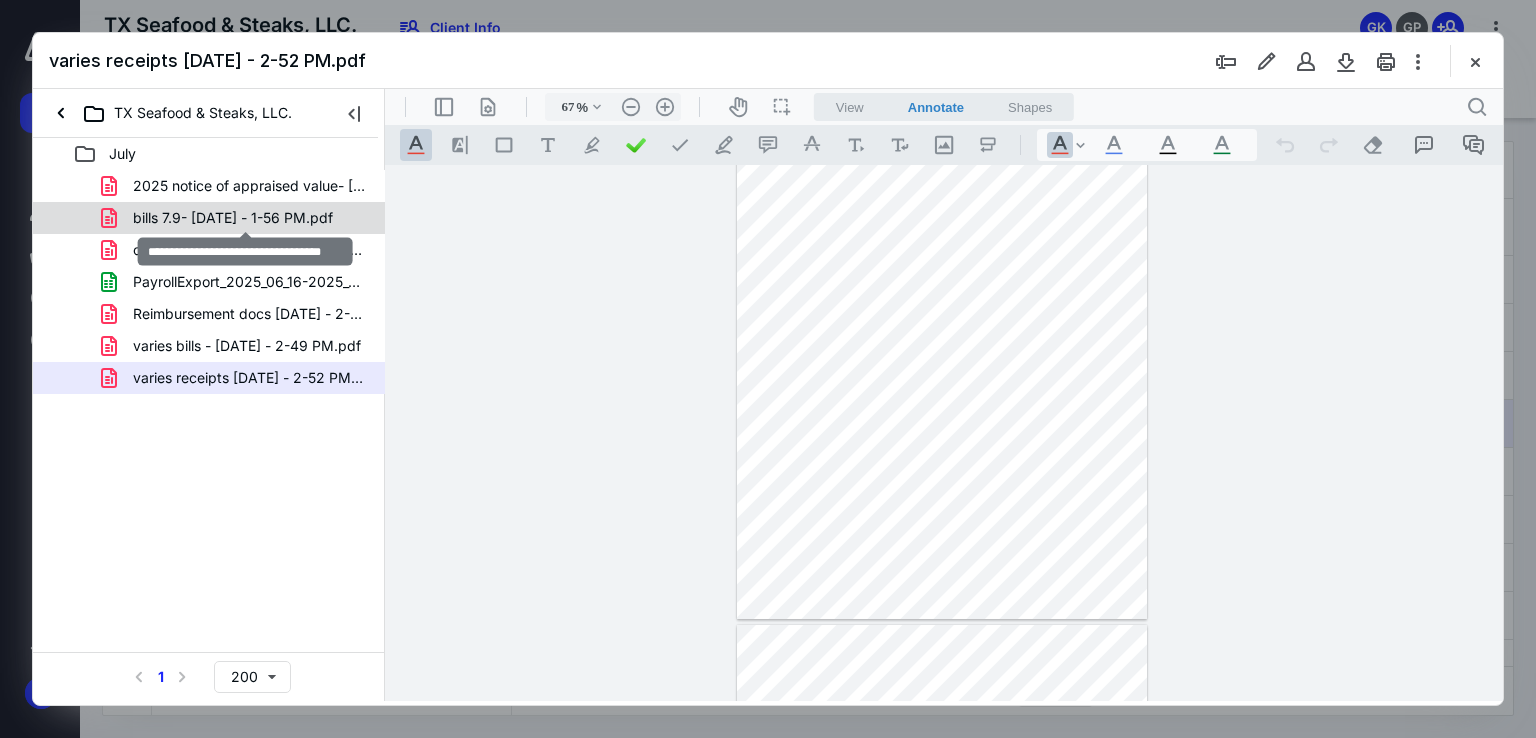 click on "bills 7.9- [DATE] - 1-56 PM.pdf" at bounding box center [233, 218] 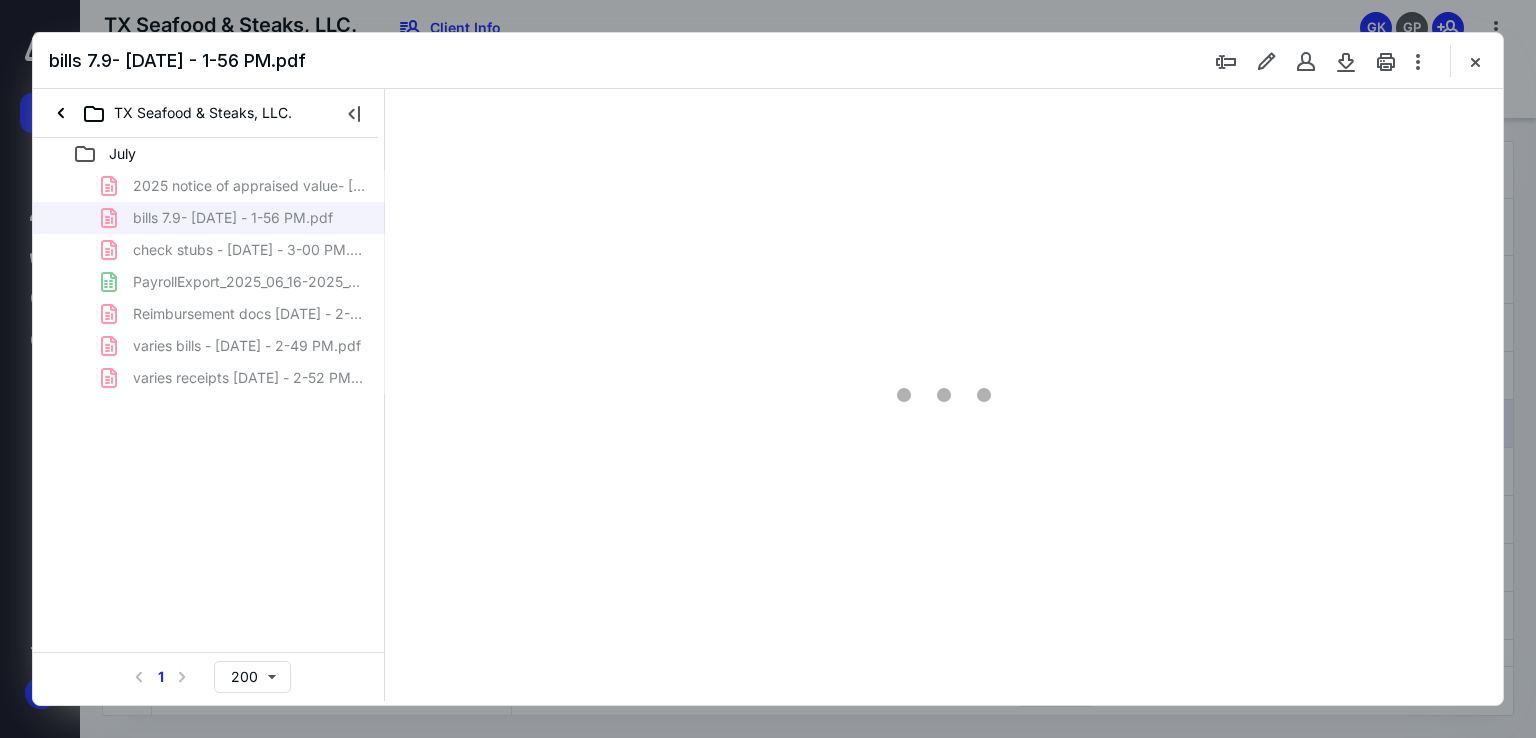 type on "67" 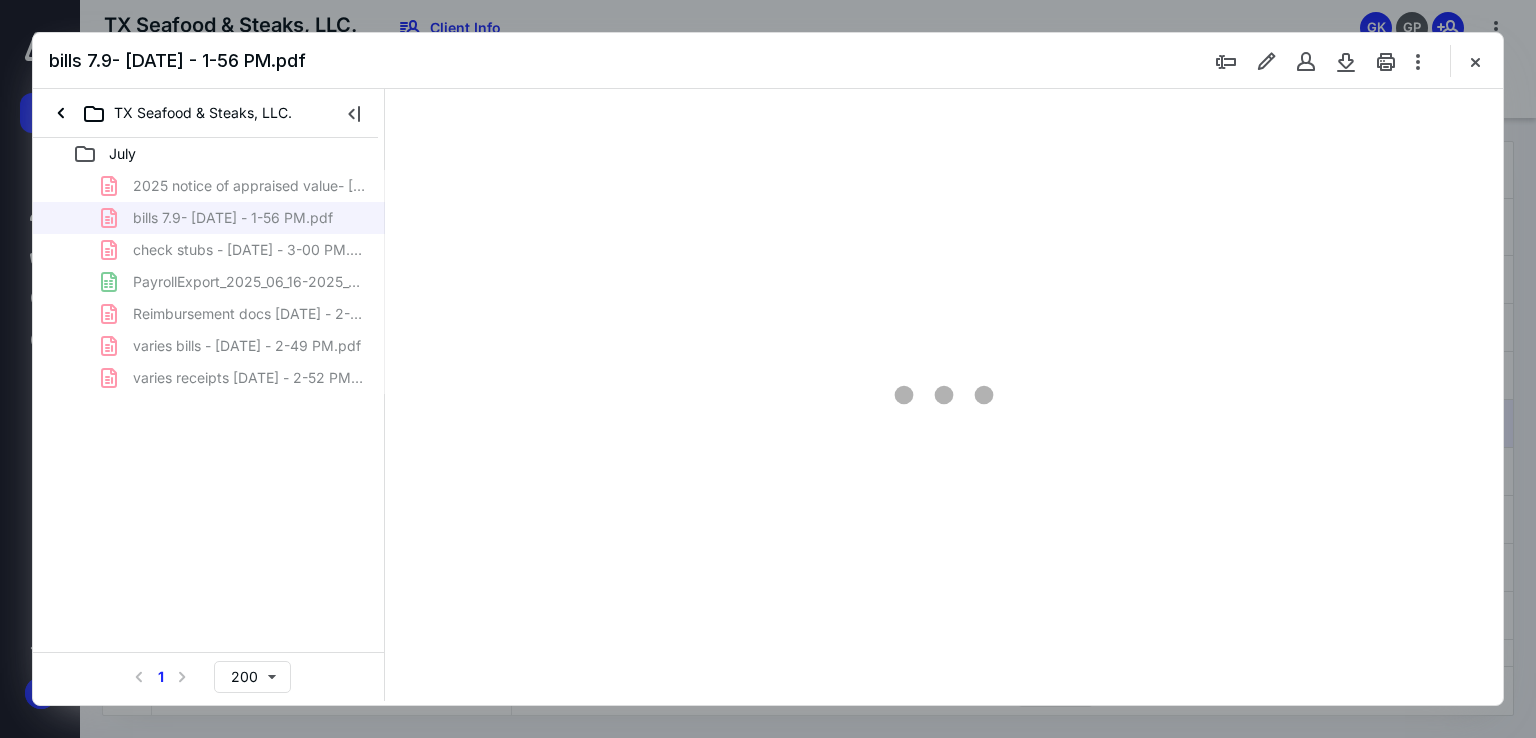 scroll, scrollTop: 79, scrollLeft: 0, axis: vertical 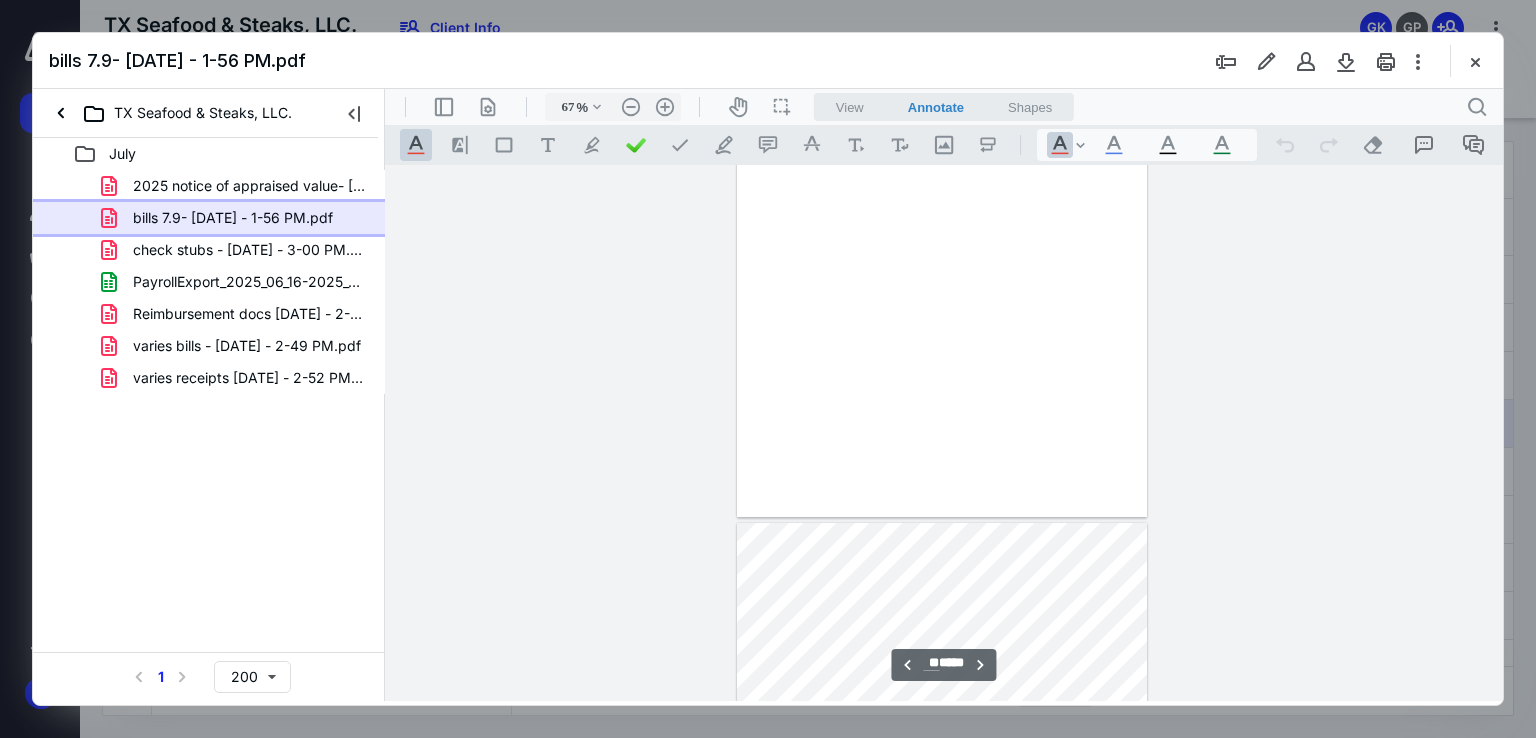 type on "**" 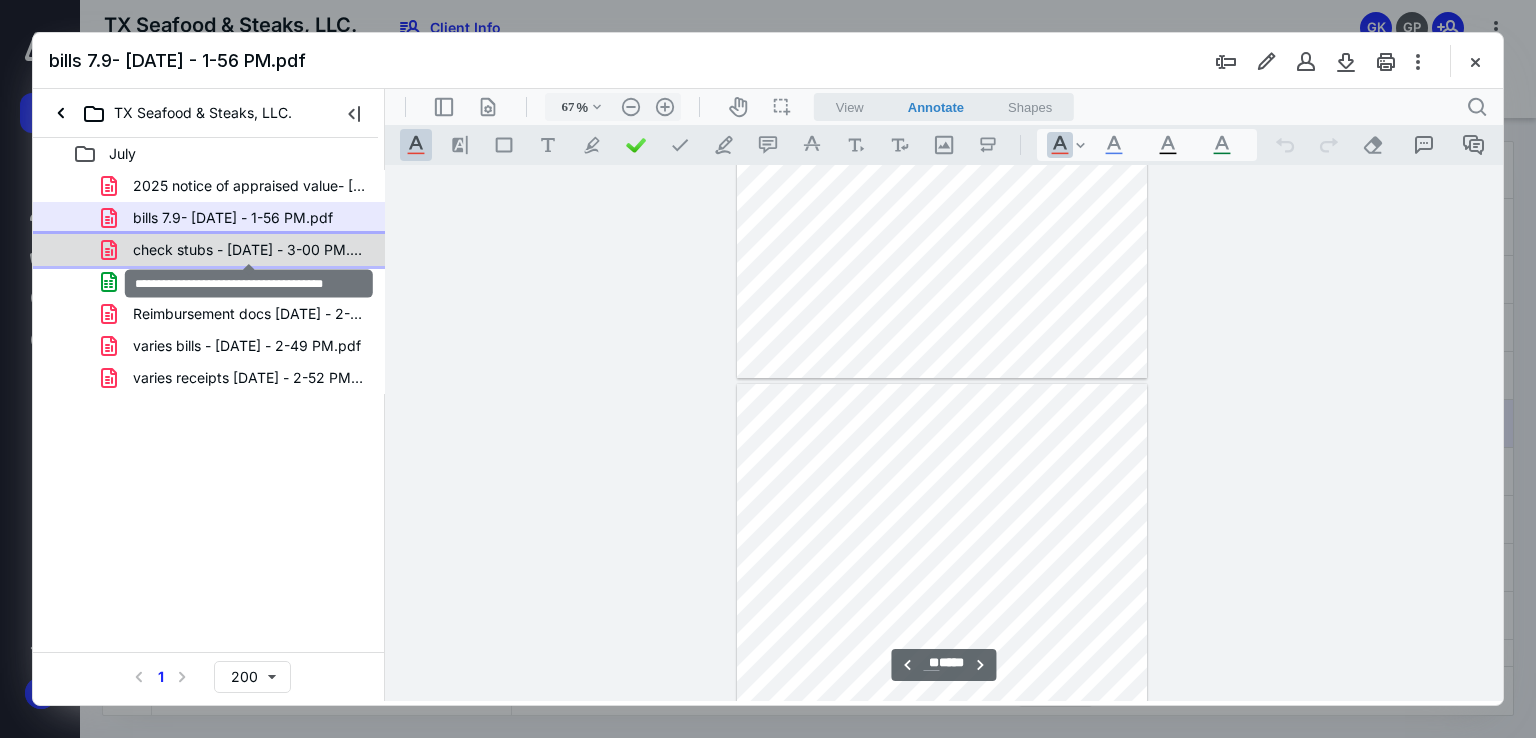 click on "check stubs - [DATE] - 3-00 PM.pdf" at bounding box center [249, 250] 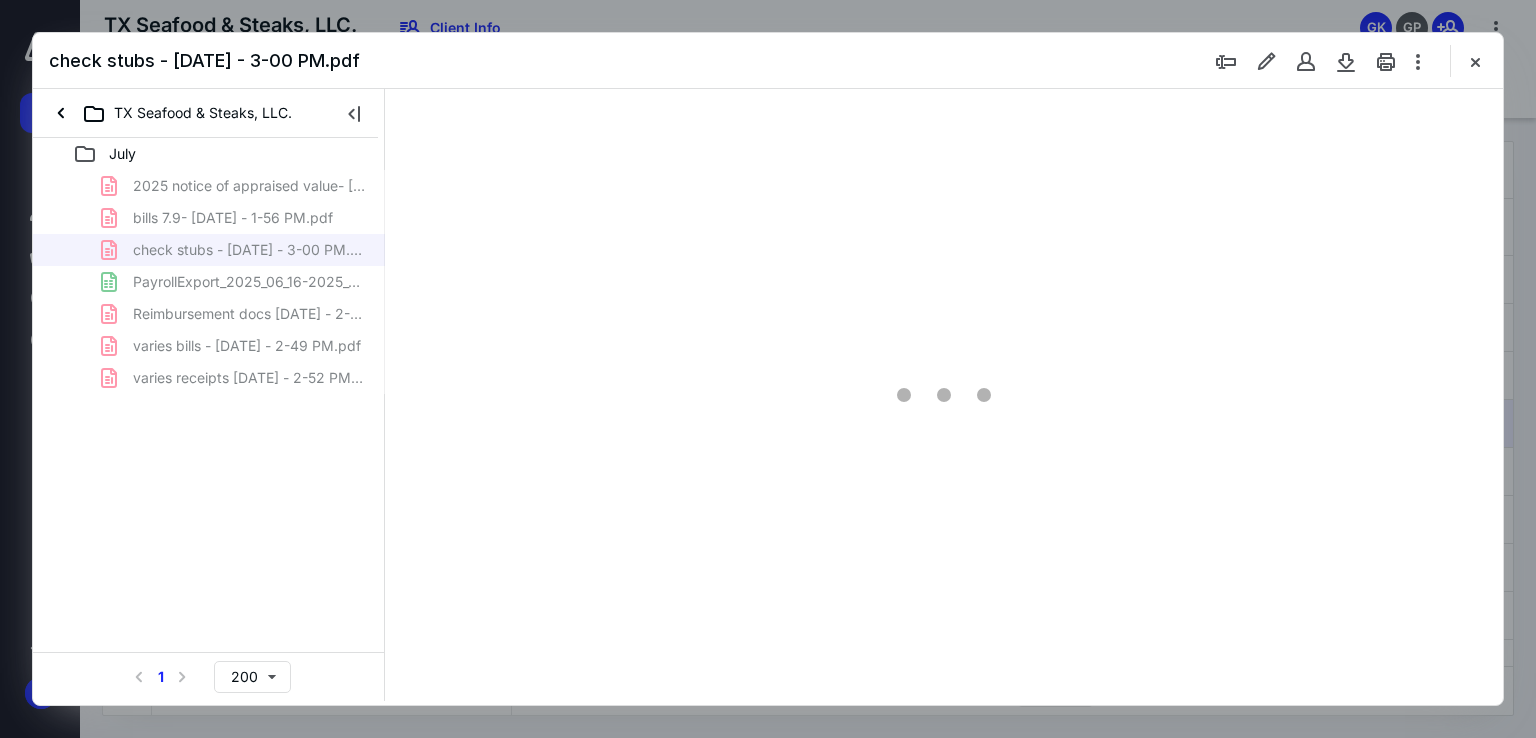 type on "87" 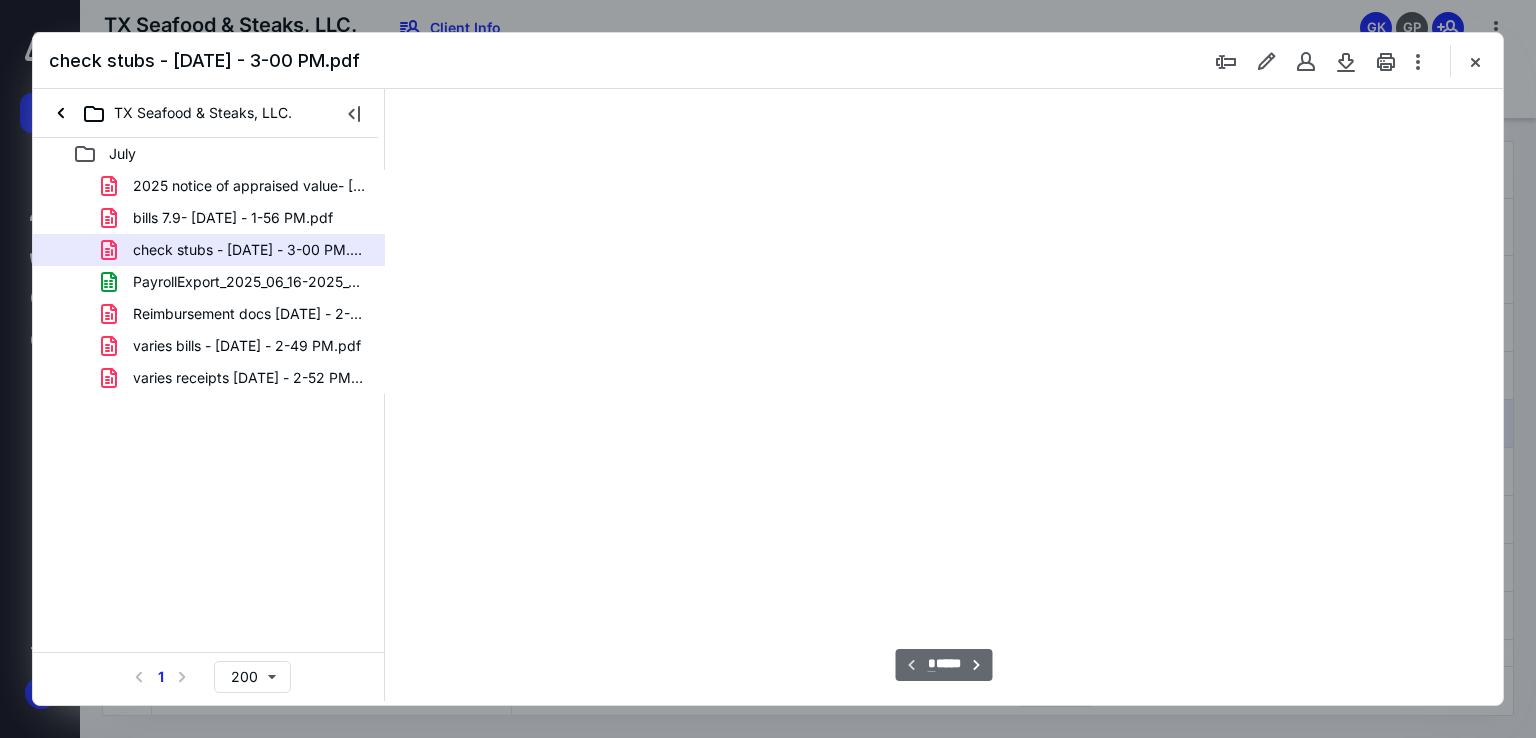scroll, scrollTop: 79, scrollLeft: 0, axis: vertical 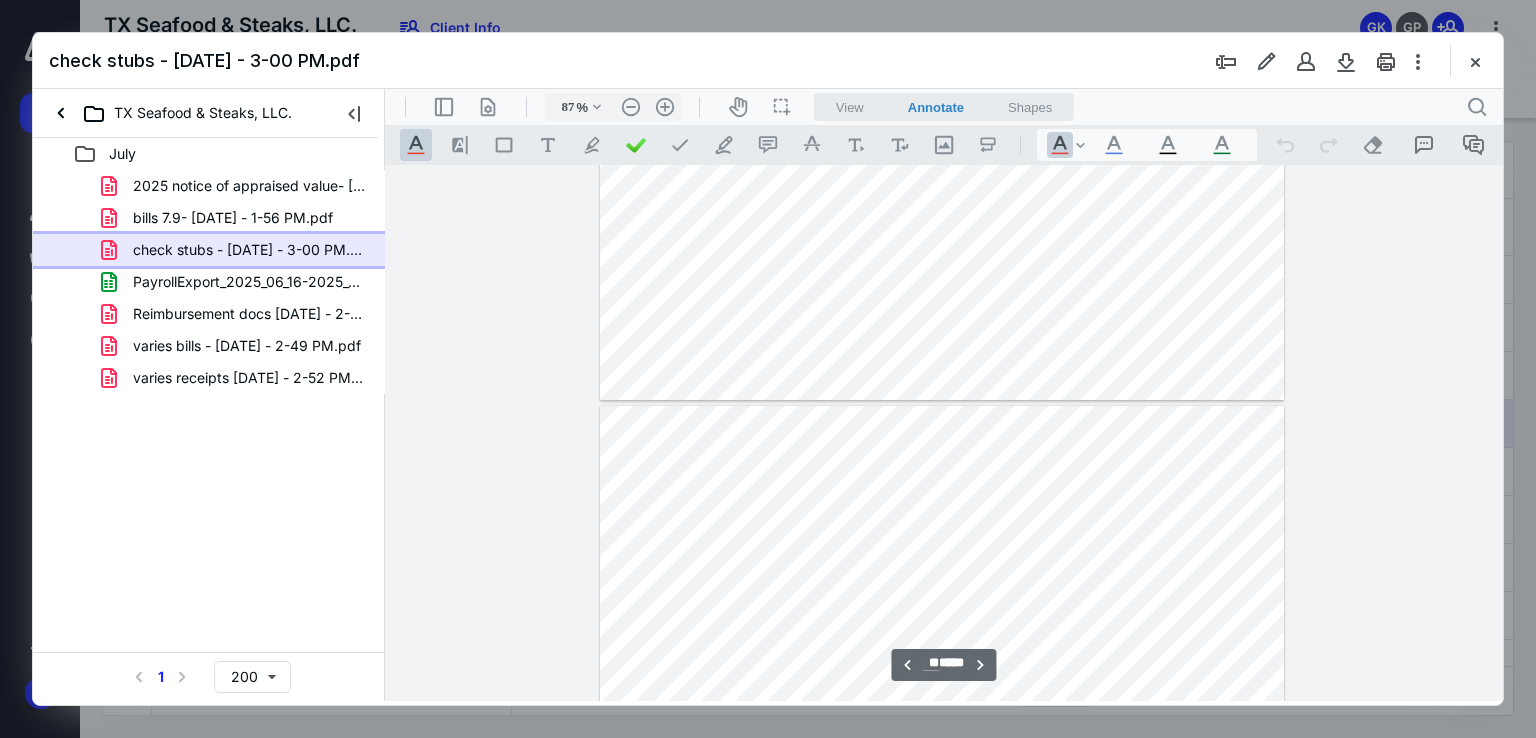 type on "**" 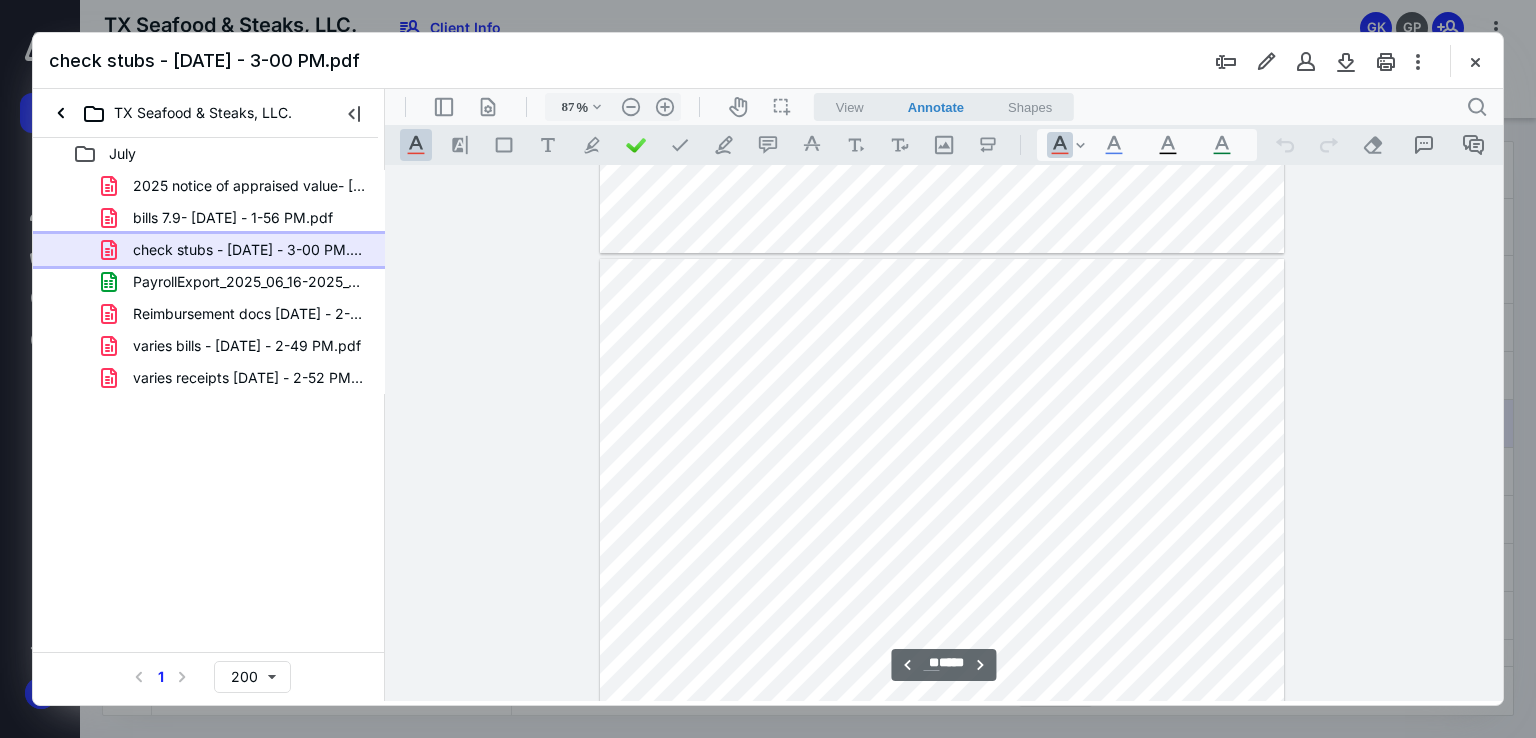 scroll, scrollTop: 11733, scrollLeft: 0, axis: vertical 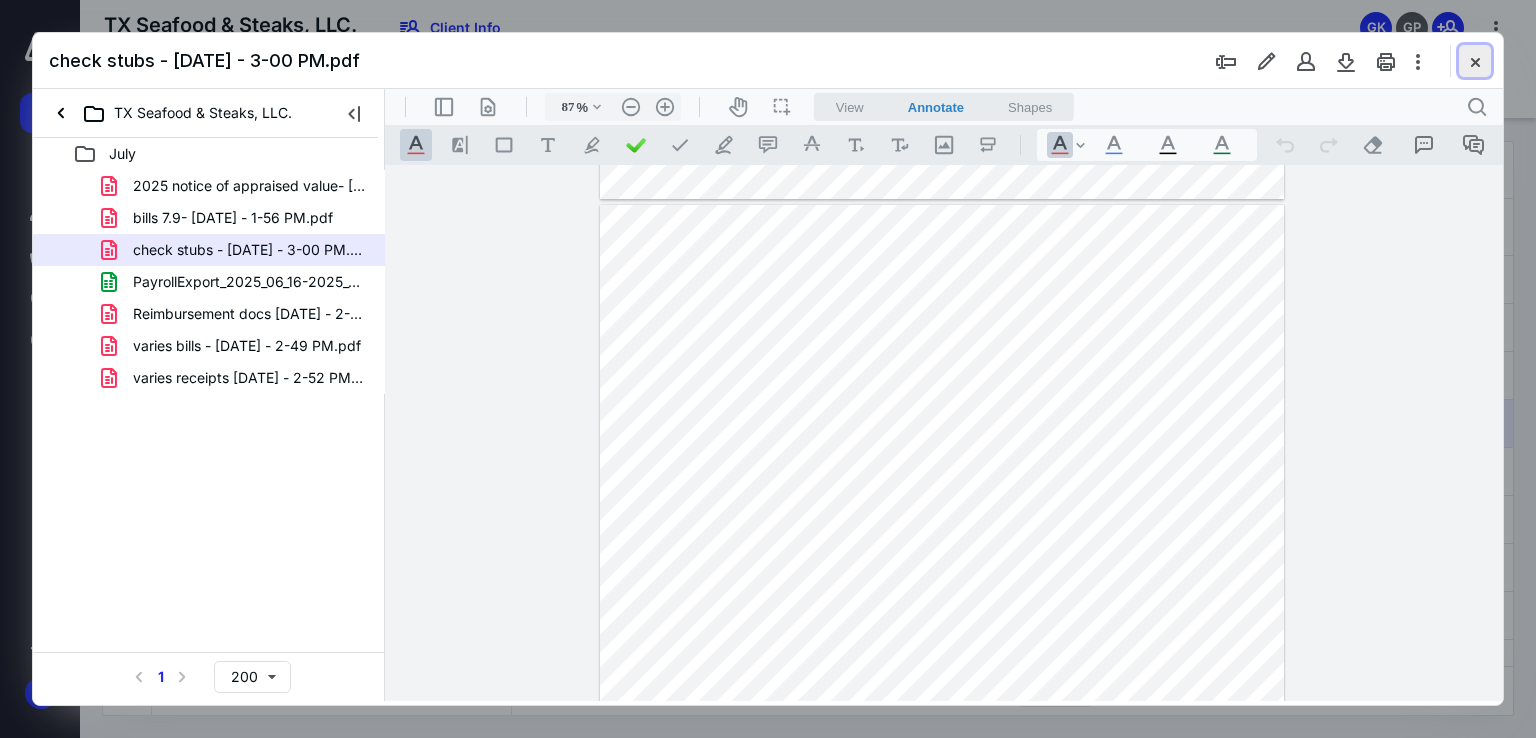 click at bounding box center (1475, 61) 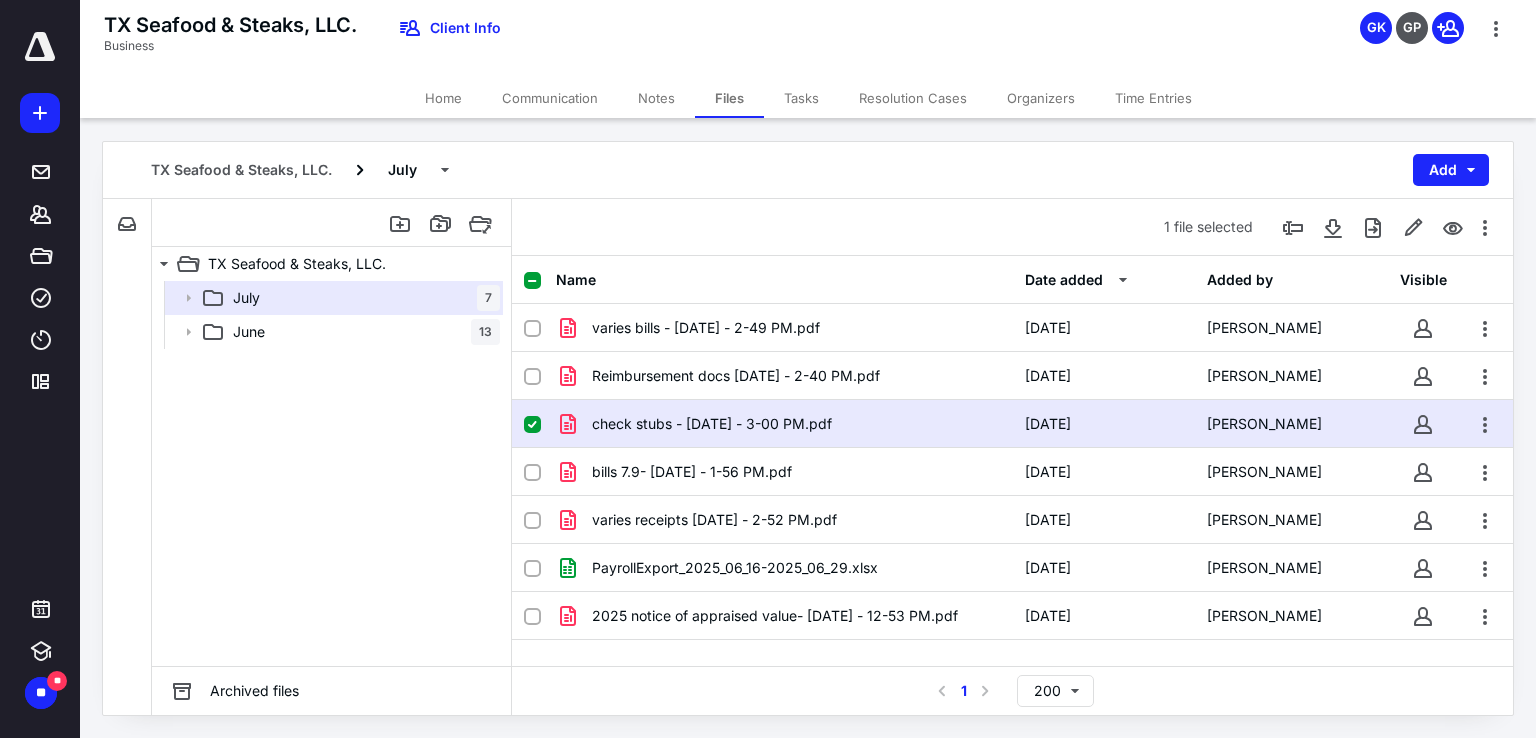 click 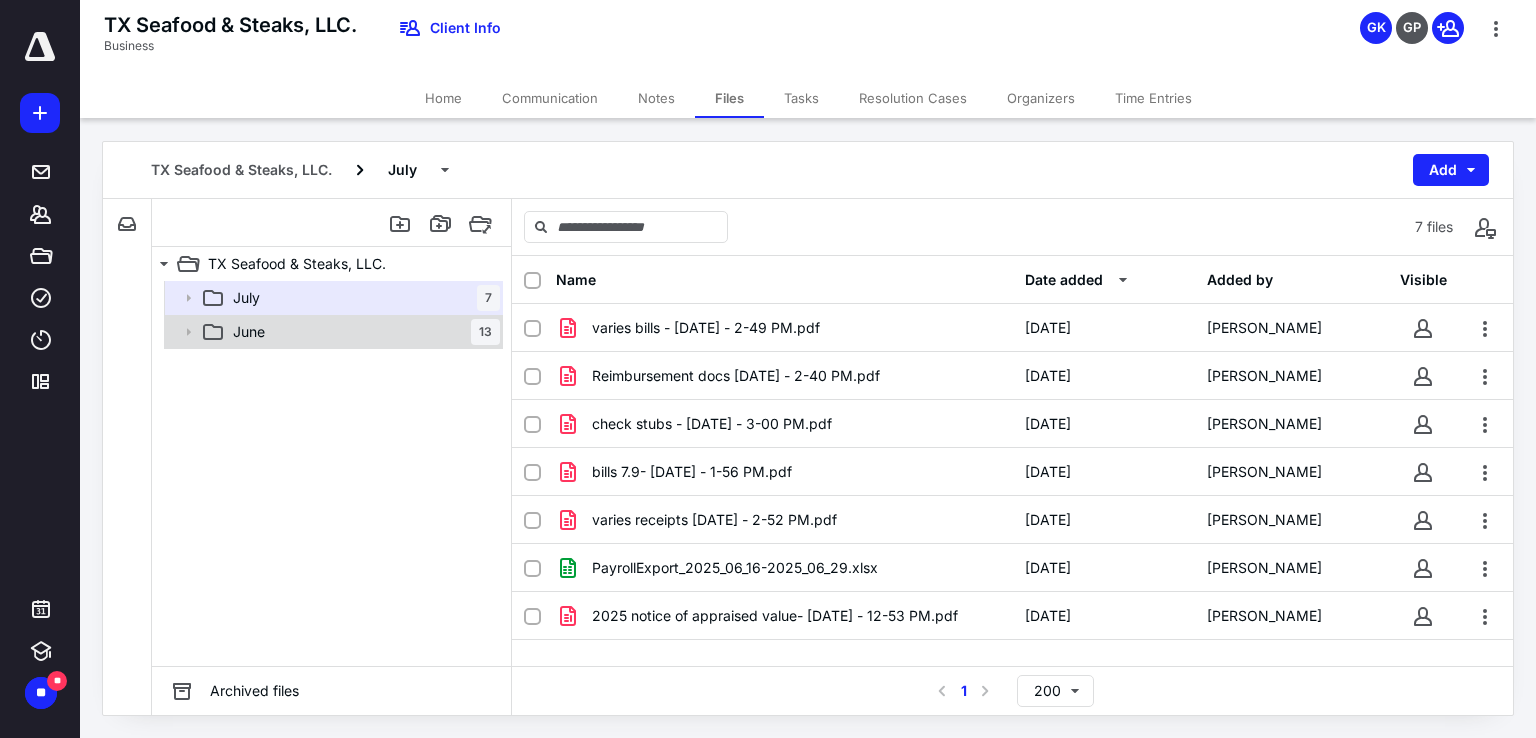 click on "[DATE]" at bounding box center [362, 332] 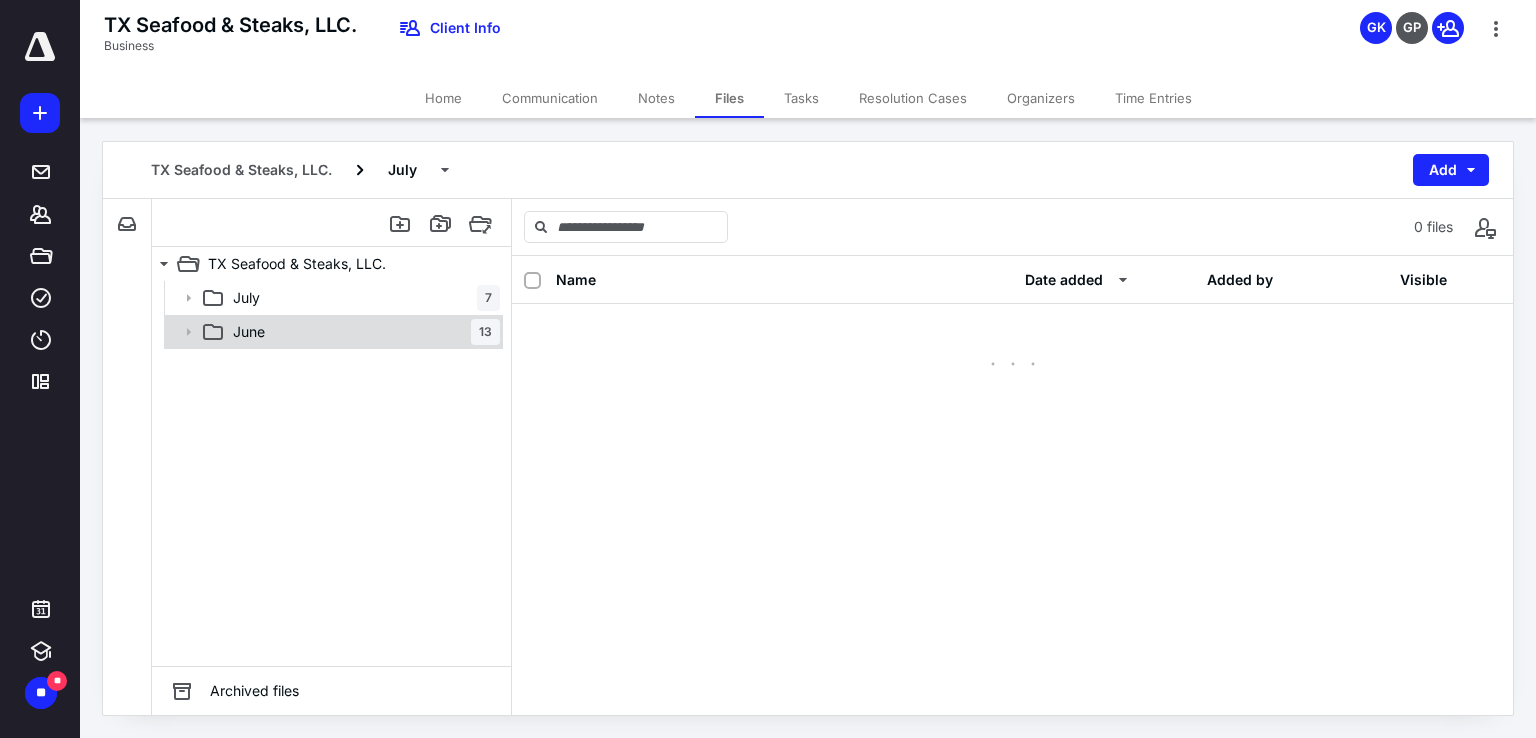 click on "[DATE]" at bounding box center (362, 332) 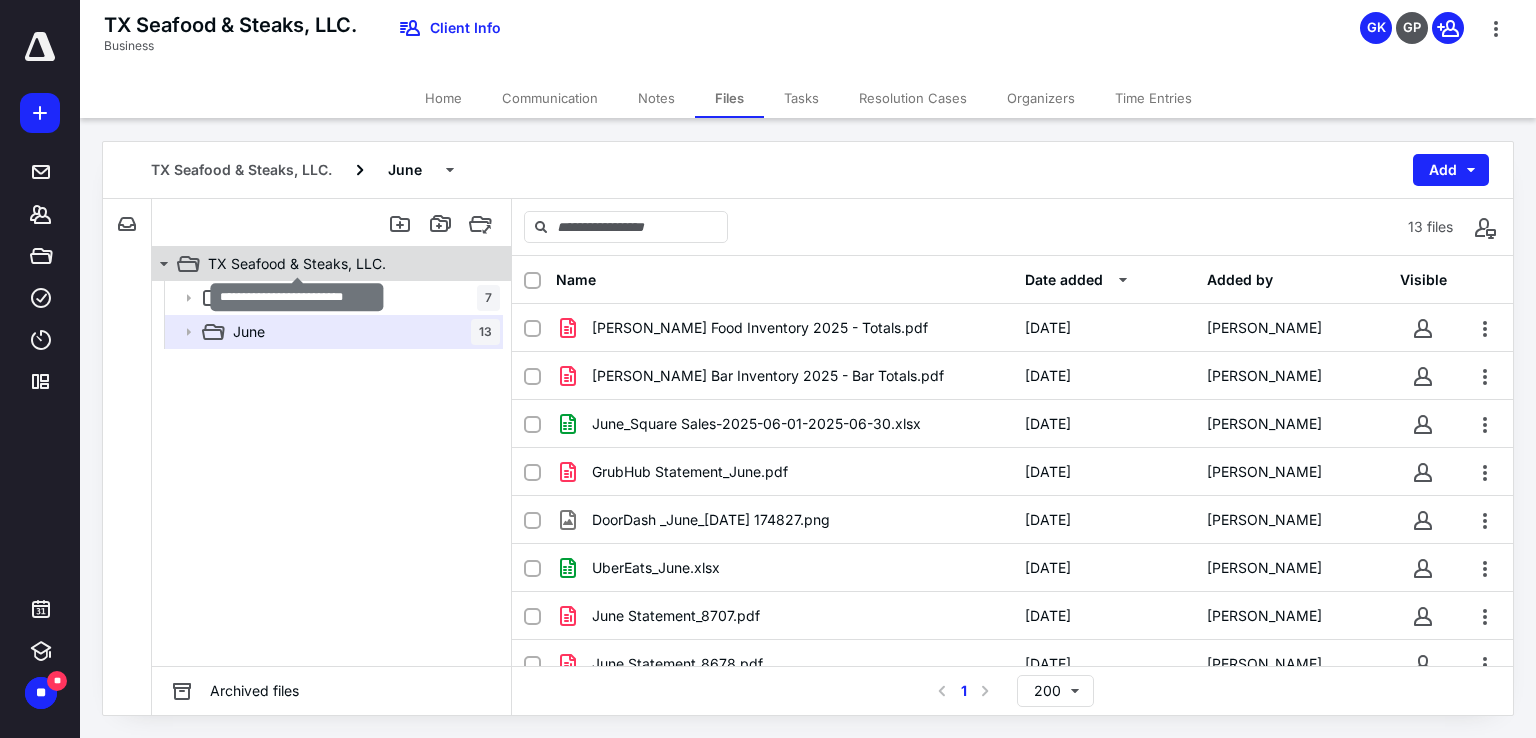 click on "TX Seafood & Steaks, LLC." at bounding box center (297, 264) 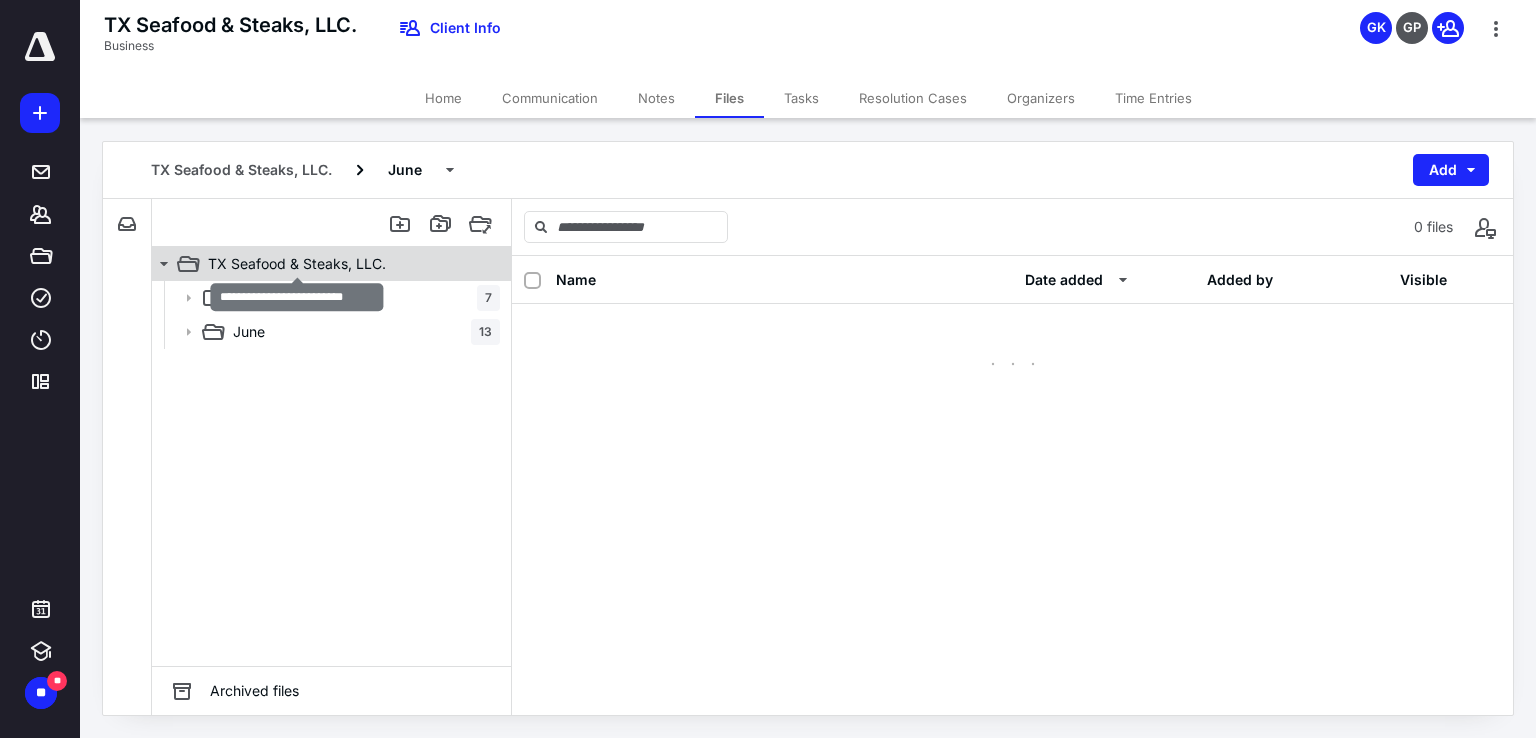 click on "TX Seafood & Steaks, LLC." at bounding box center [297, 264] 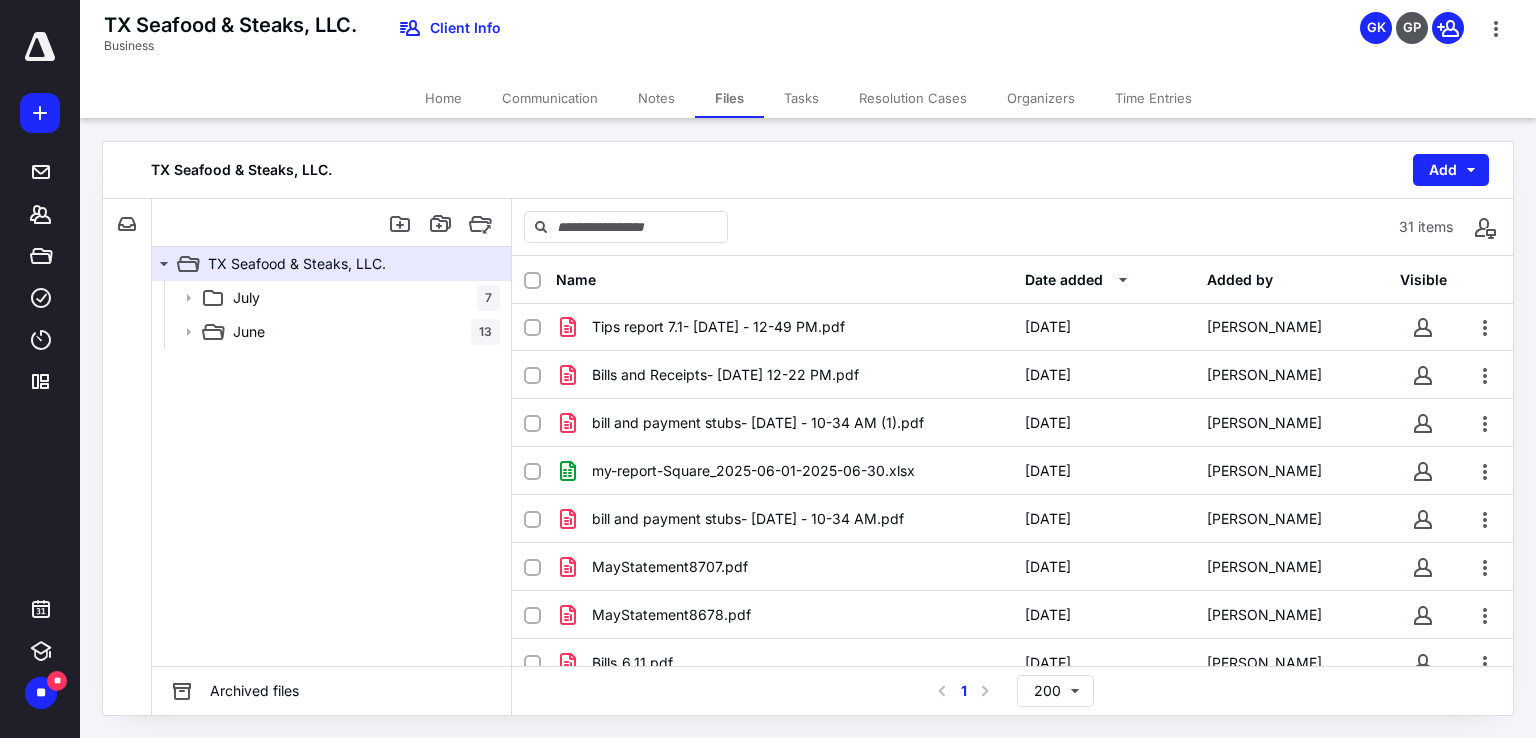 scroll, scrollTop: 0, scrollLeft: 0, axis: both 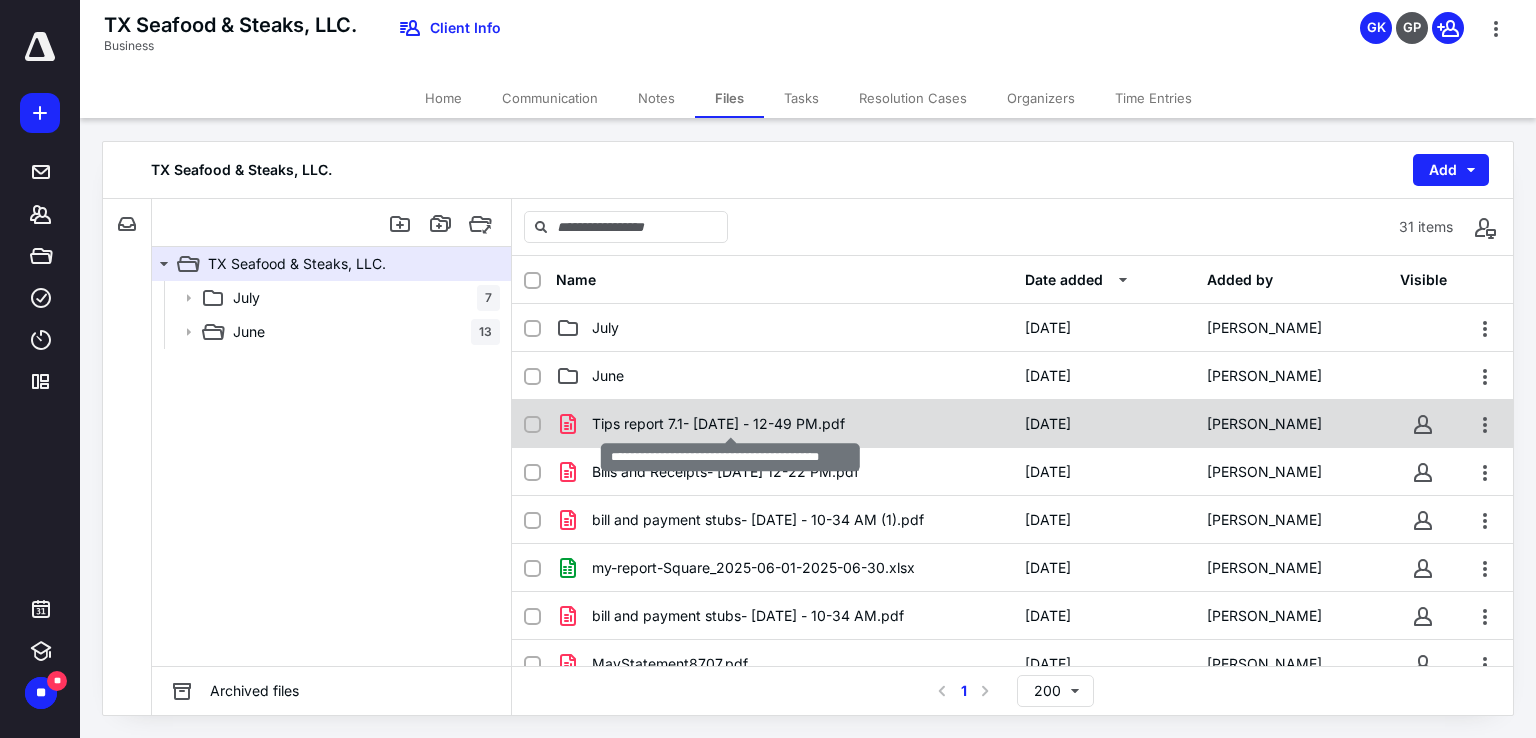 click on "Tips report 7.1- [DATE] - 12-49 PM.pdf" at bounding box center [718, 424] 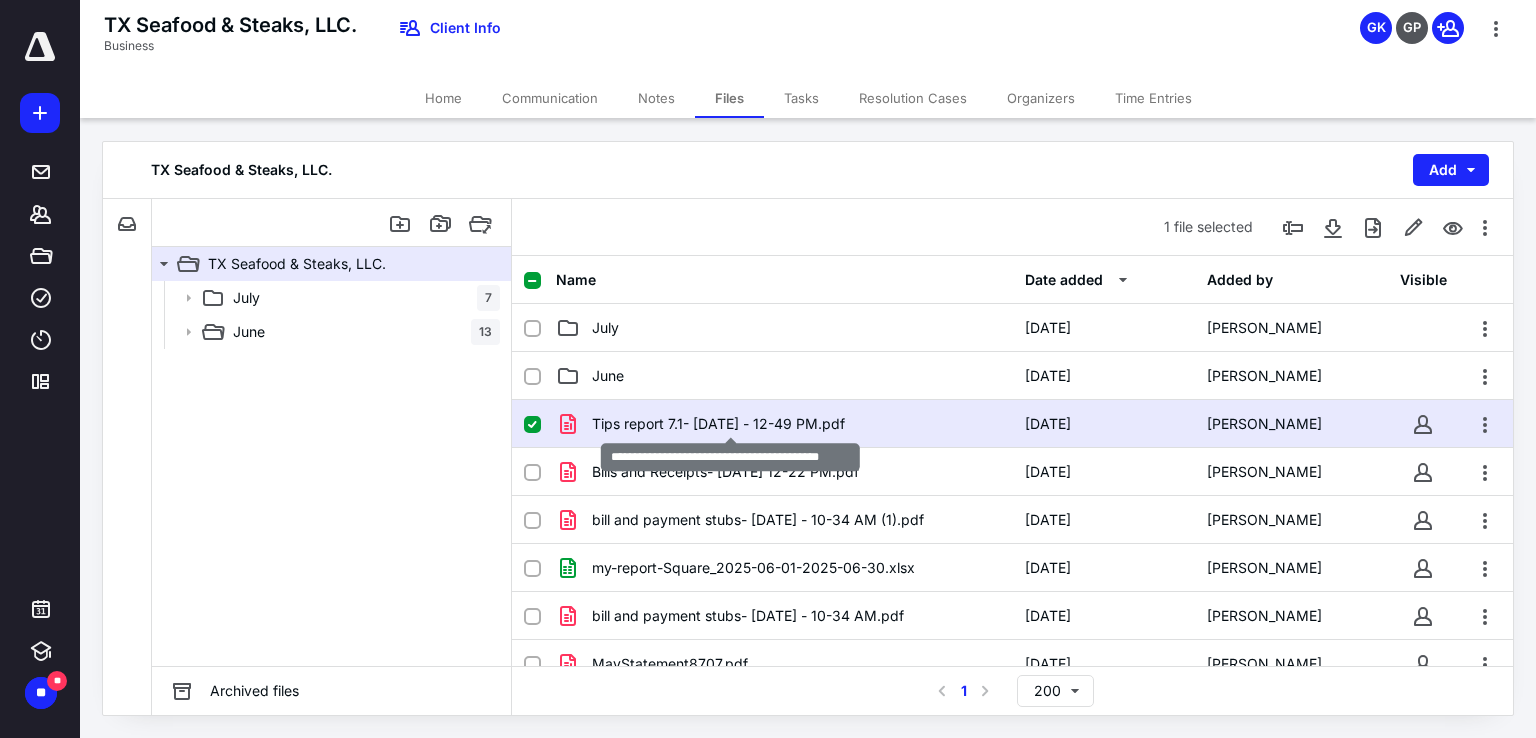 click on "Tips report 7.1- [DATE] - 12-49 PM.pdf" at bounding box center (718, 424) 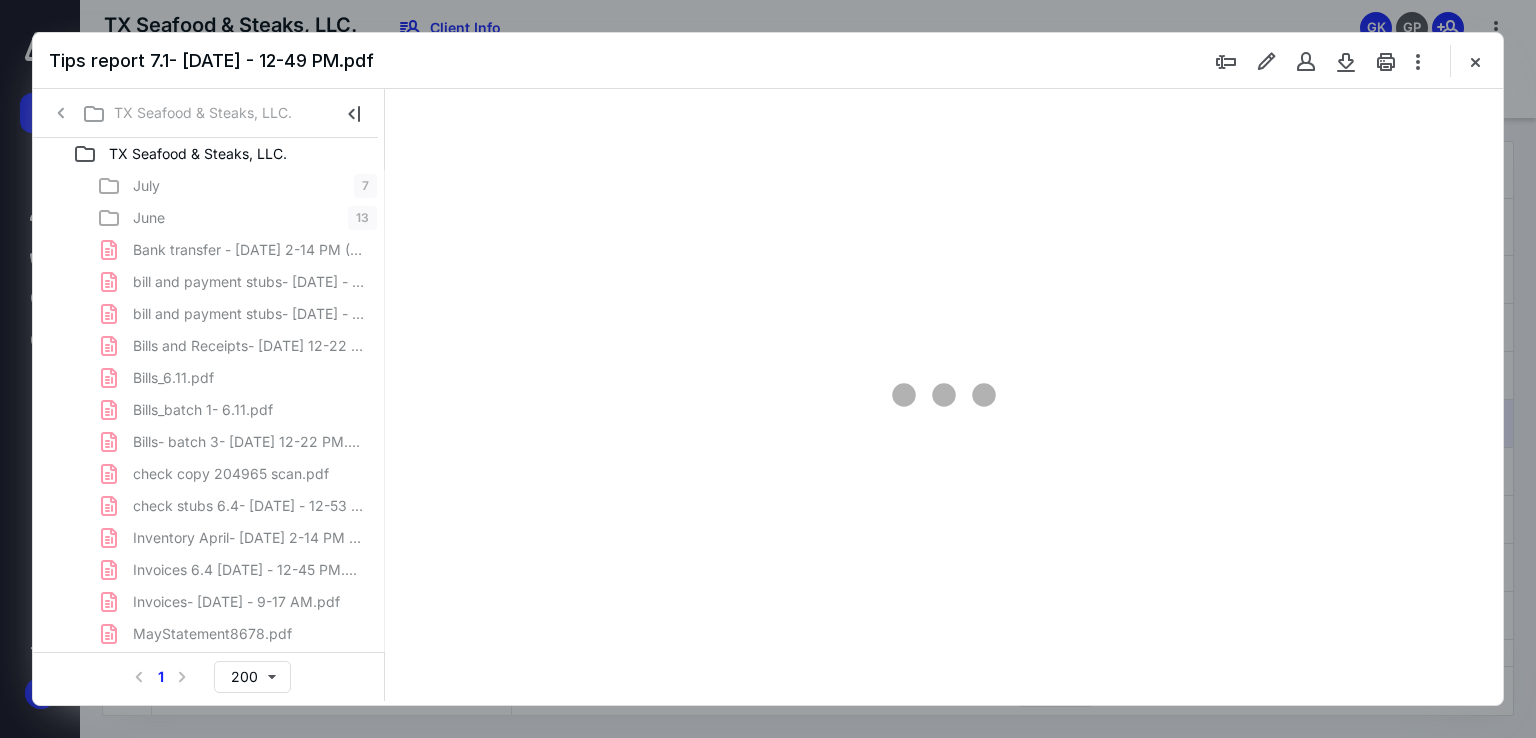 scroll, scrollTop: 0, scrollLeft: 0, axis: both 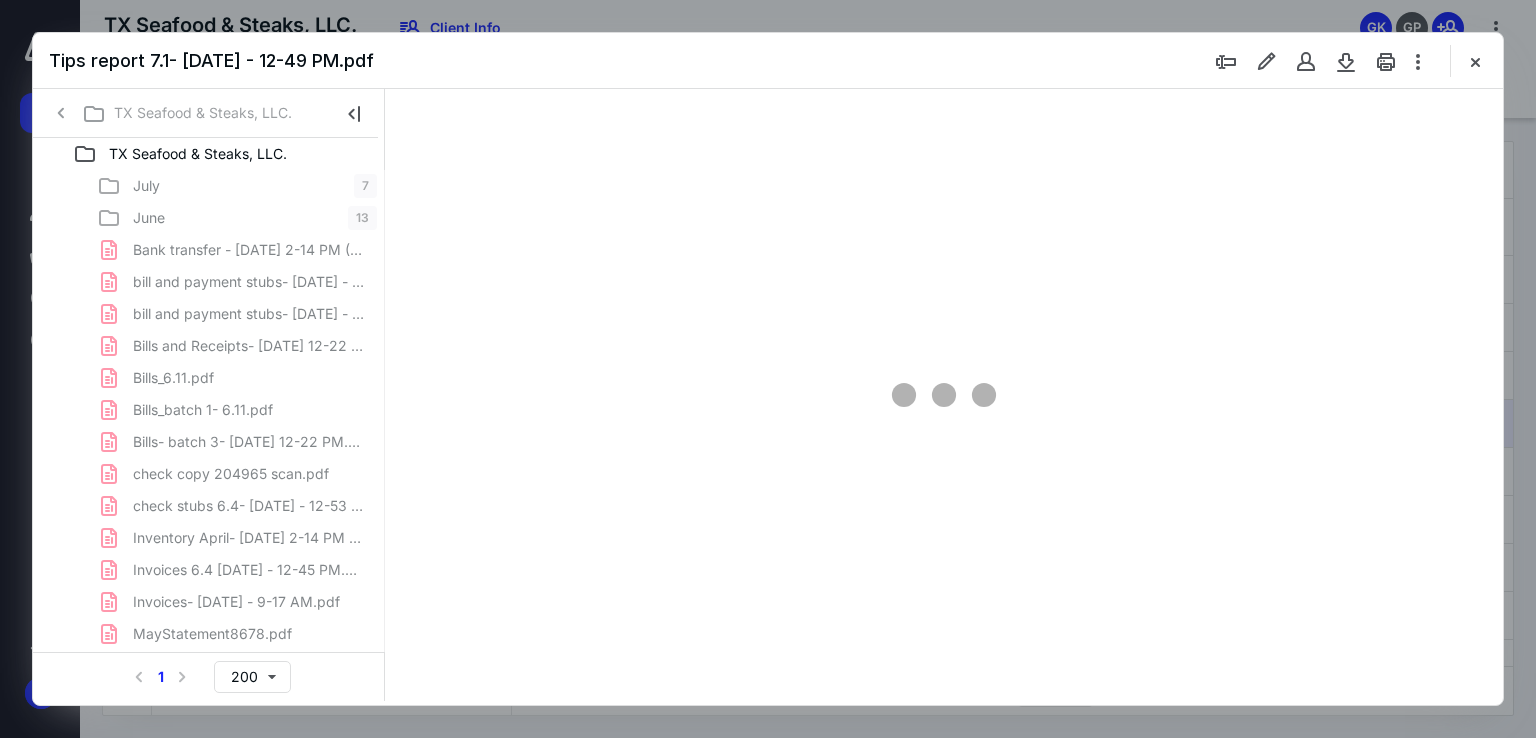type on "67" 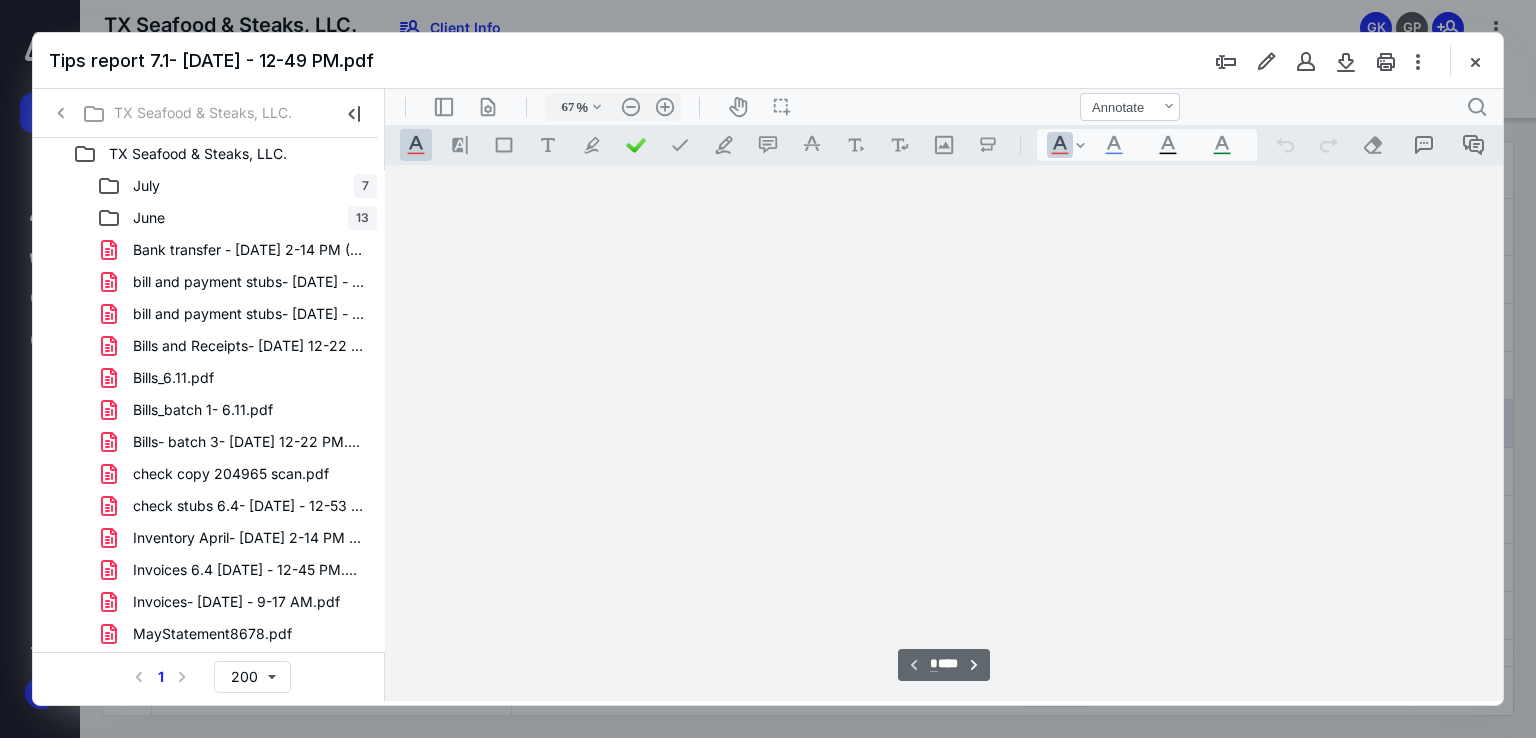 scroll, scrollTop: 79, scrollLeft: 0, axis: vertical 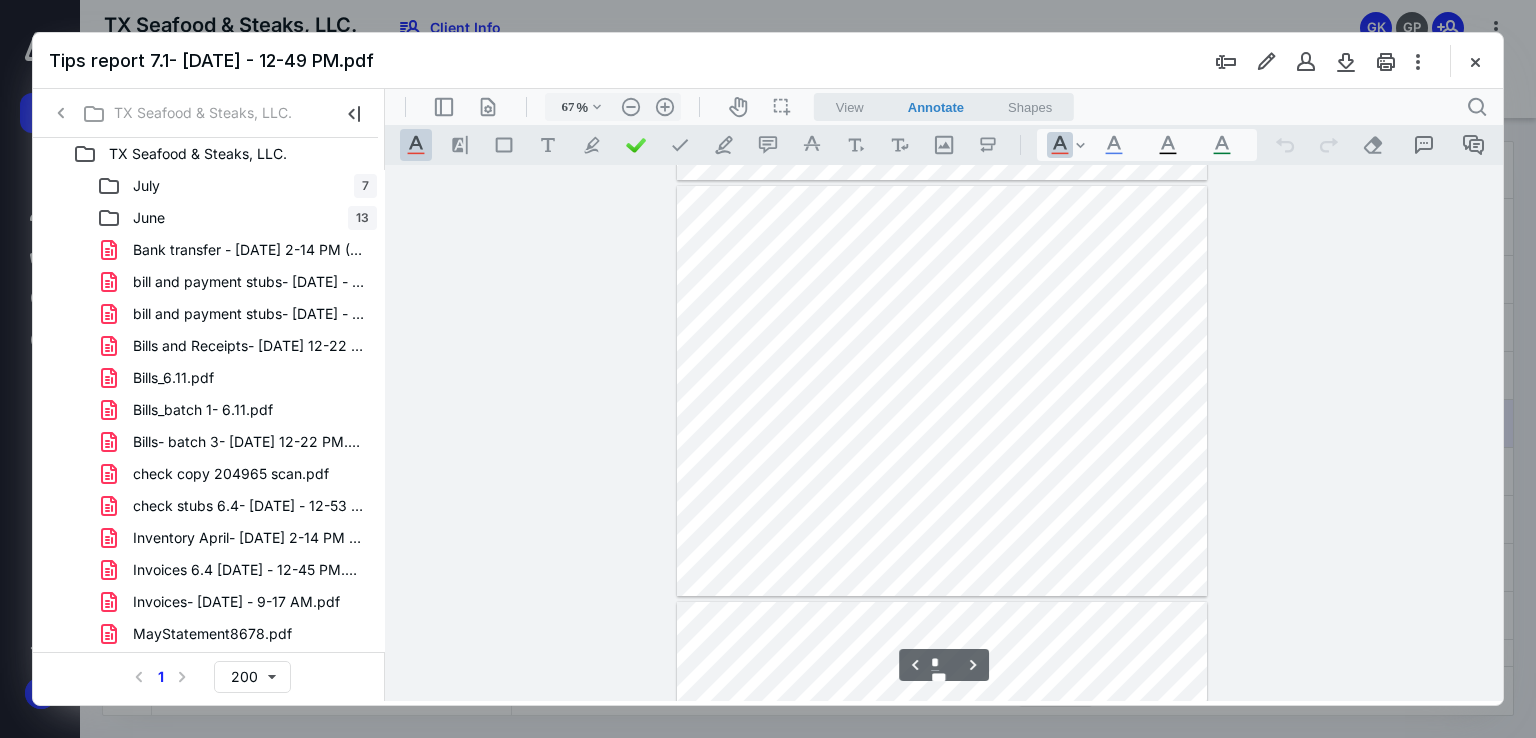 type on "*" 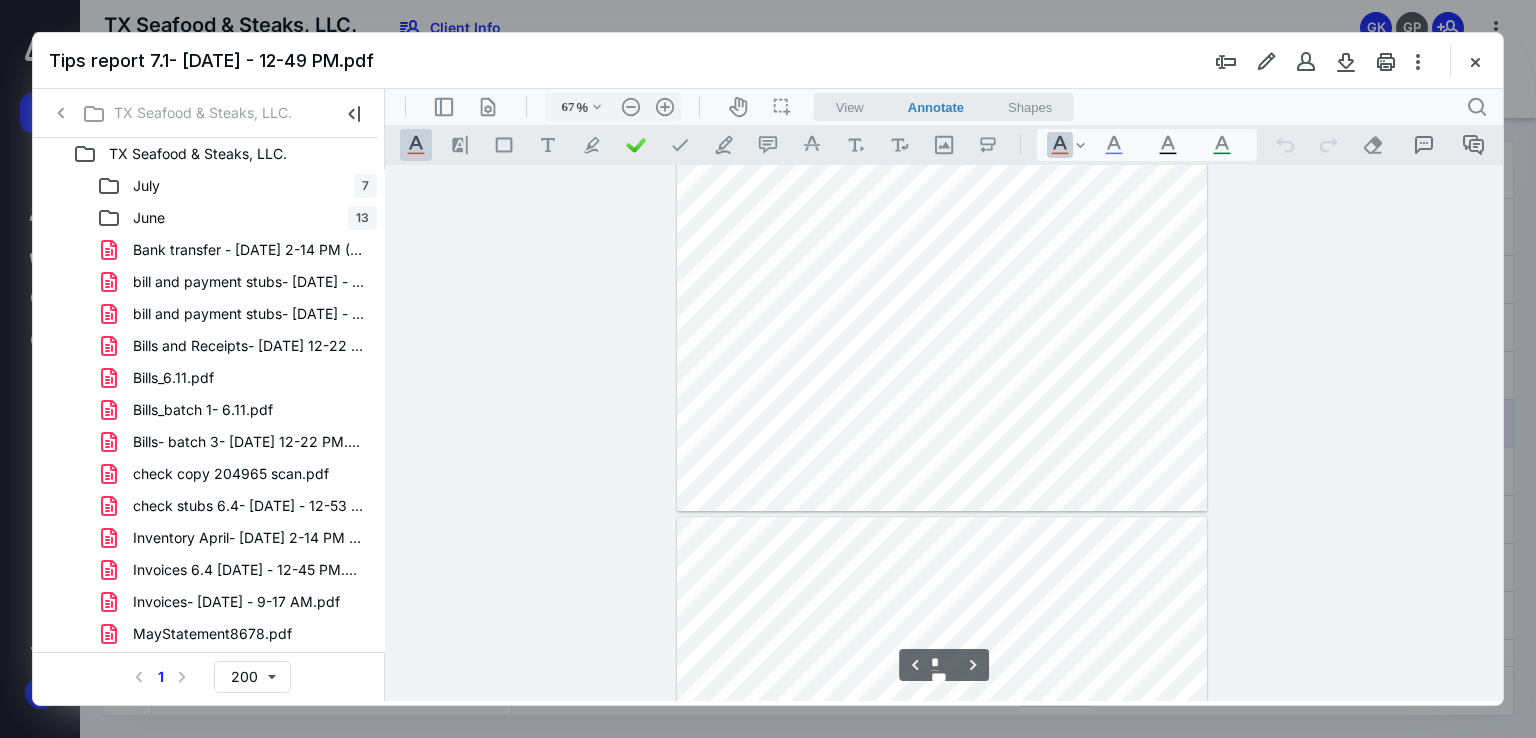 scroll, scrollTop: 1880, scrollLeft: 0, axis: vertical 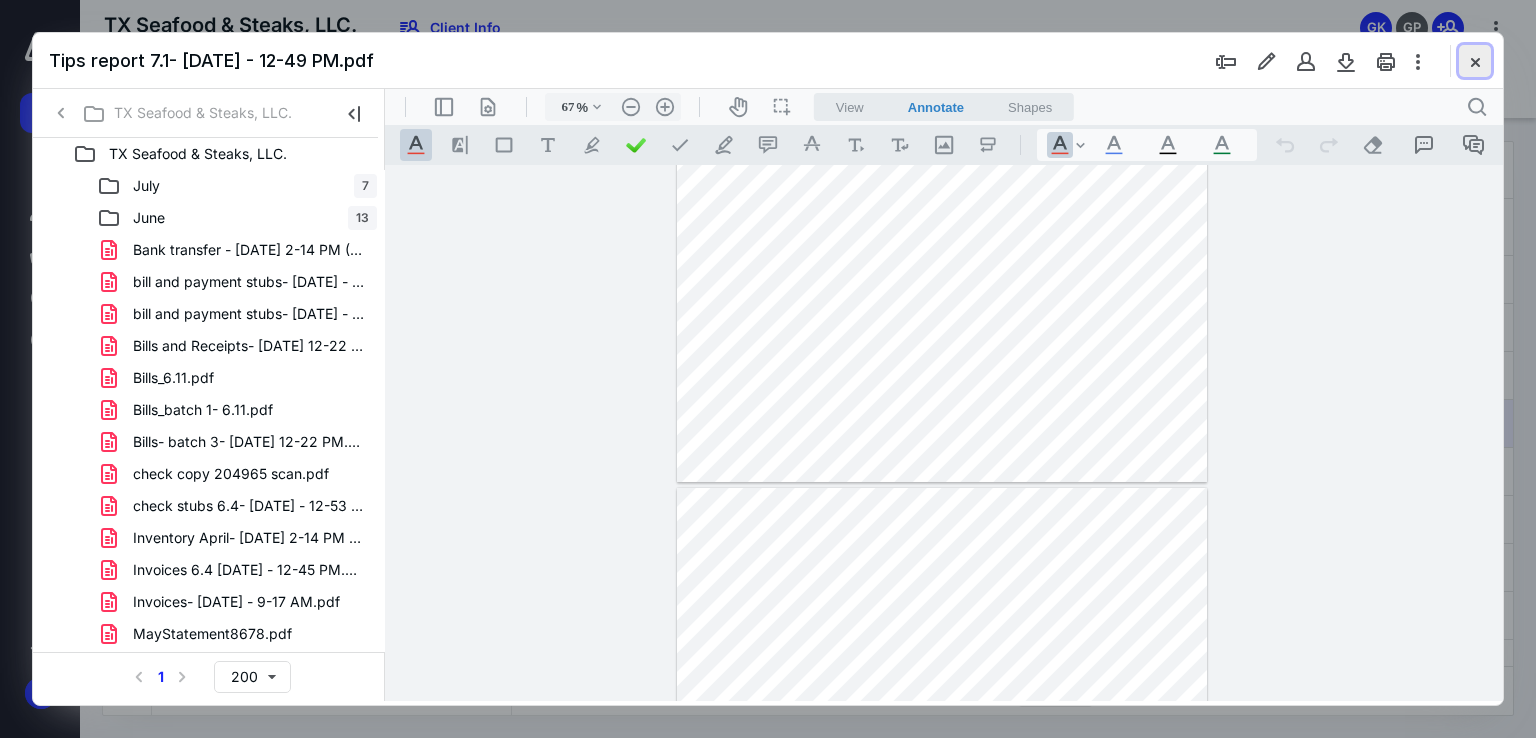 click at bounding box center (1475, 61) 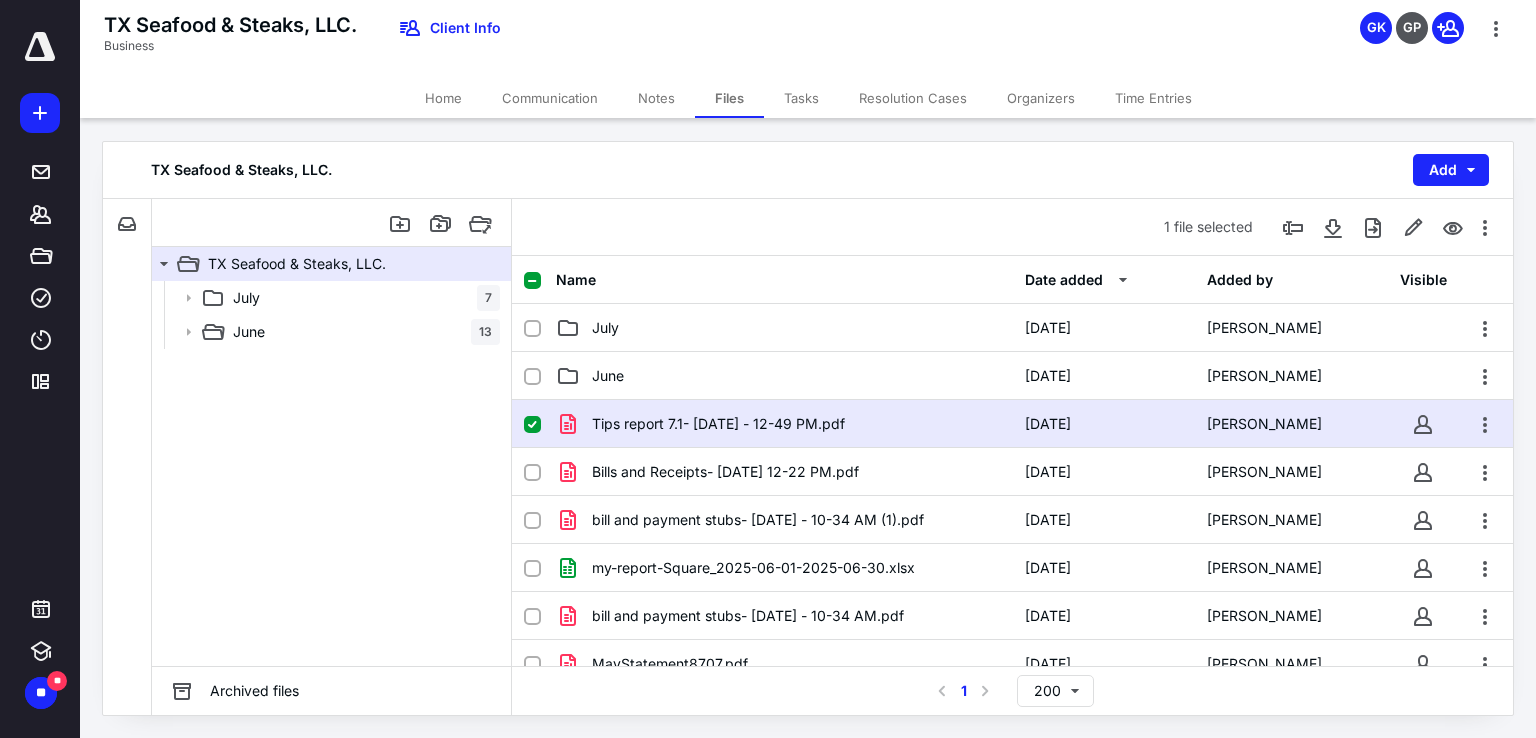 click at bounding box center (532, 425) 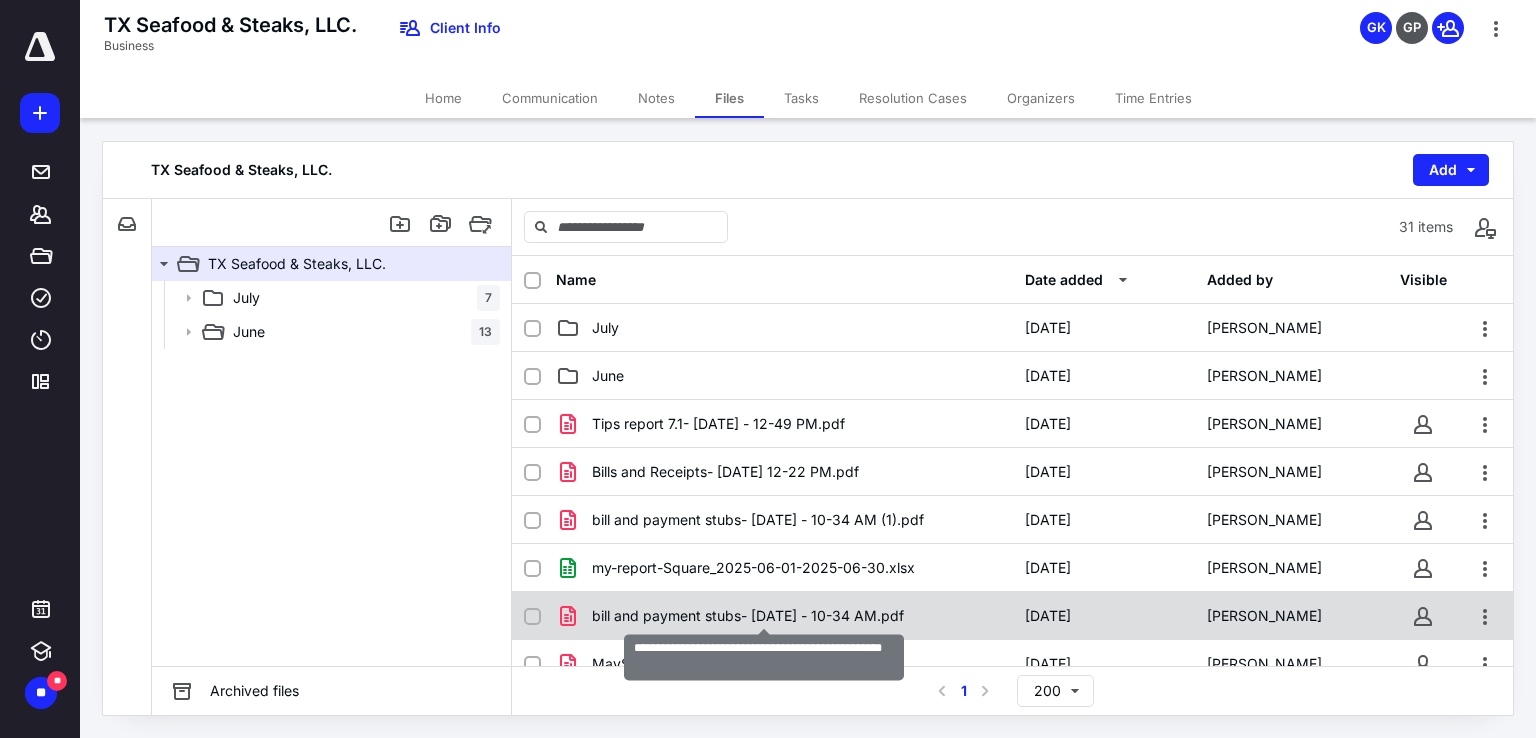 click on "bill and payment stubs- [DATE] - 10-34 AM.pdf" at bounding box center (748, 616) 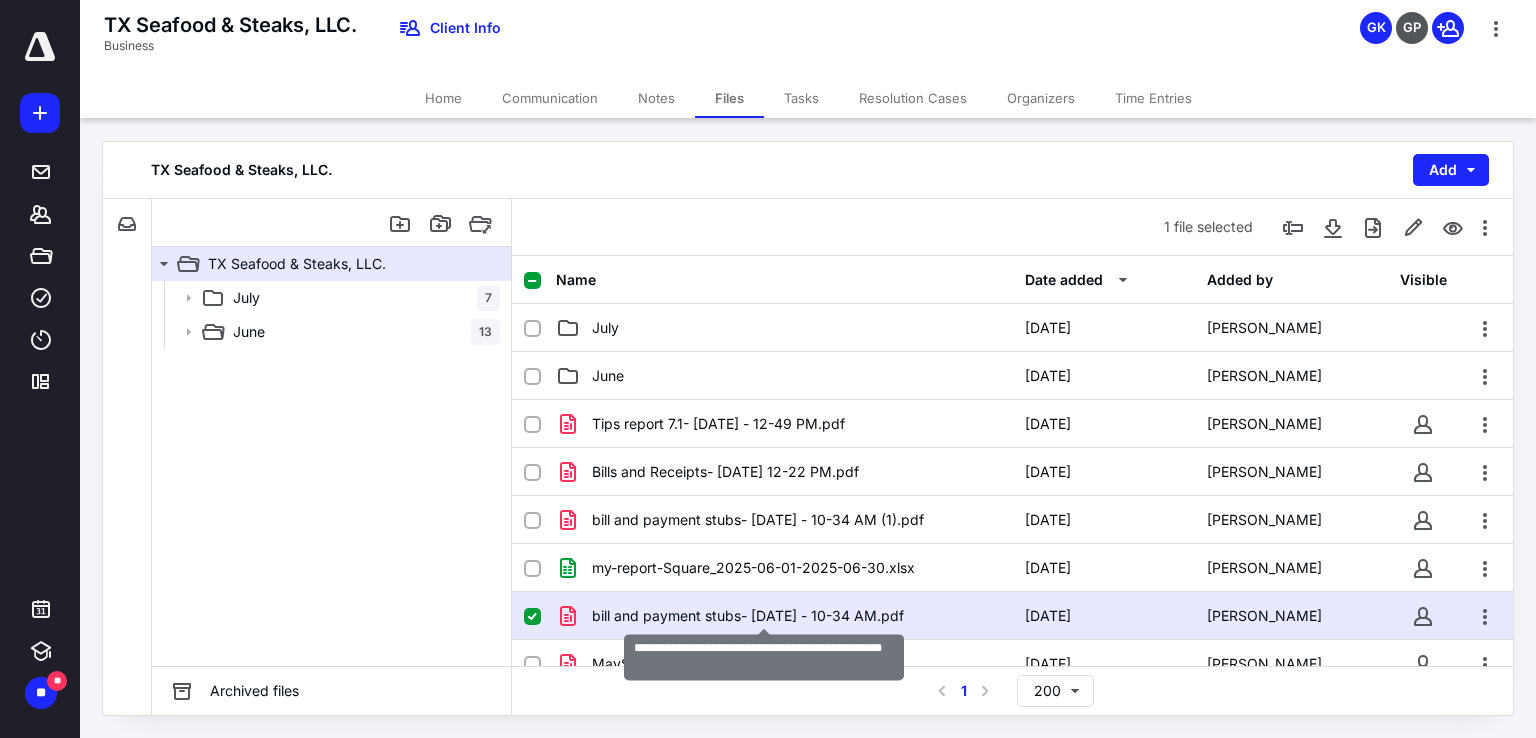click on "bill and payment stubs- [DATE] - 10-34 AM.pdf" at bounding box center [748, 616] 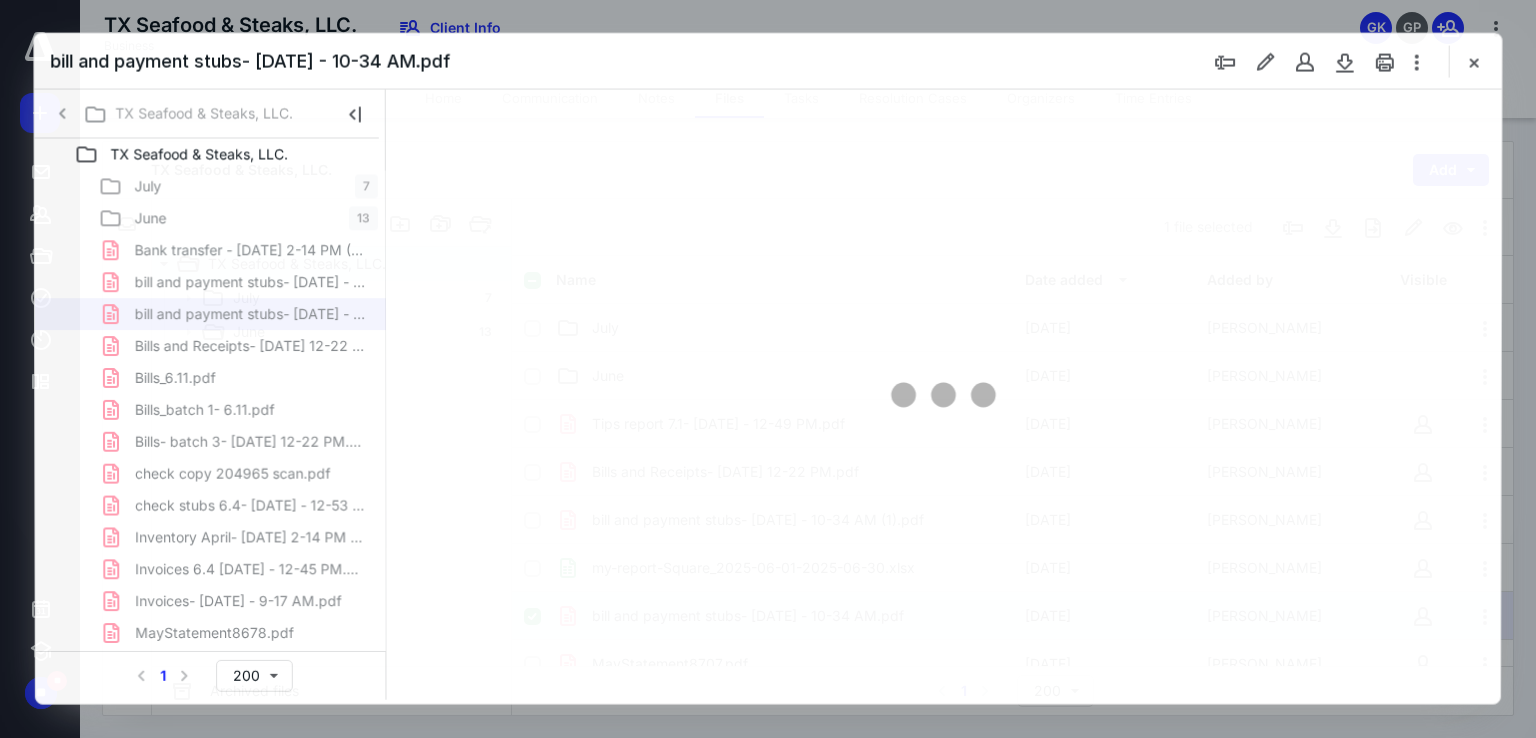 scroll, scrollTop: 0, scrollLeft: 0, axis: both 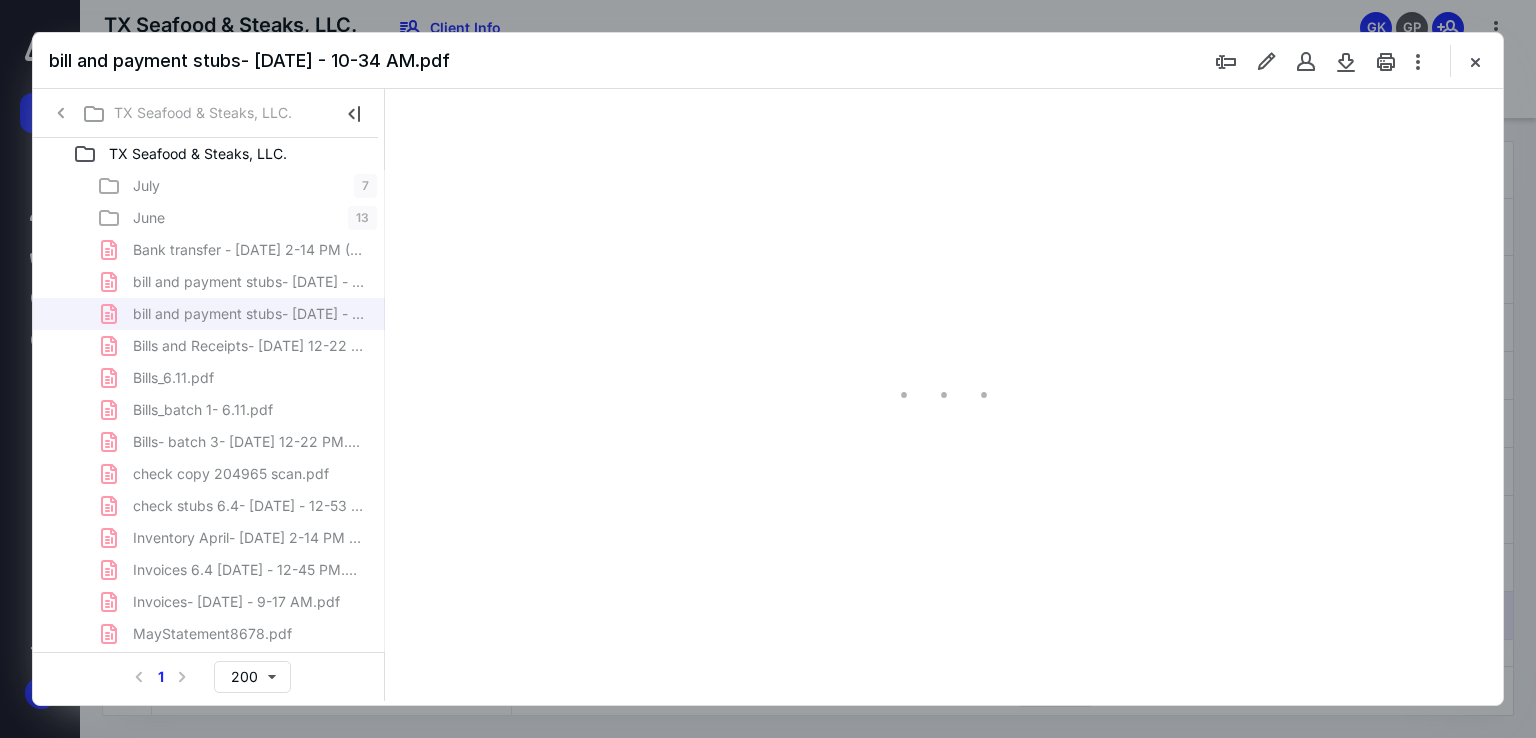 type on "87" 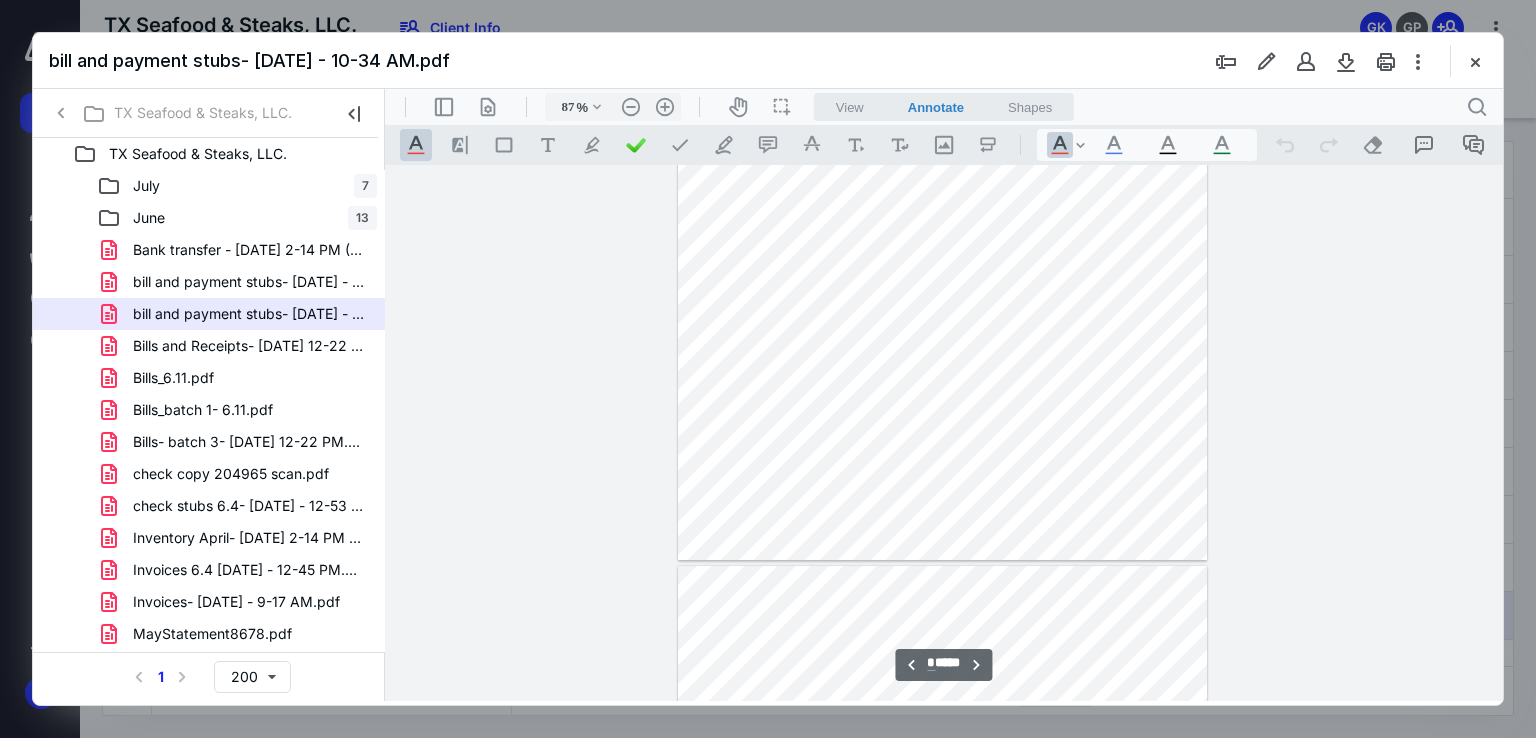 scroll, scrollTop: 5294, scrollLeft: 0, axis: vertical 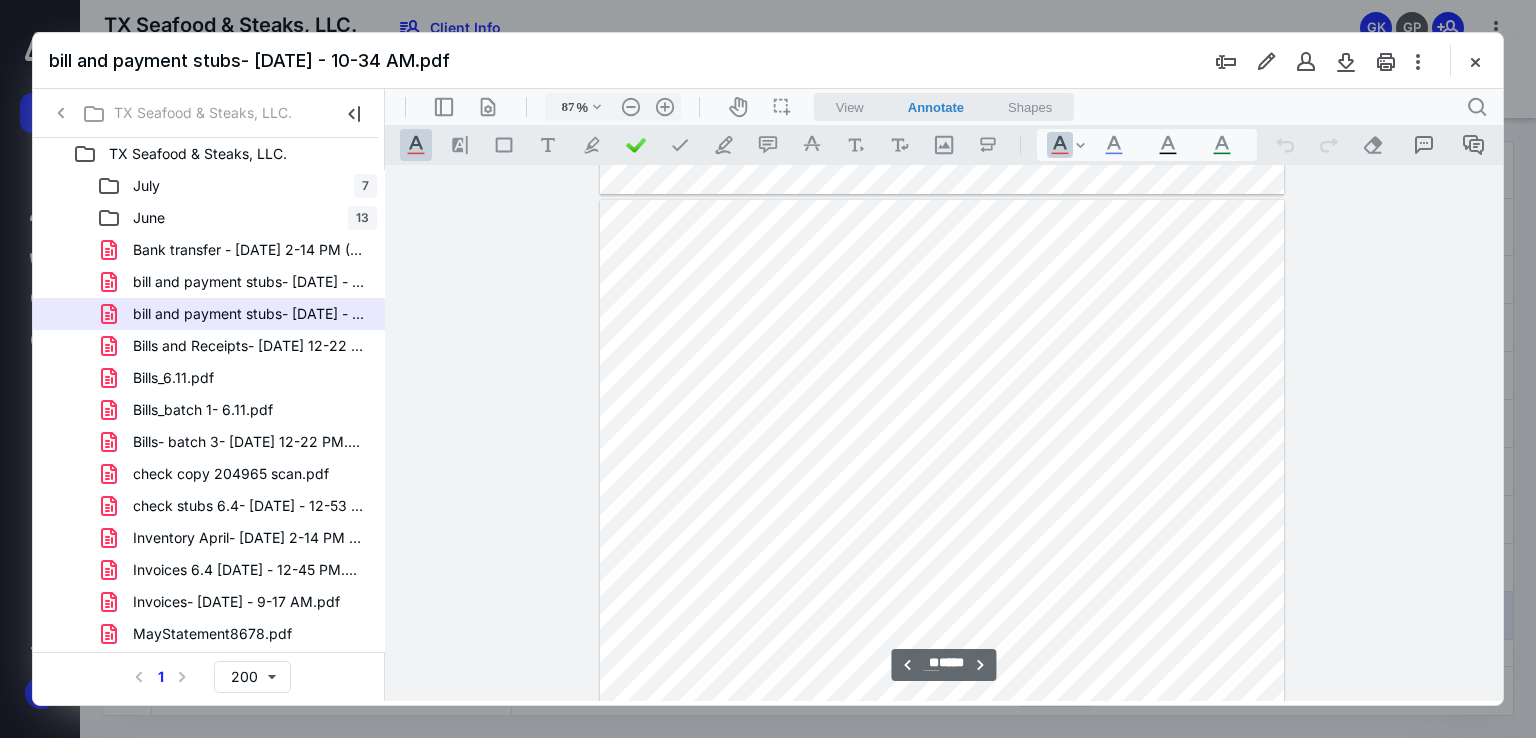 type on "**" 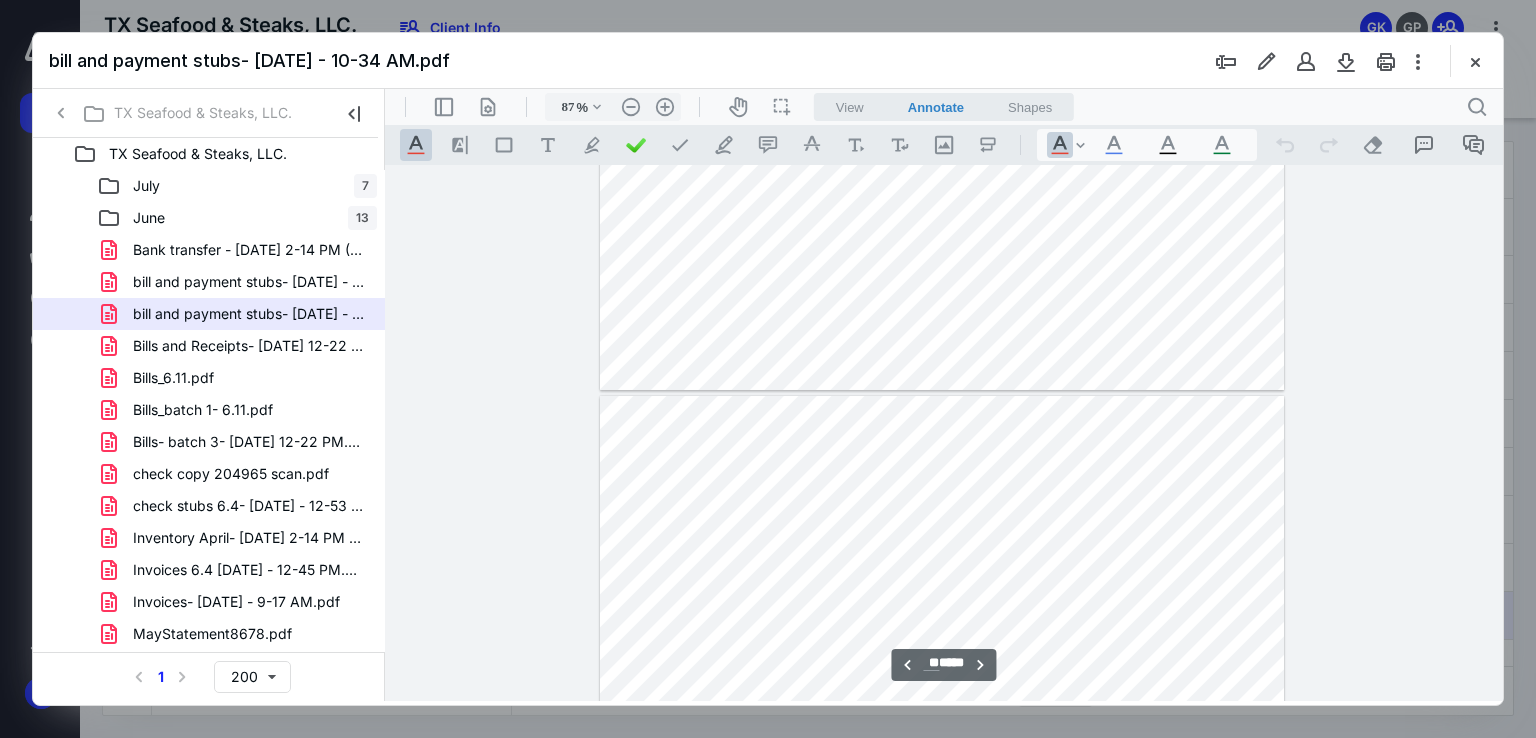 scroll, scrollTop: 7884, scrollLeft: 0, axis: vertical 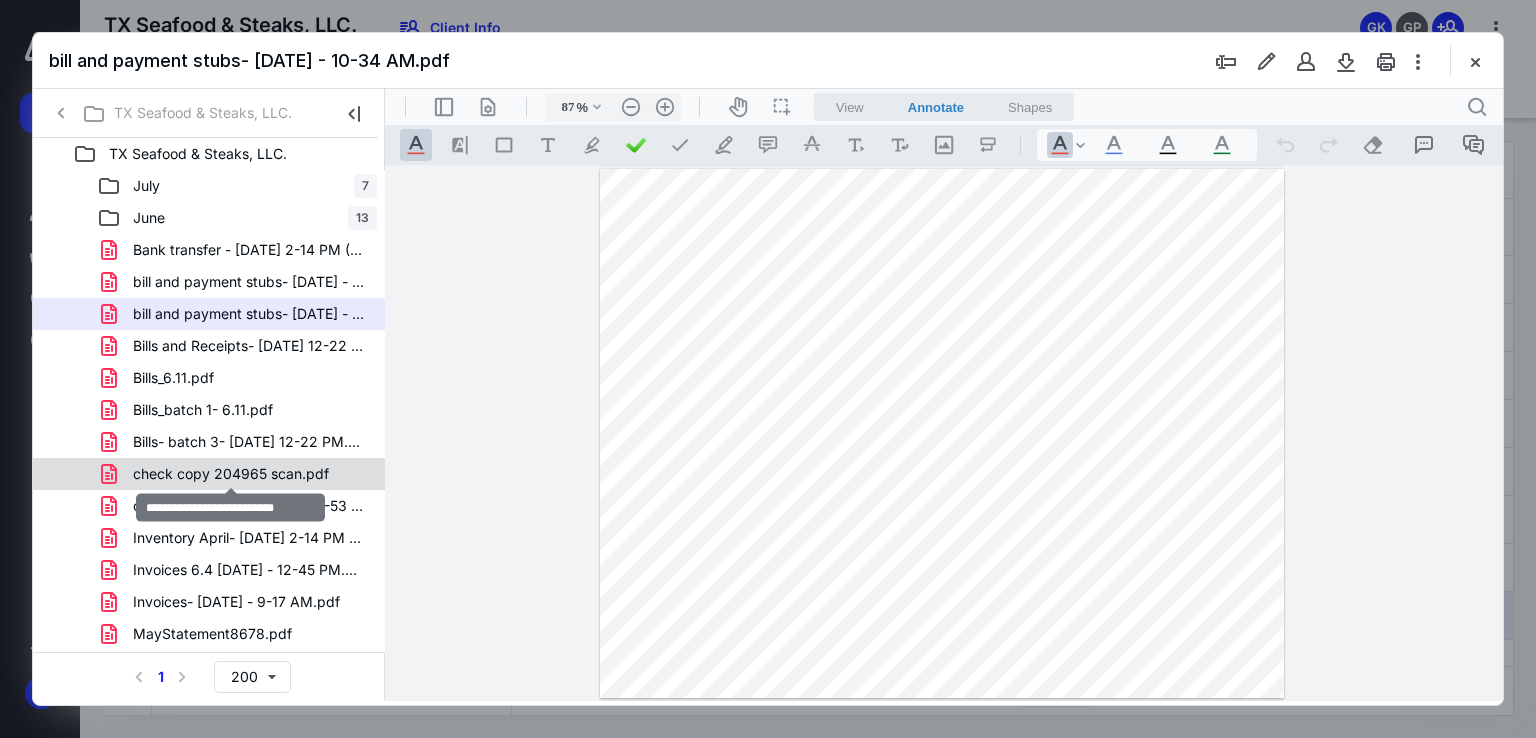 click on "check copy 204965 scan.pdf" at bounding box center [231, 474] 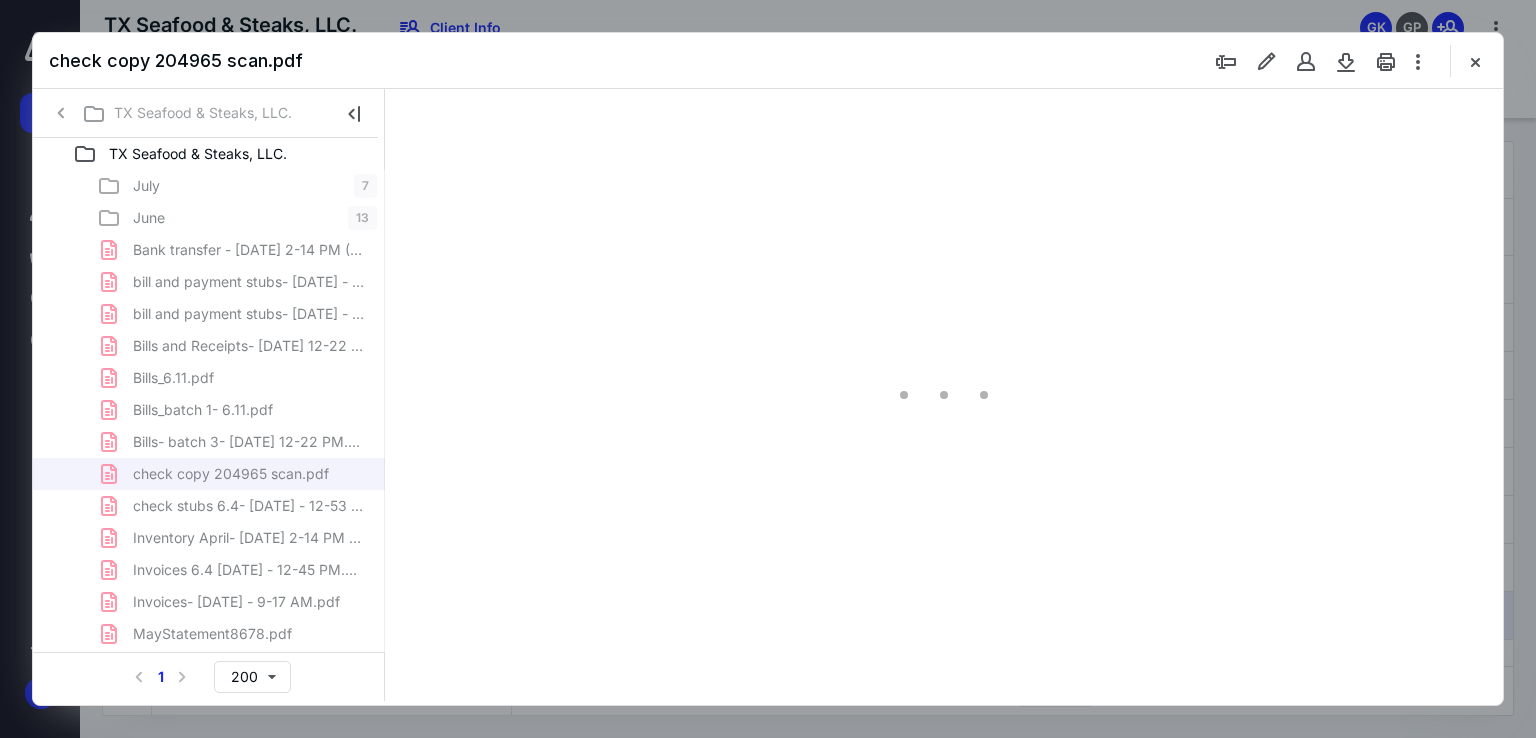 type on "89" 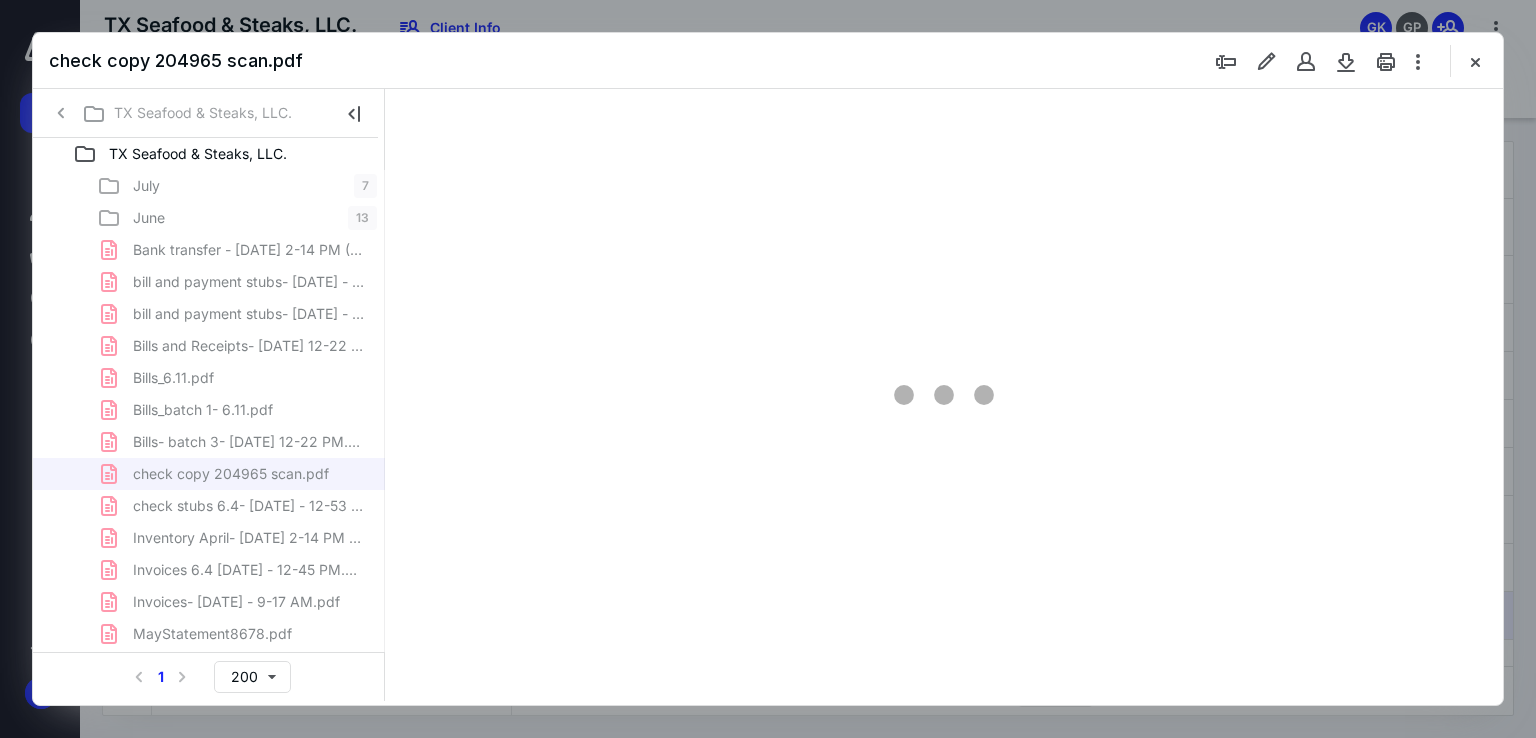 scroll, scrollTop: 0, scrollLeft: 0, axis: both 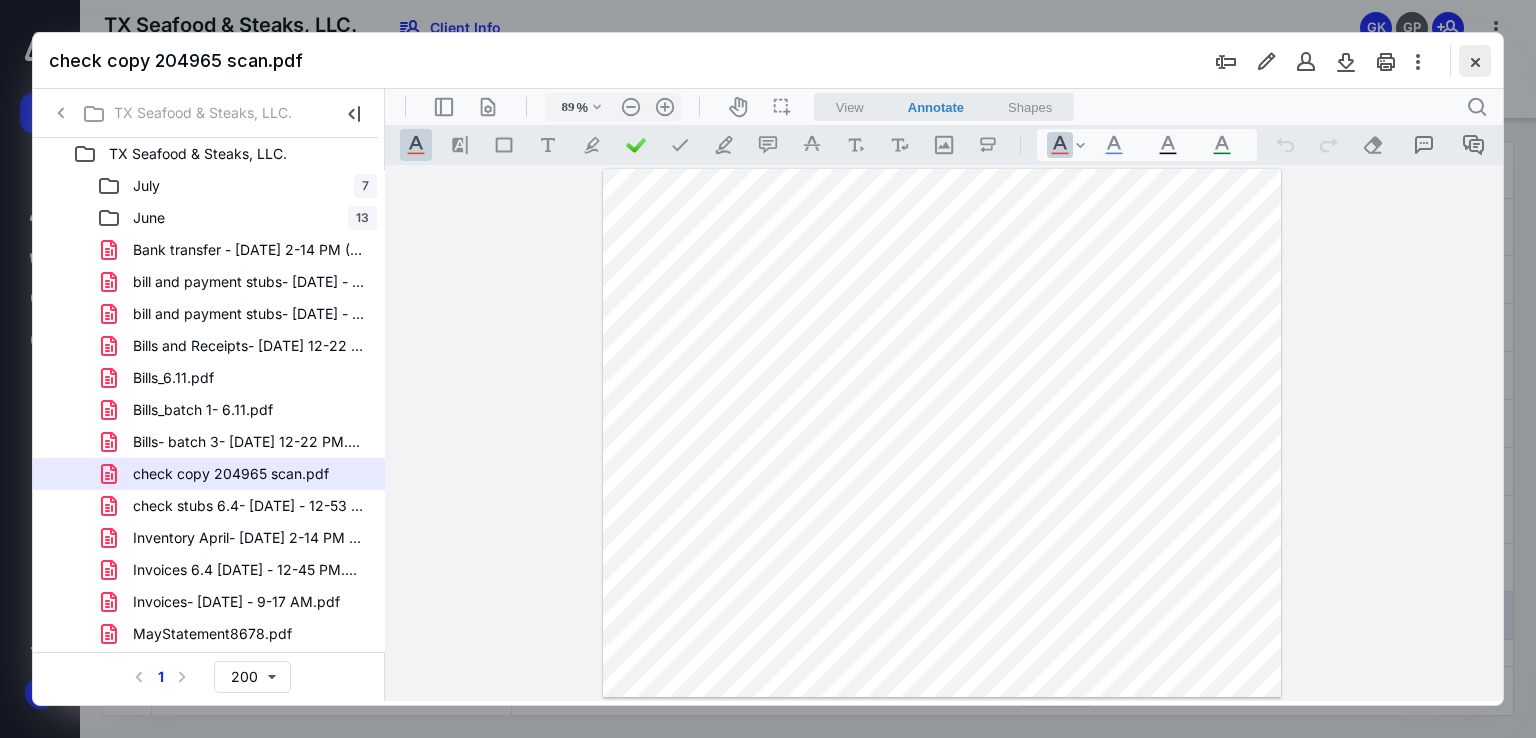 click at bounding box center (1475, 61) 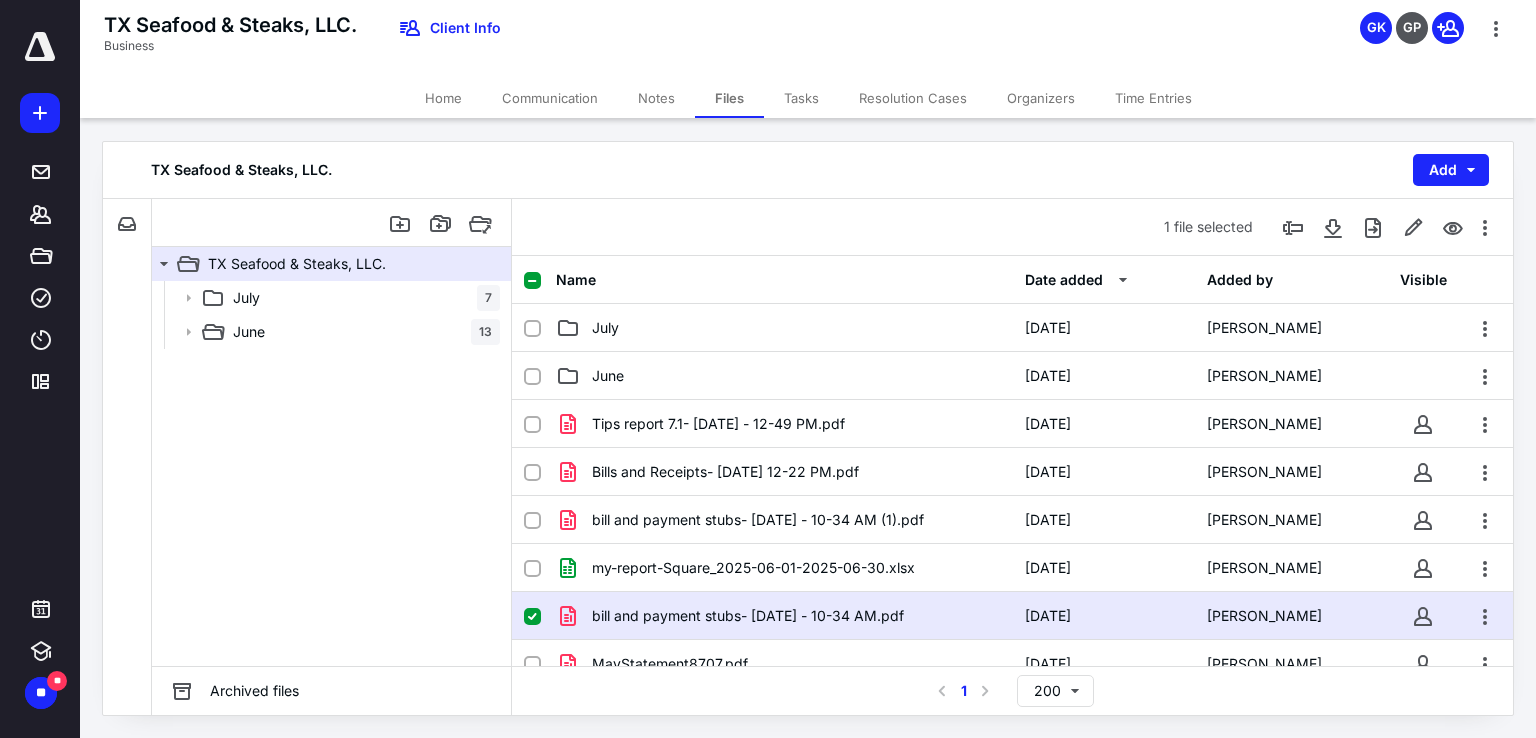 click 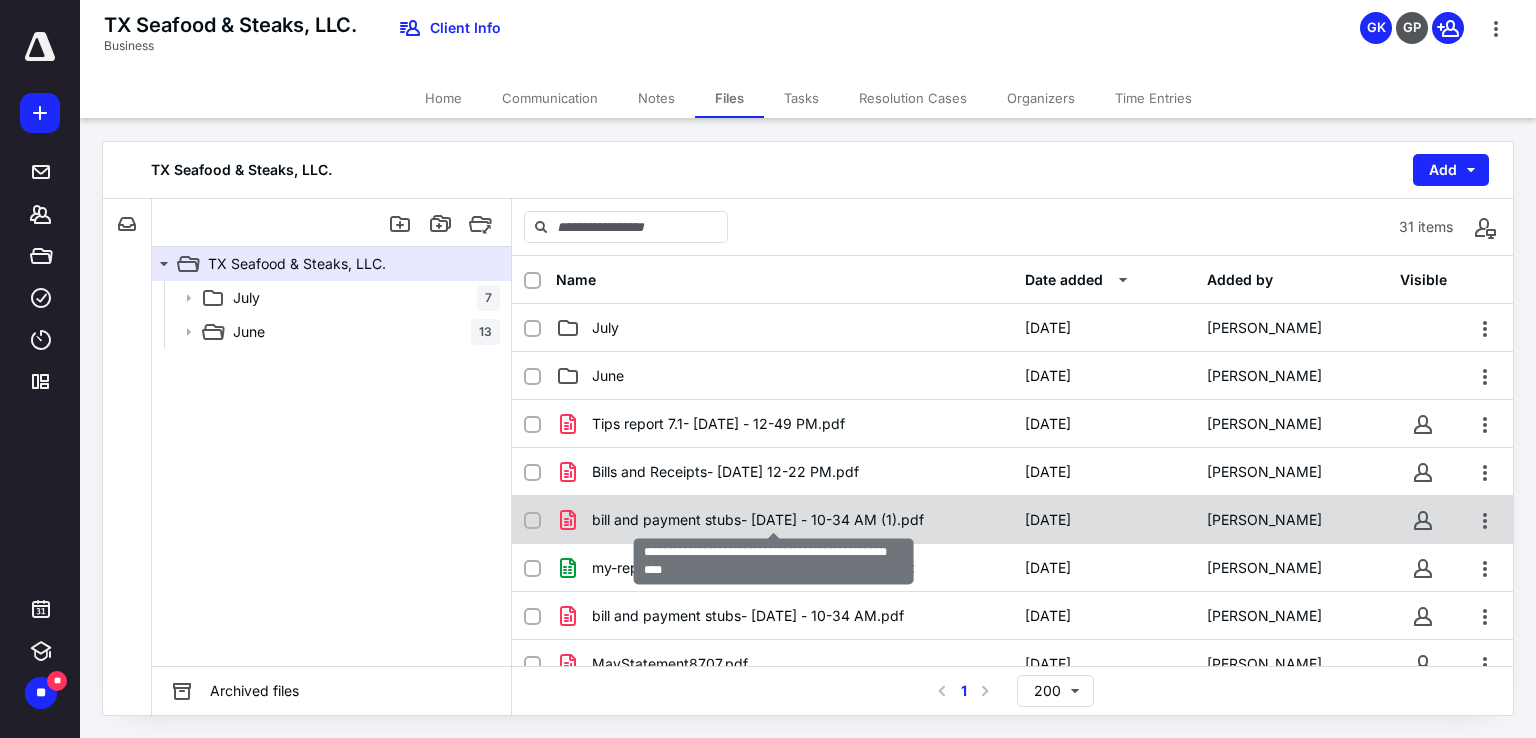 click on "bill and payment stubs- [DATE] - 10-34 AM (1).pdf" at bounding box center [758, 520] 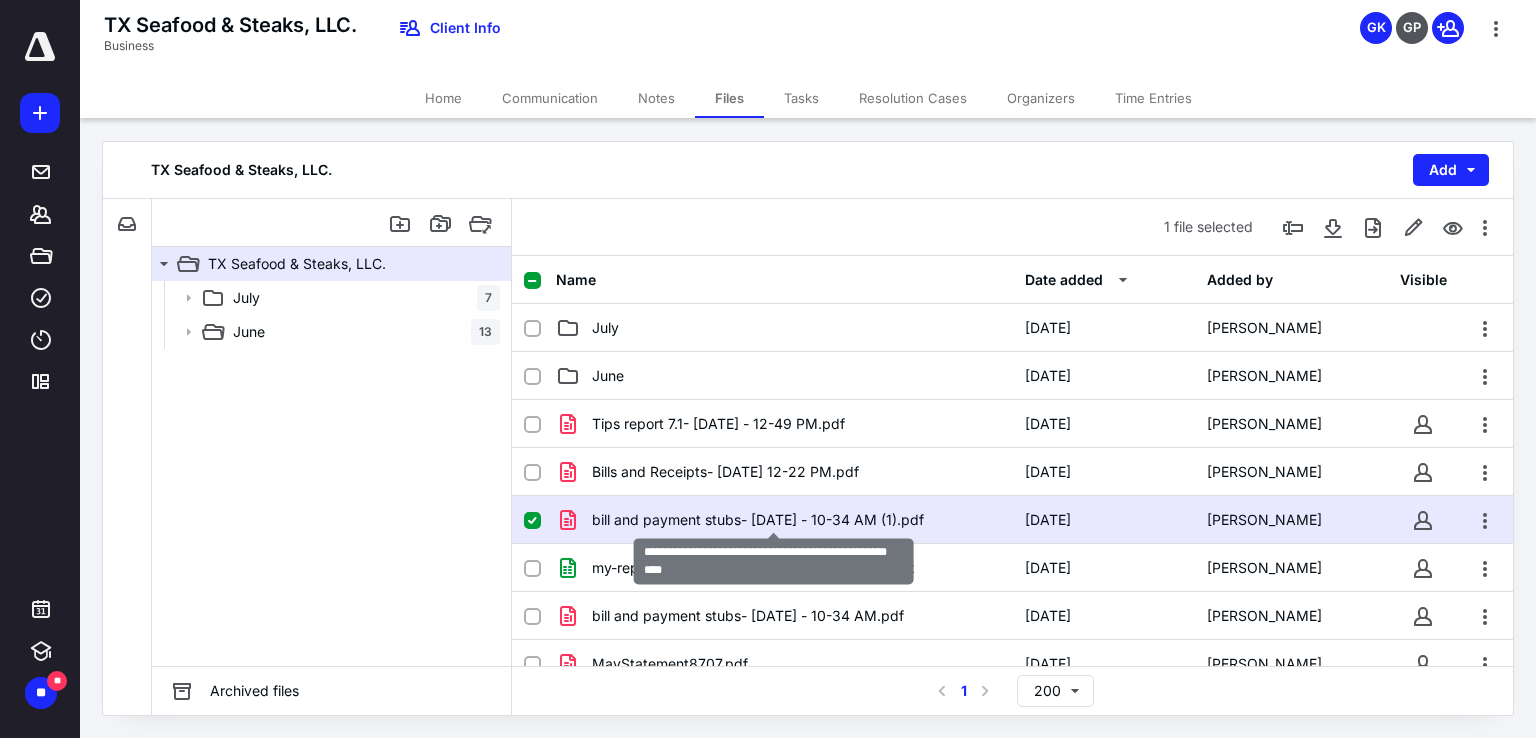 click on "bill and payment stubs- [DATE] - 10-34 AM (1).pdf" at bounding box center [758, 520] 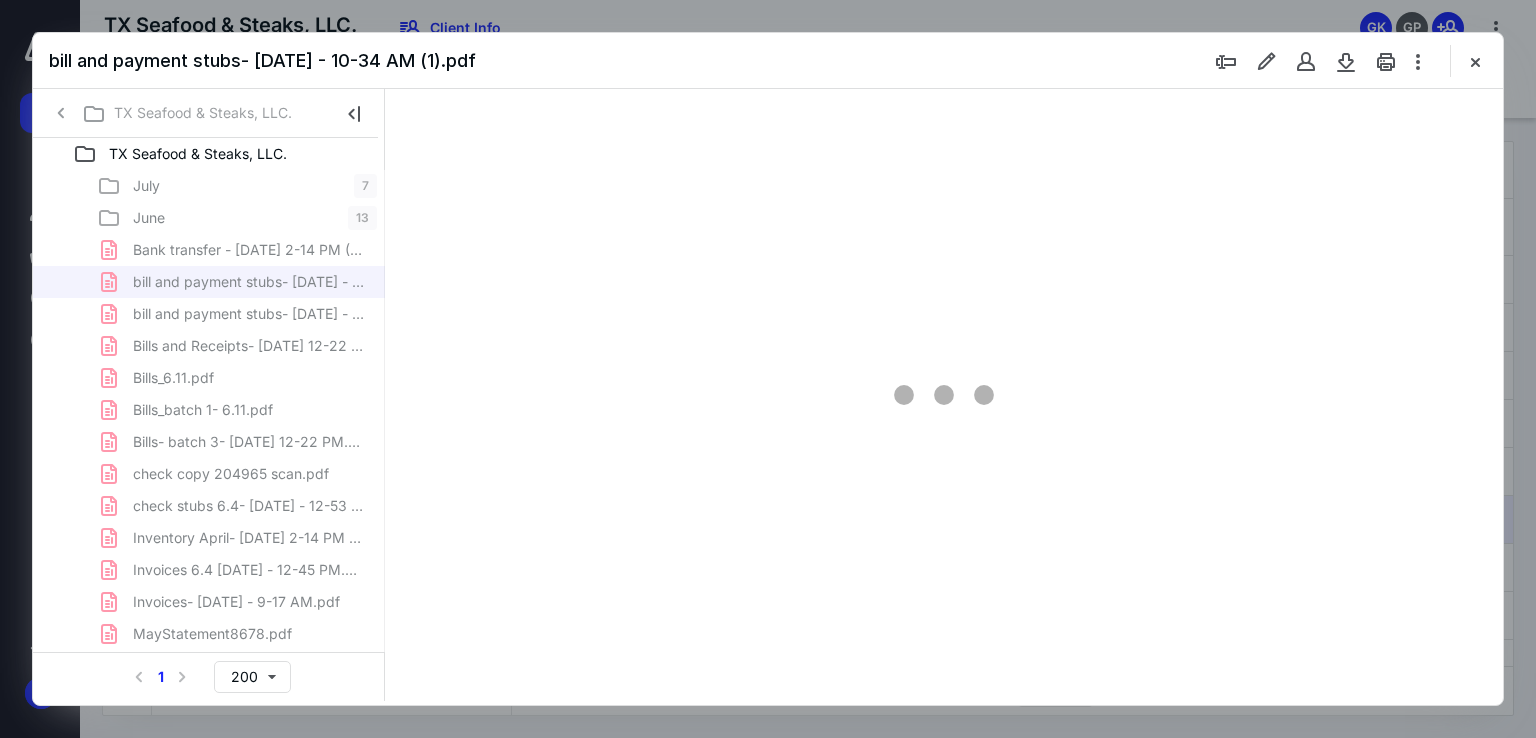 scroll, scrollTop: 0, scrollLeft: 0, axis: both 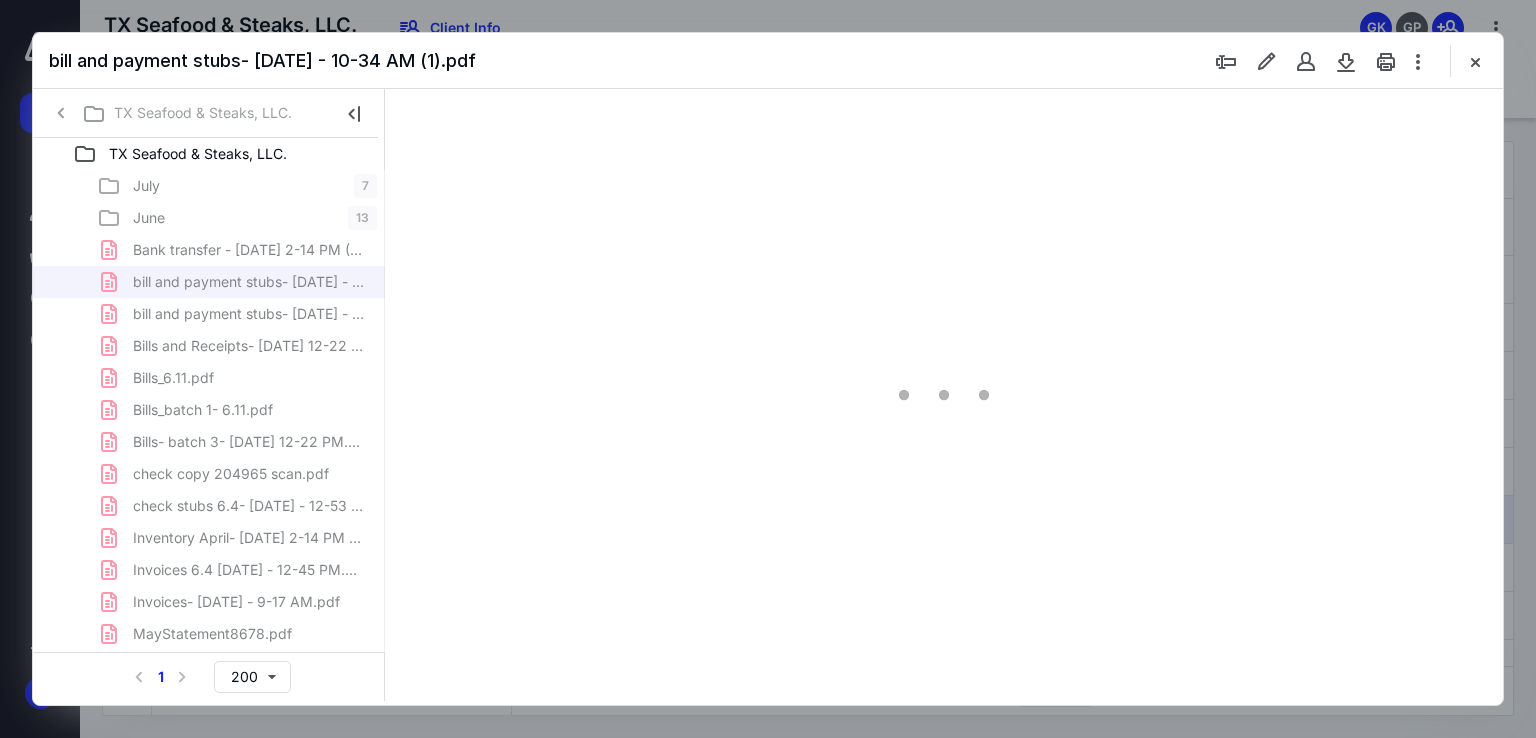 type on "87" 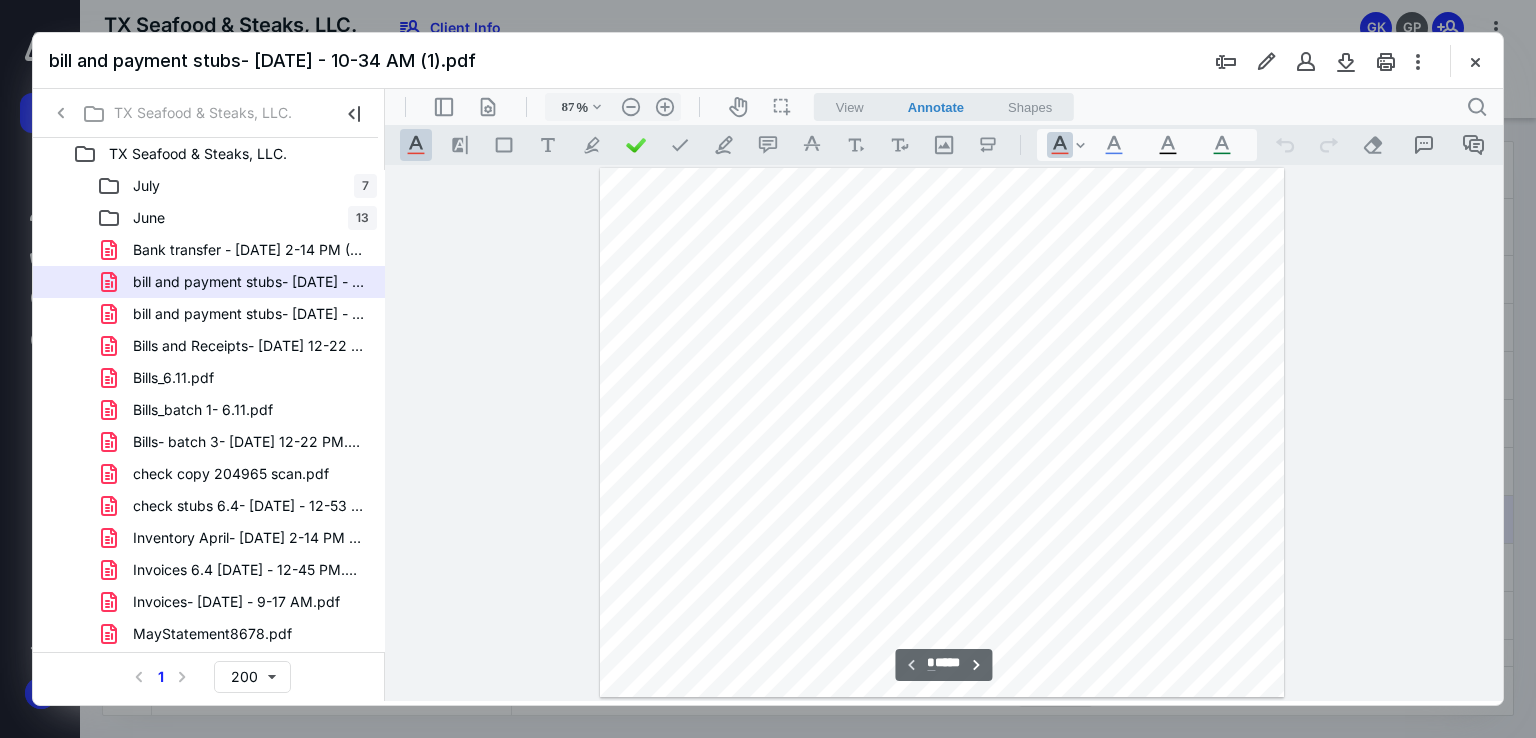 scroll, scrollTop: 79, scrollLeft: 0, axis: vertical 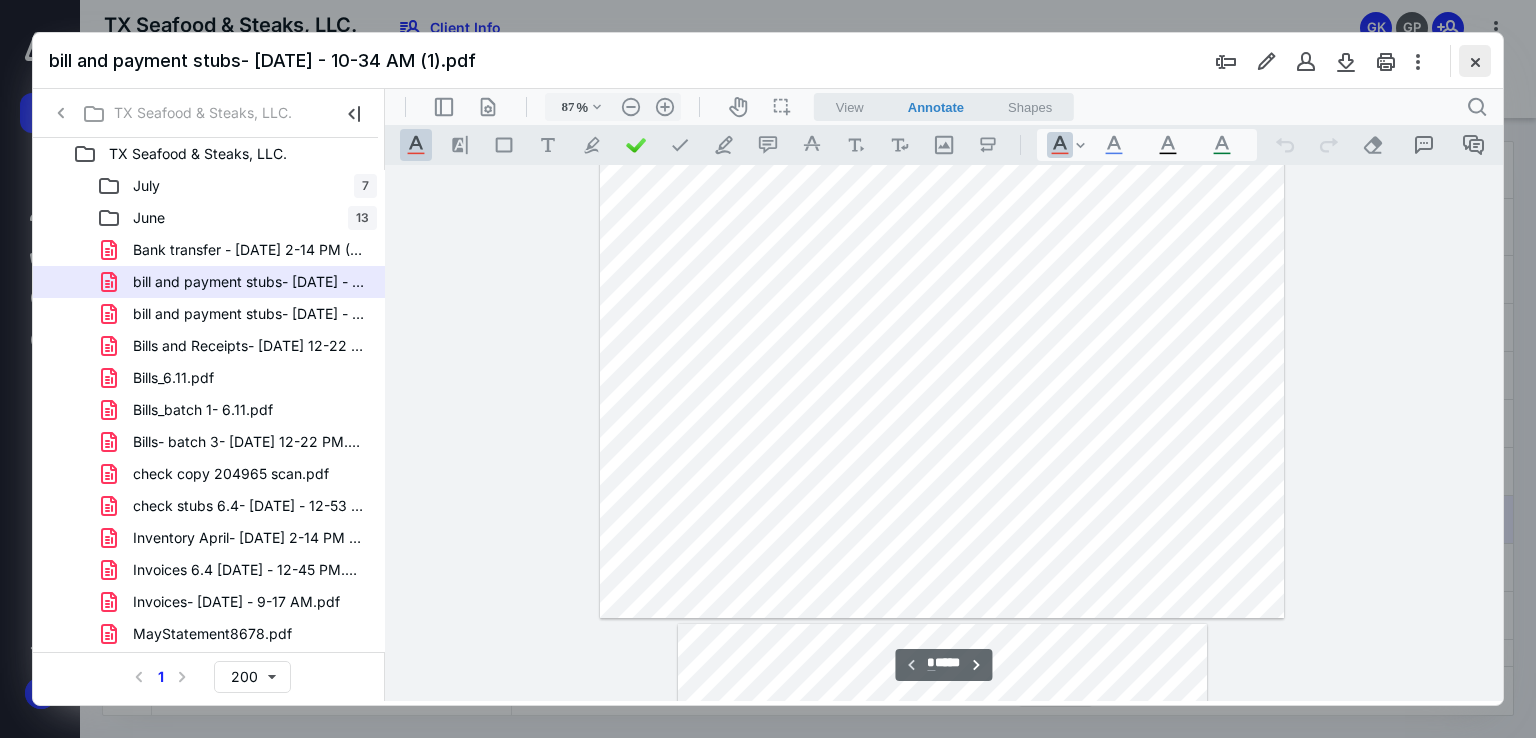 click at bounding box center [1475, 61] 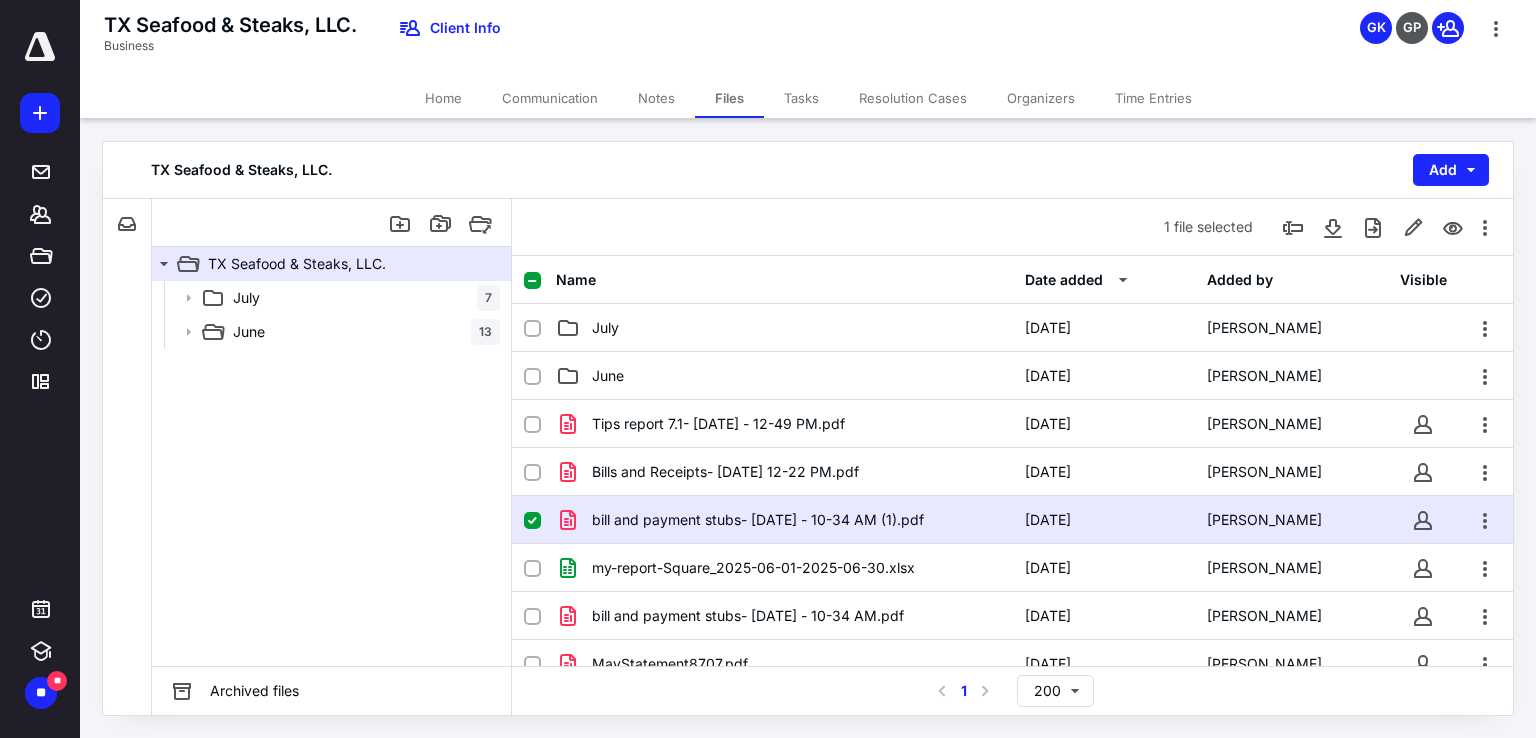 click 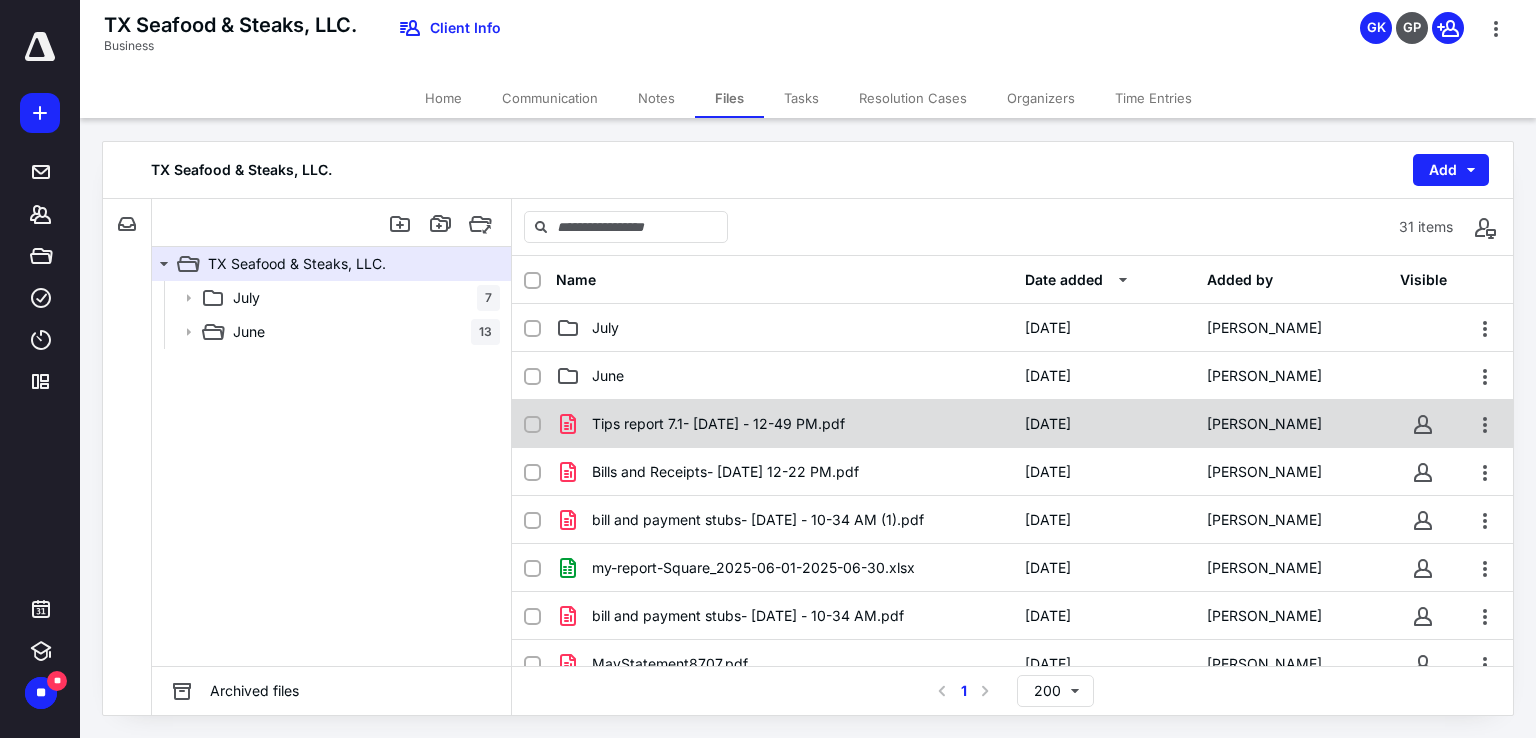 click on "Tips report 7.1- [DATE] - 12-49 PM.pdf [DATE] [PERSON_NAME]" at bounding box center [1012, 424] 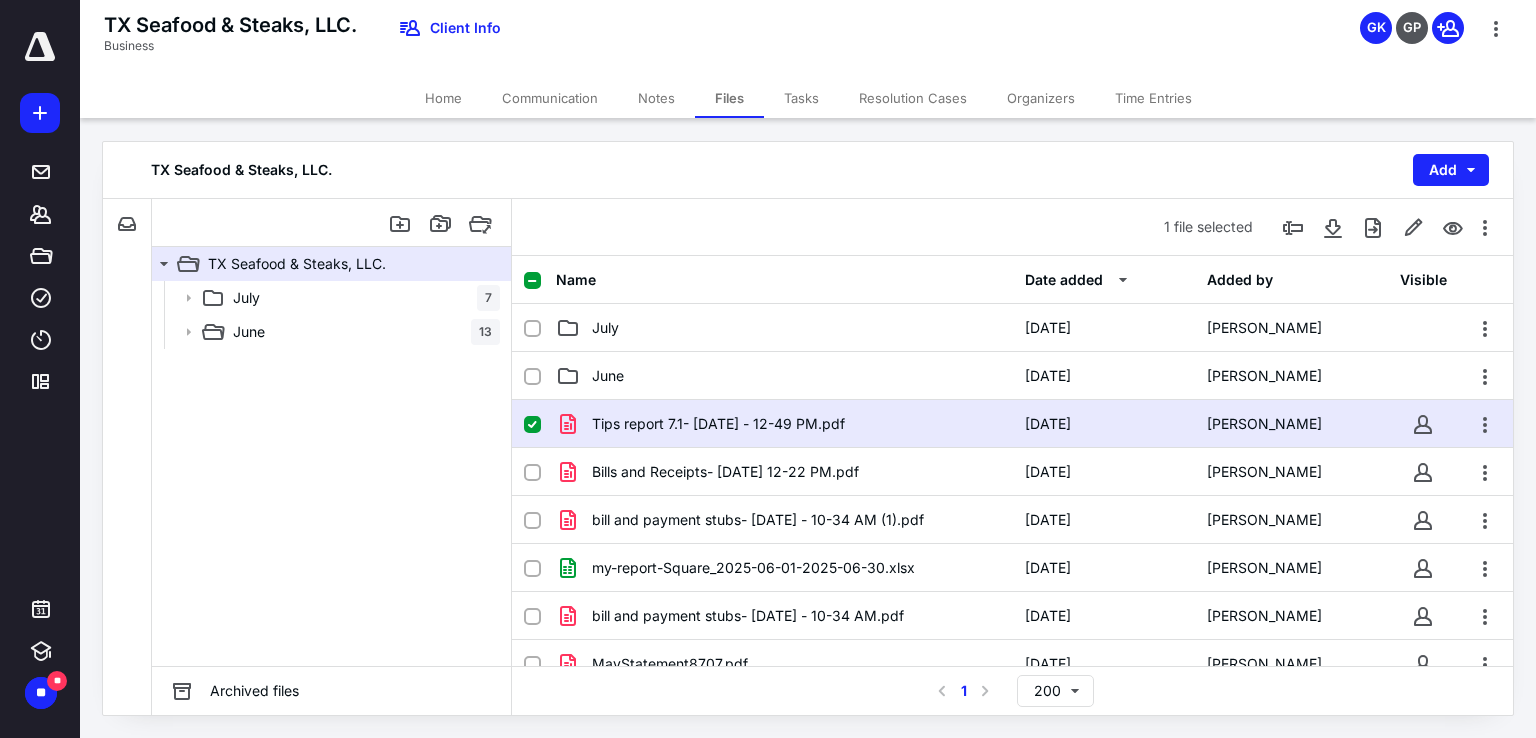 click on "Tips report 7.1- [DATE] - 12-49 PM.pdf [DATE] [PERSON_NAME]" at bounding box center [1012, 424] 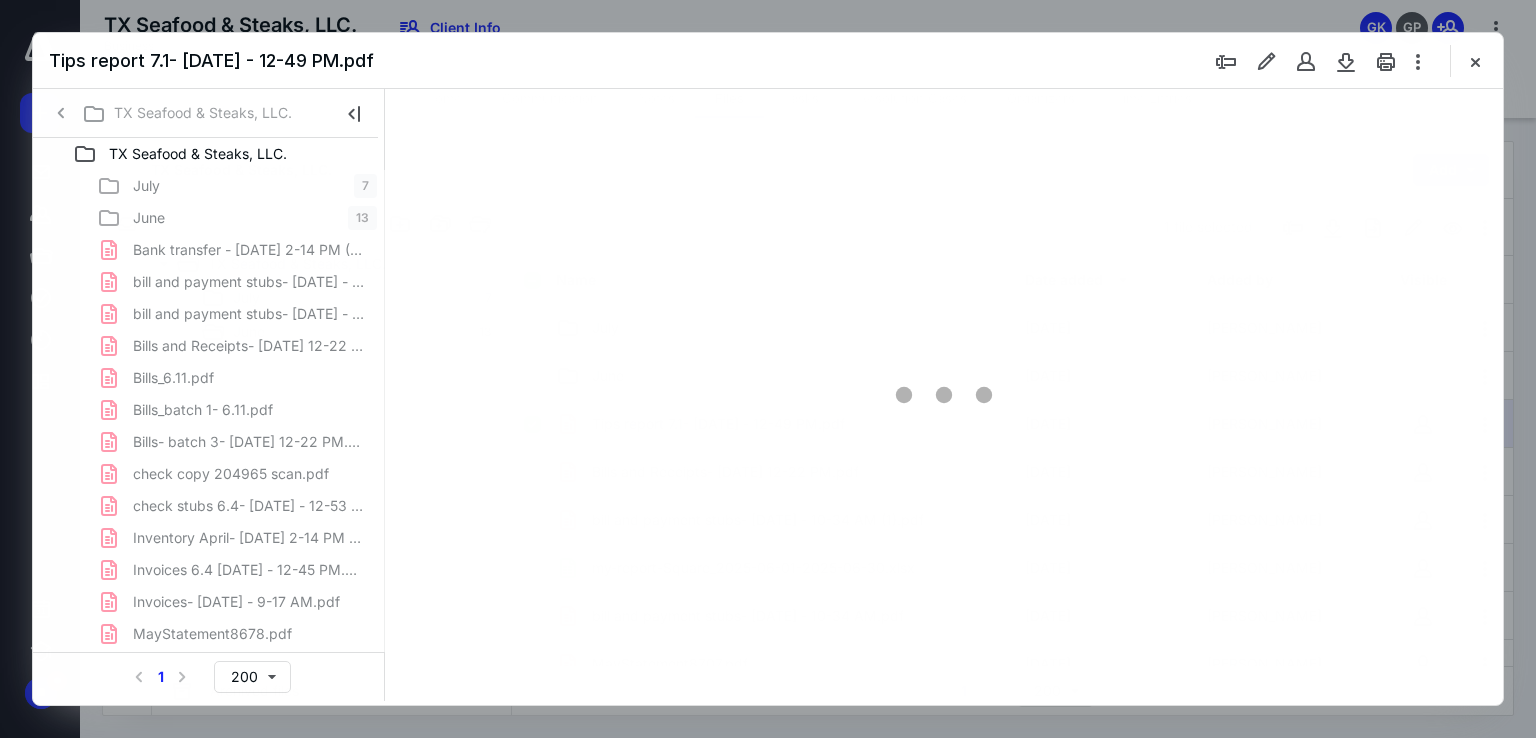 scroll, scrollTop: 0, scrollLeft: 0, axis: both 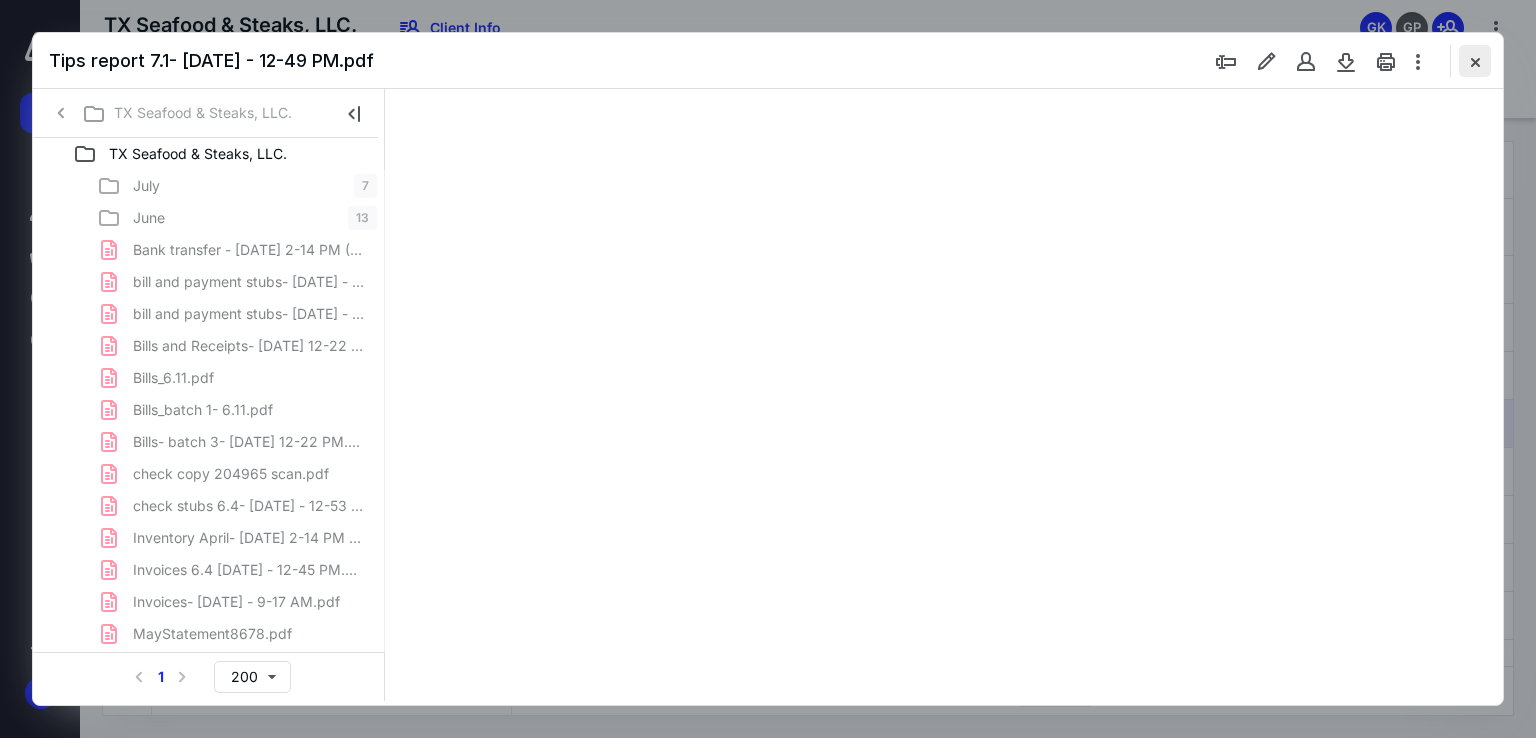 type on "67" 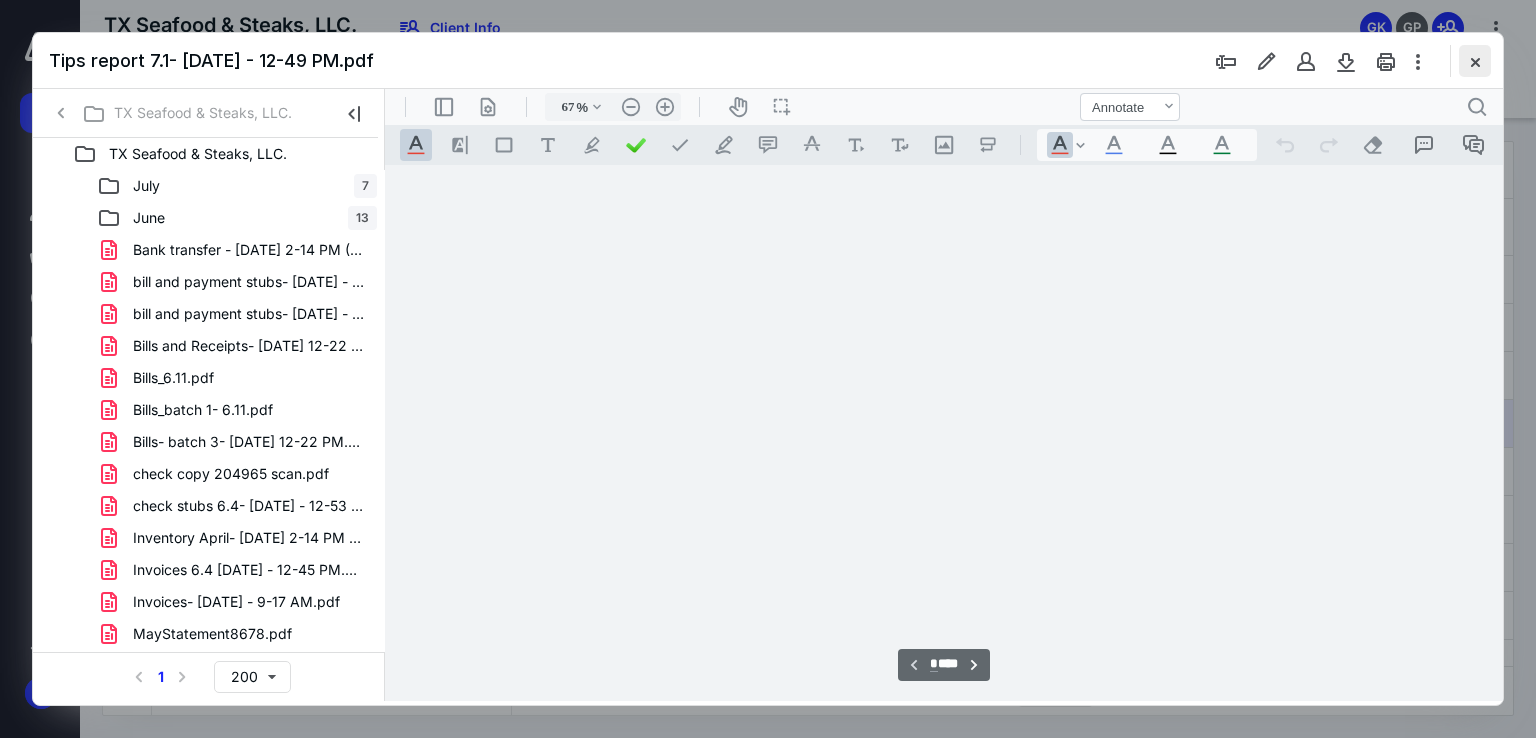 scroll, scrollTop: 79, scrollLeft: 0, axis: vertical 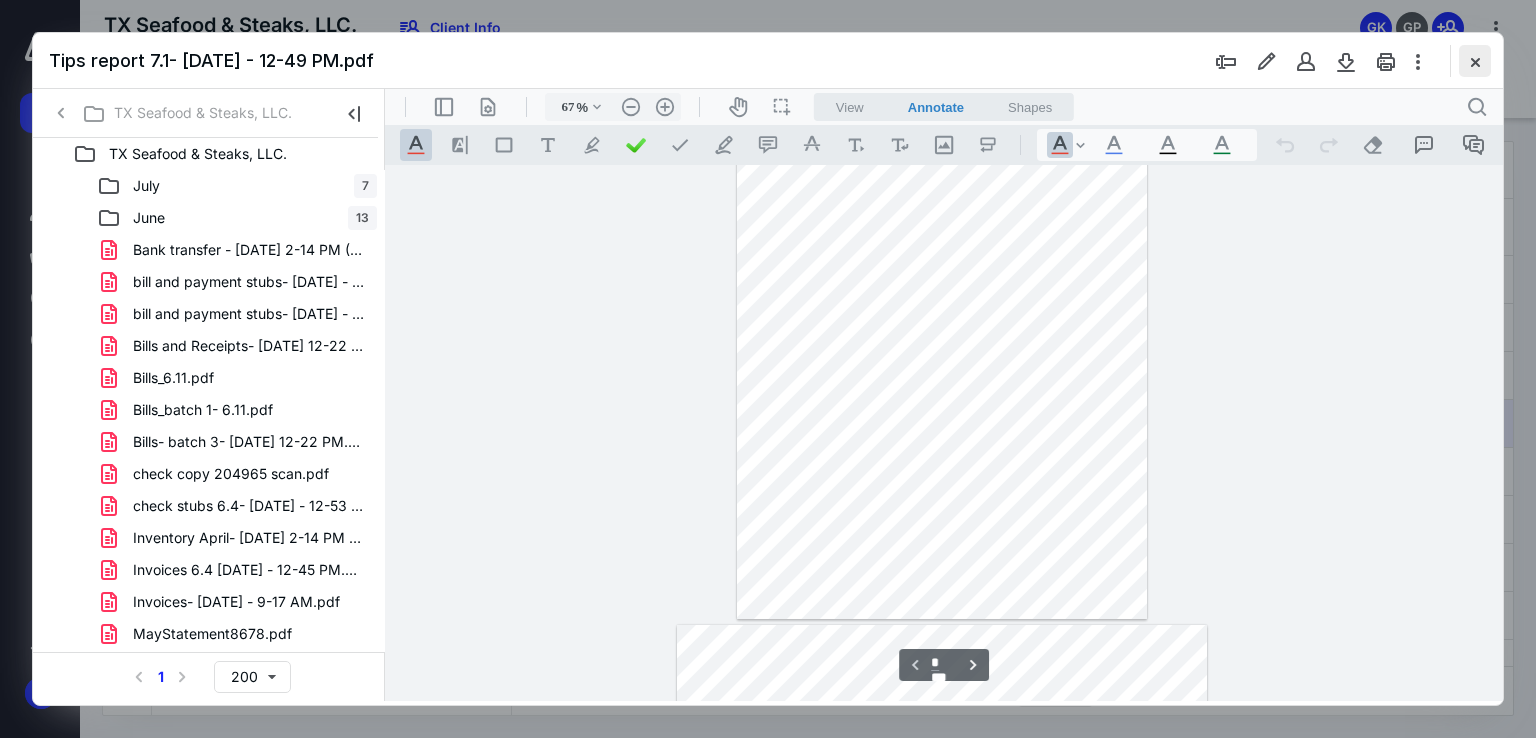 click at bounding box center (1475, 61) 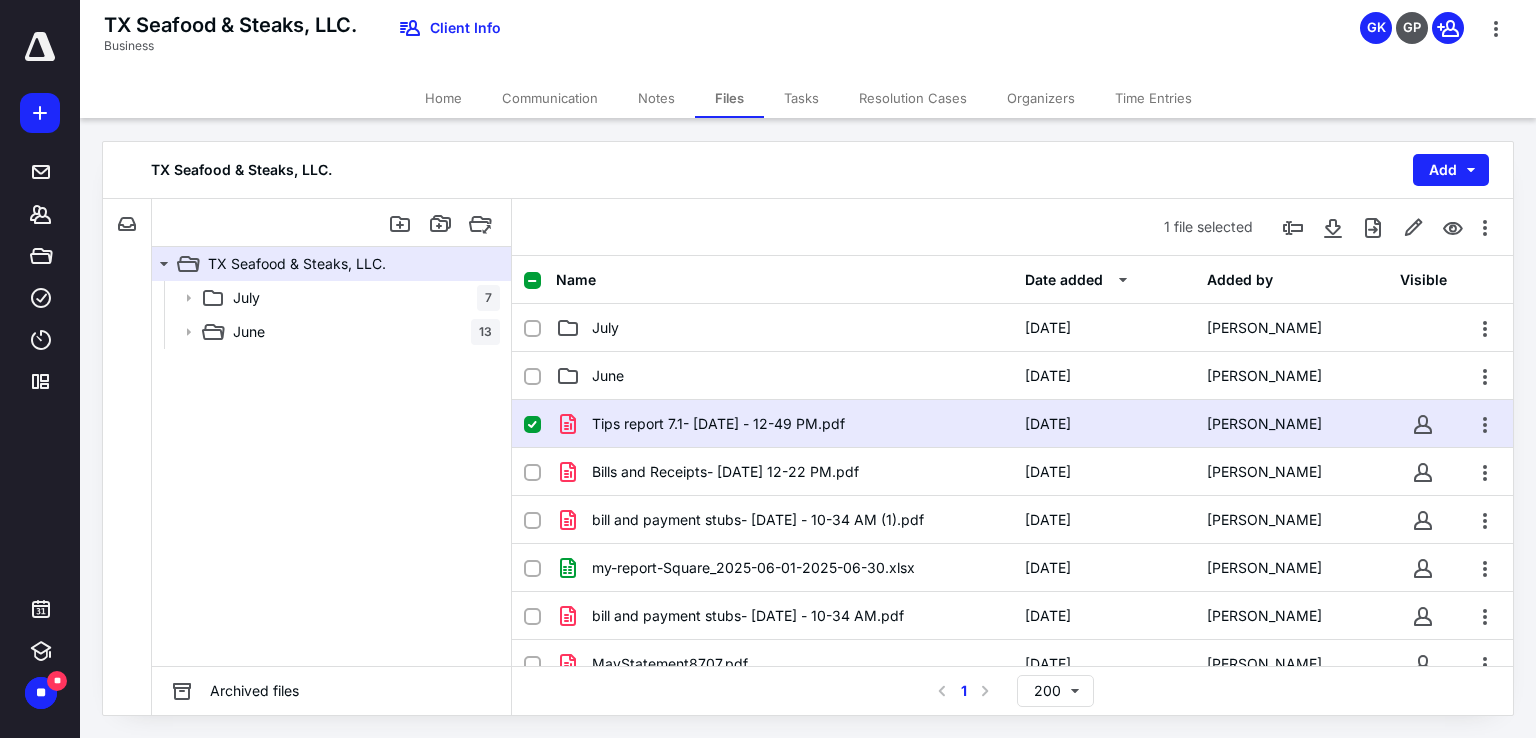 click 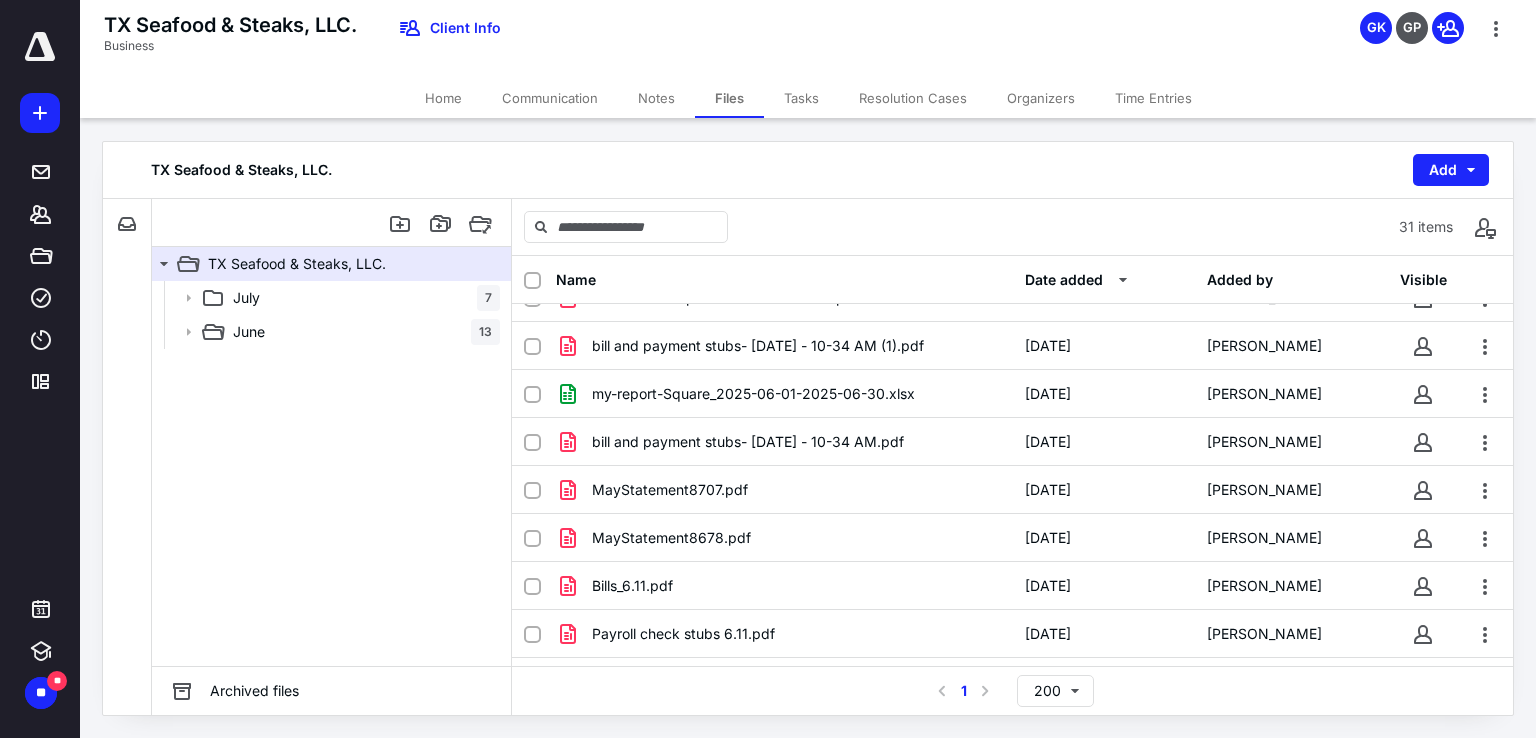 scroll, scrollTop: 160, scrollLeft: 0, axis: vertical 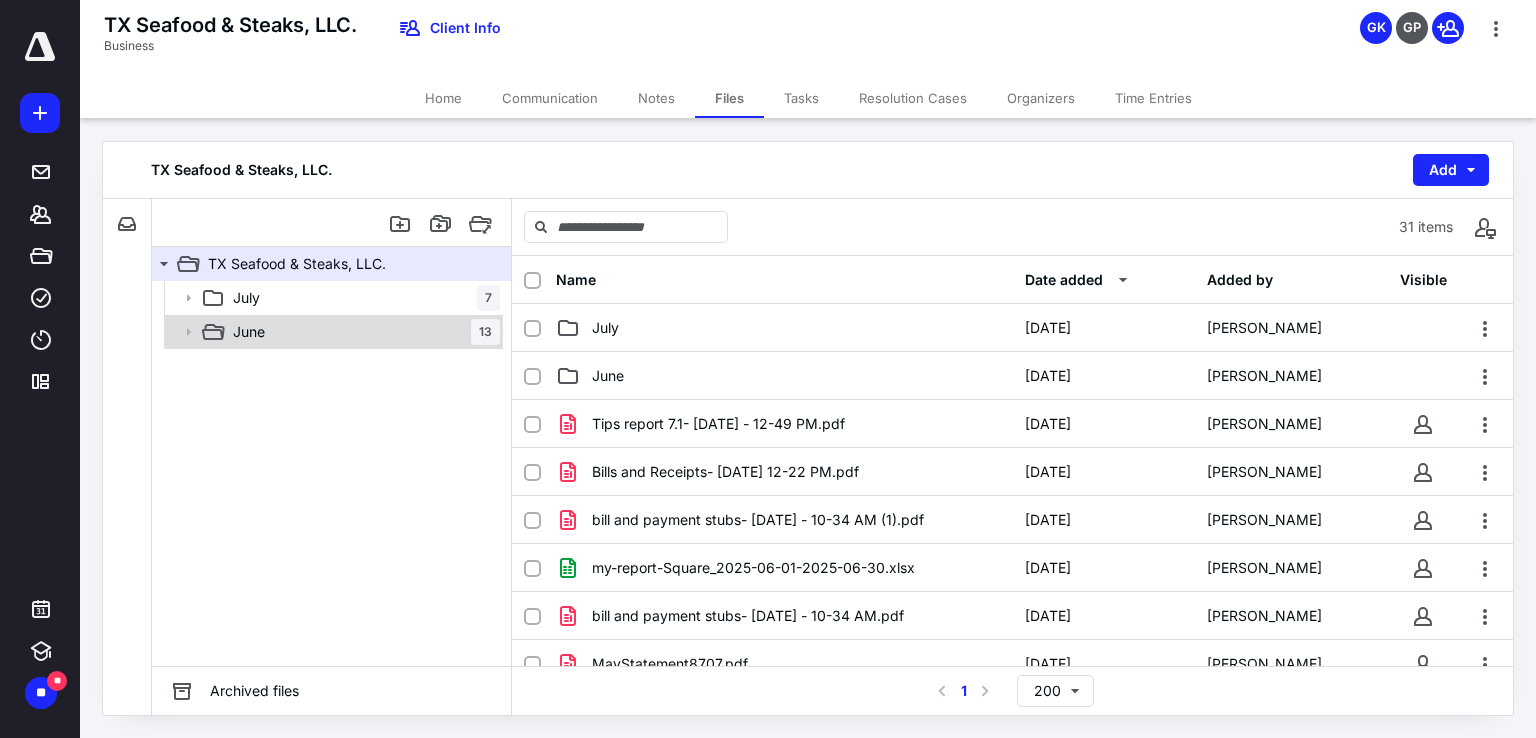 click on "[DATE]" at bounding box center [362, 332] 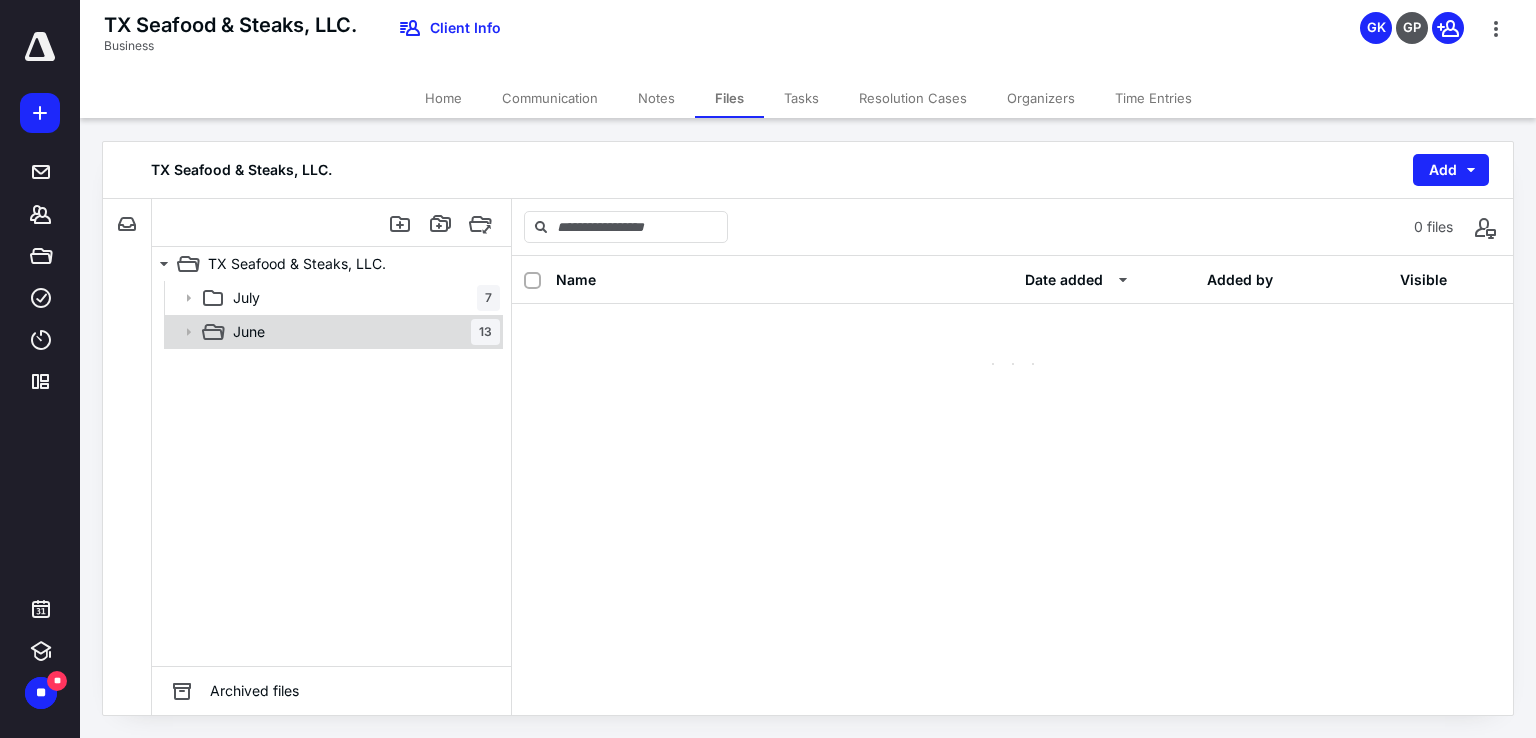 click on "[DATE]" at bounding box center (362, 332) 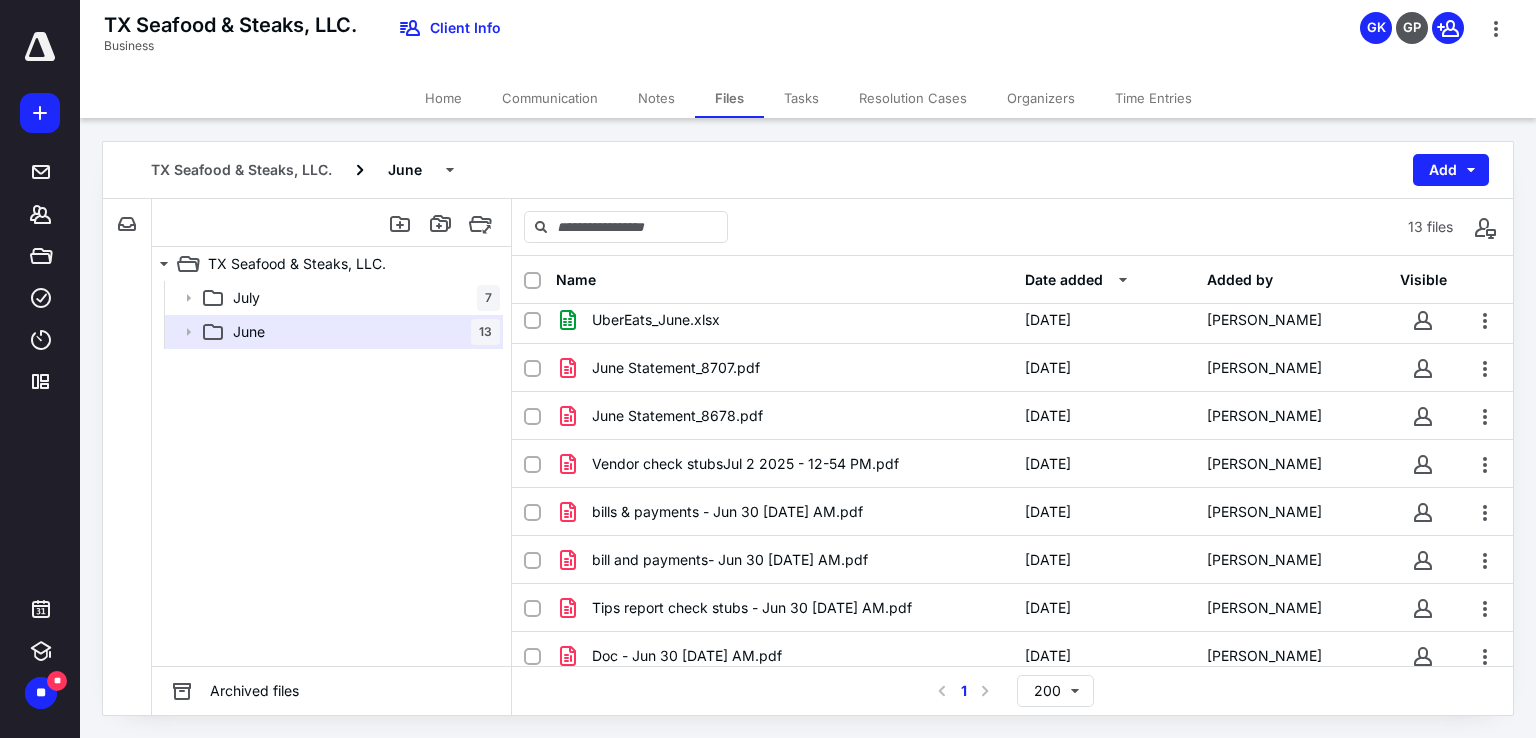 scroll, scrollTop: 259, scrollLeft: 0, axis: vertical 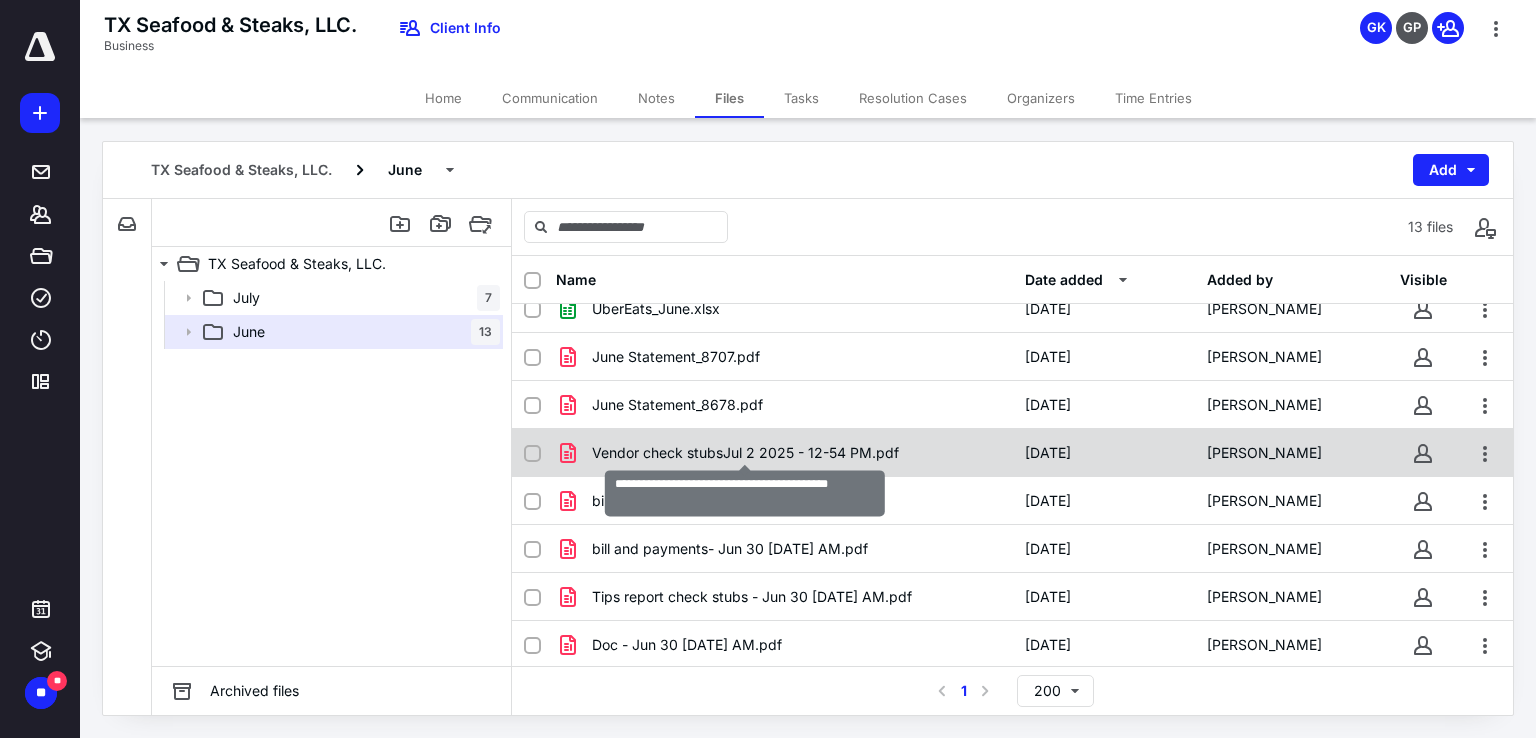 click on "Vendor check stubsJul 2 2025 - 12-54 PM.pdf" at bounding box center [745, 453] 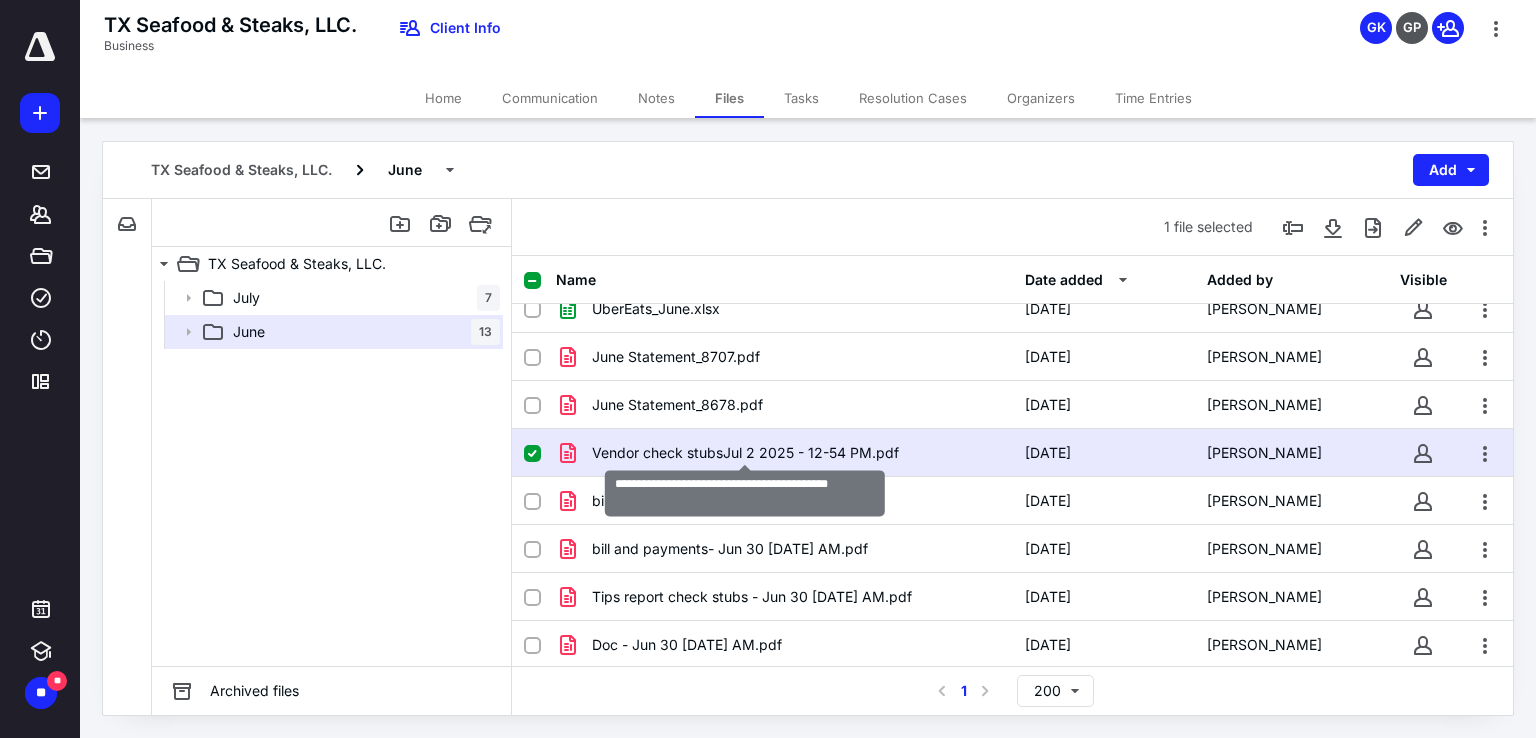 click on "Vendor check stubsJul 2 2025 - 12-54 PM.pdf" at bounding box center (745, 453) 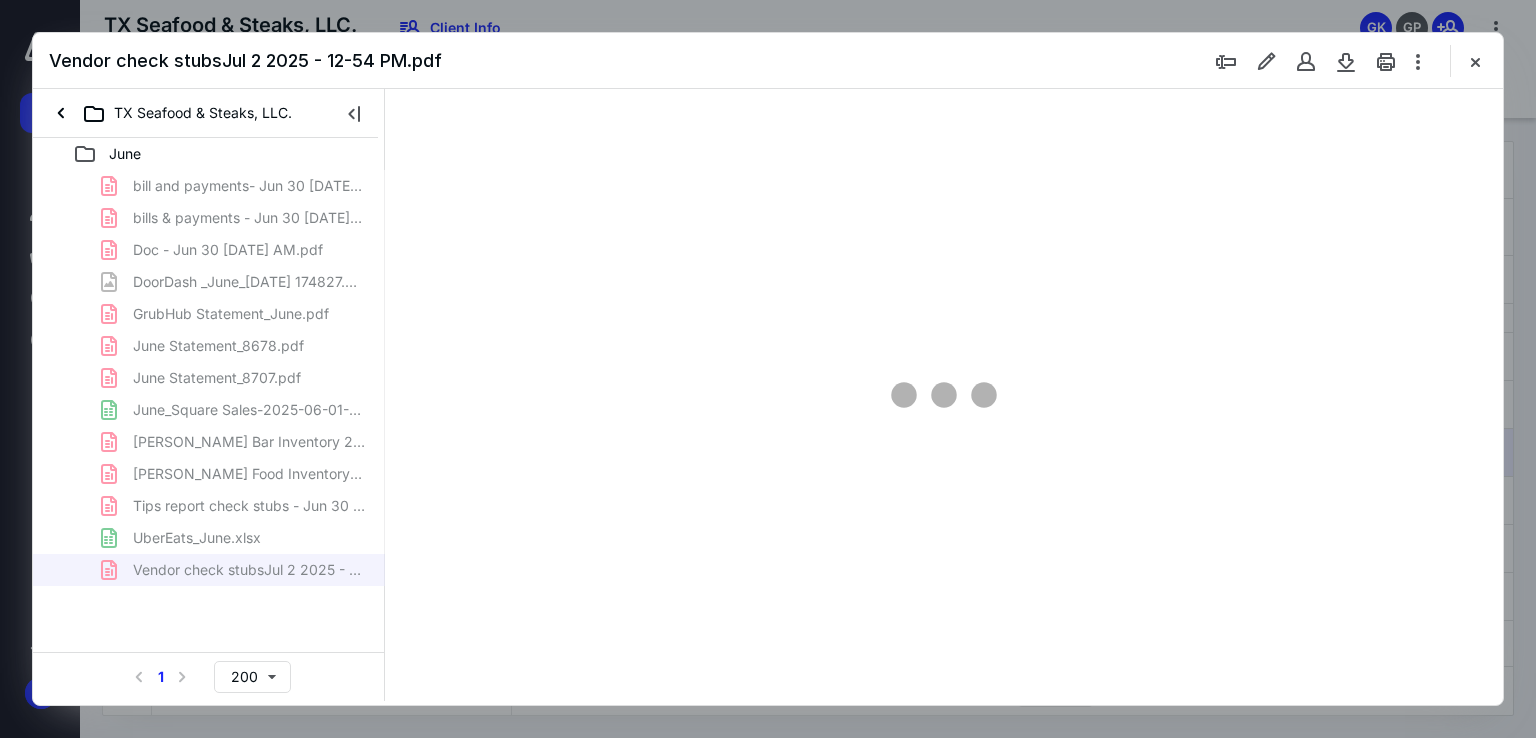 scroll, scrollTop: 0, scrollLeft: 0, axis: both 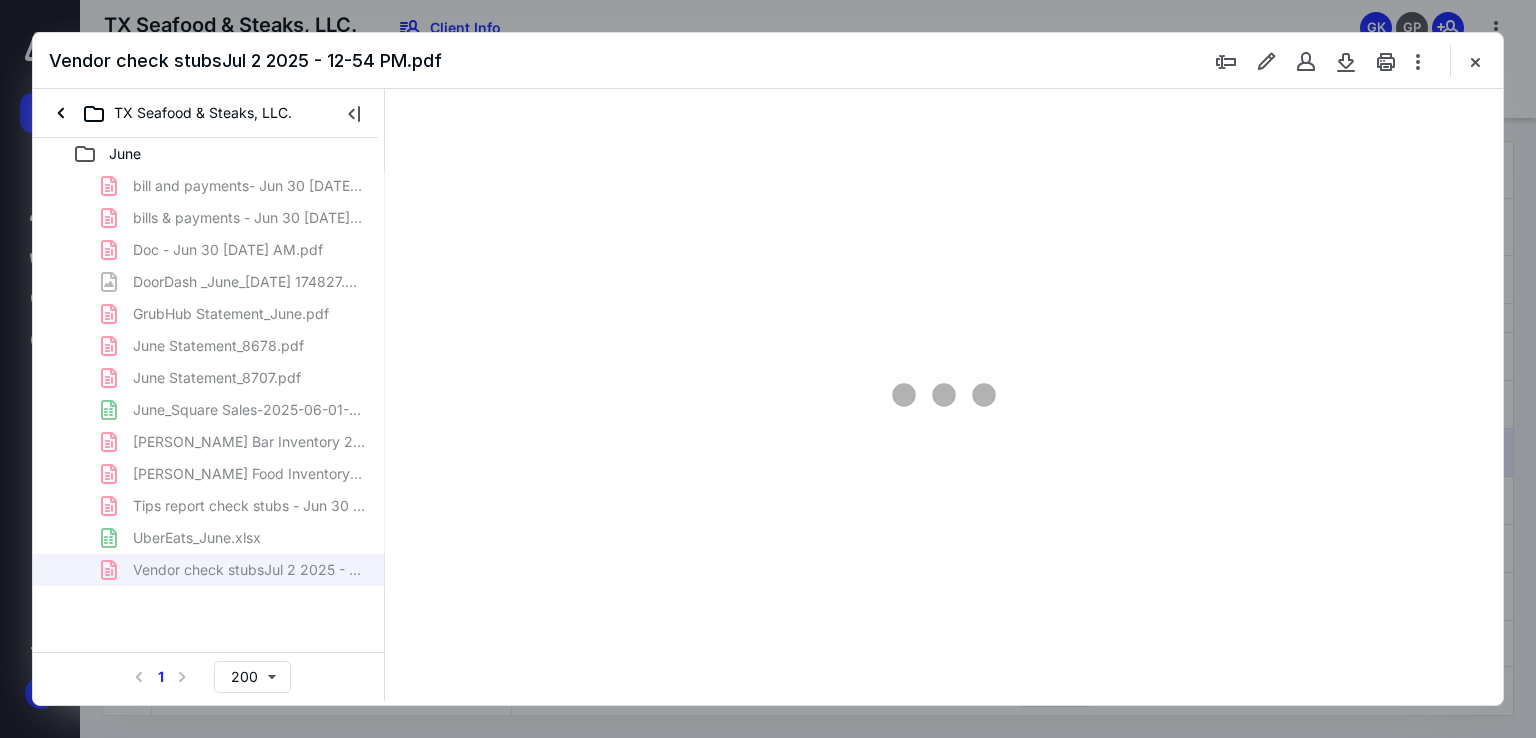 type on "67" 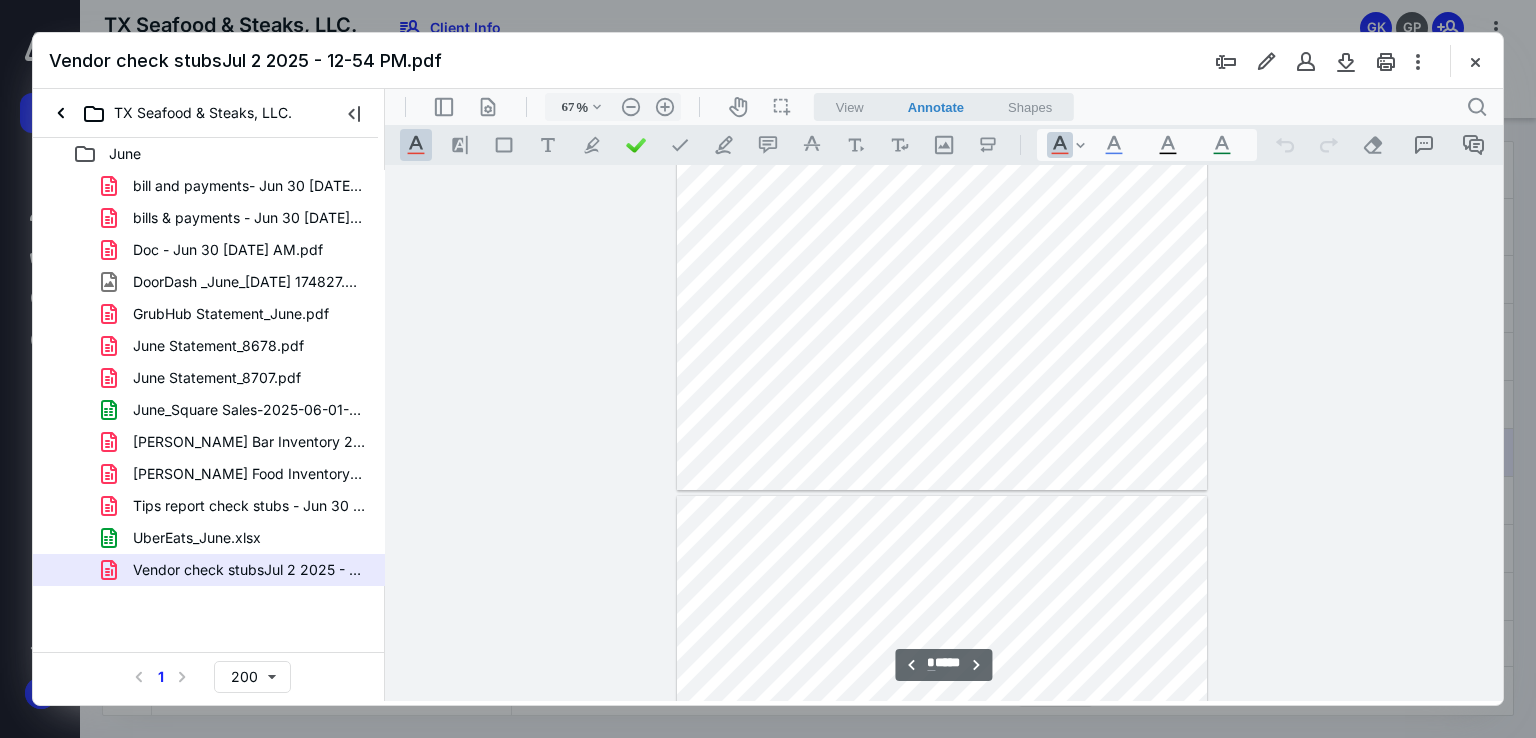 scroll, scrollTop: 2535, scrollLeft: 0, axis: vertical 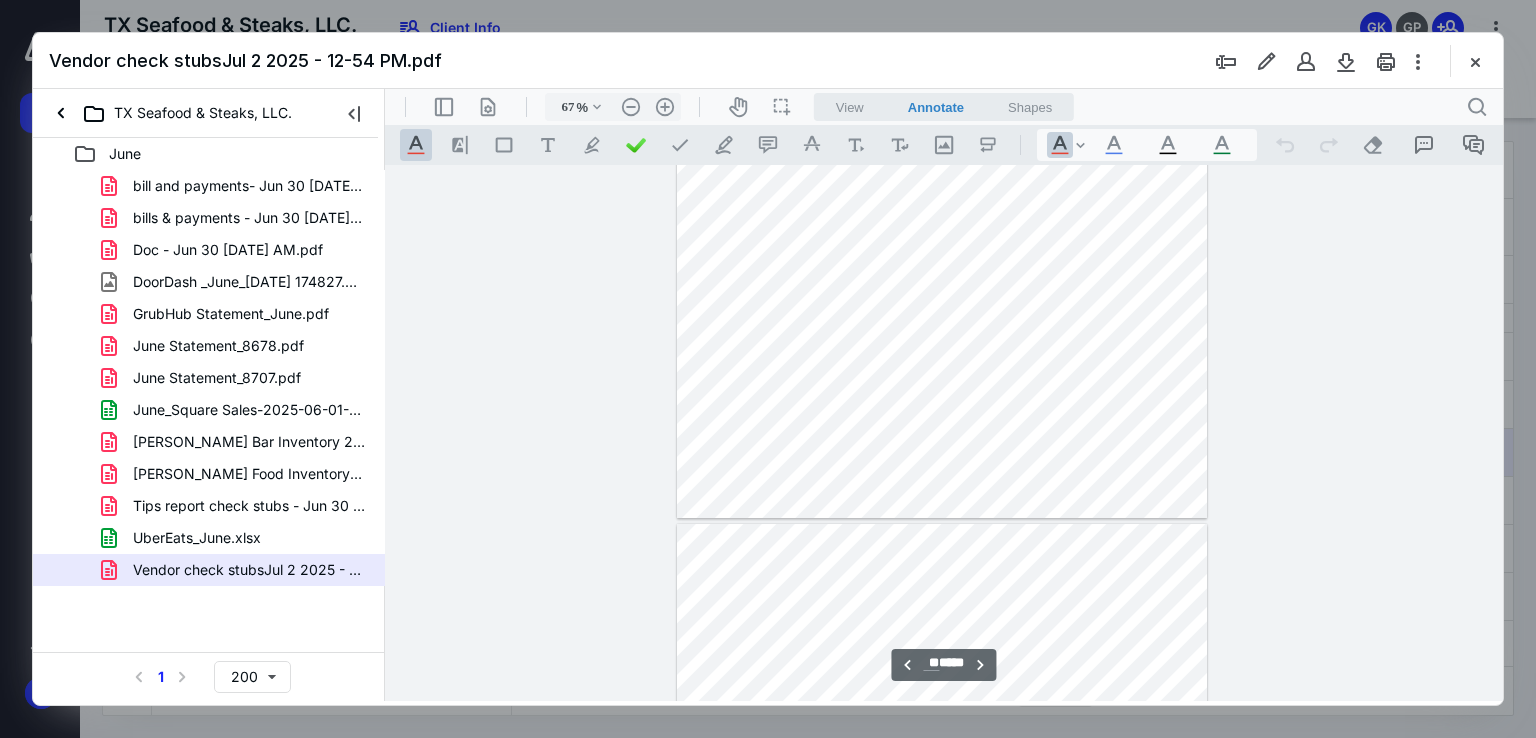 type on "**" 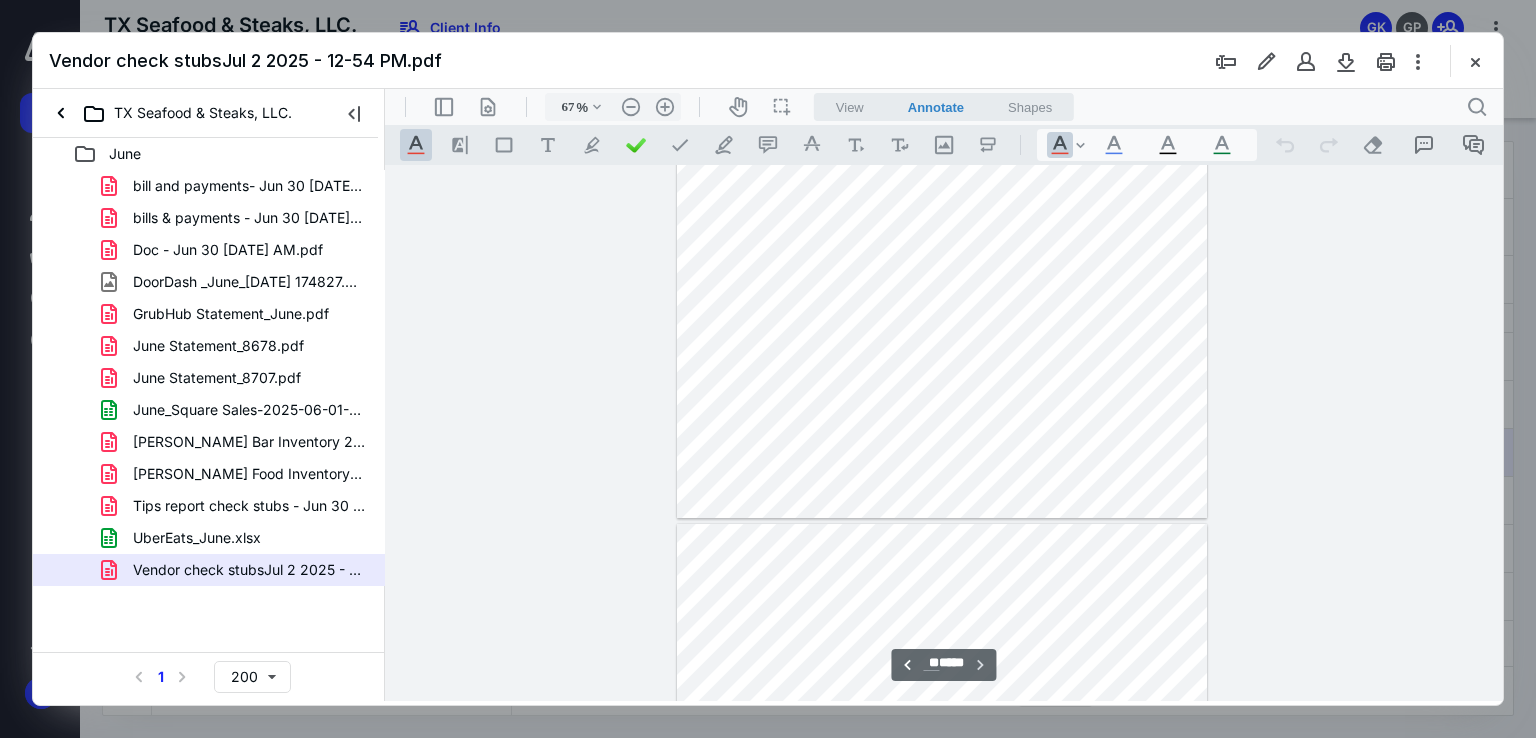 scroll, scrollTop: 4400, scrollLeft: 0, axis: vertical 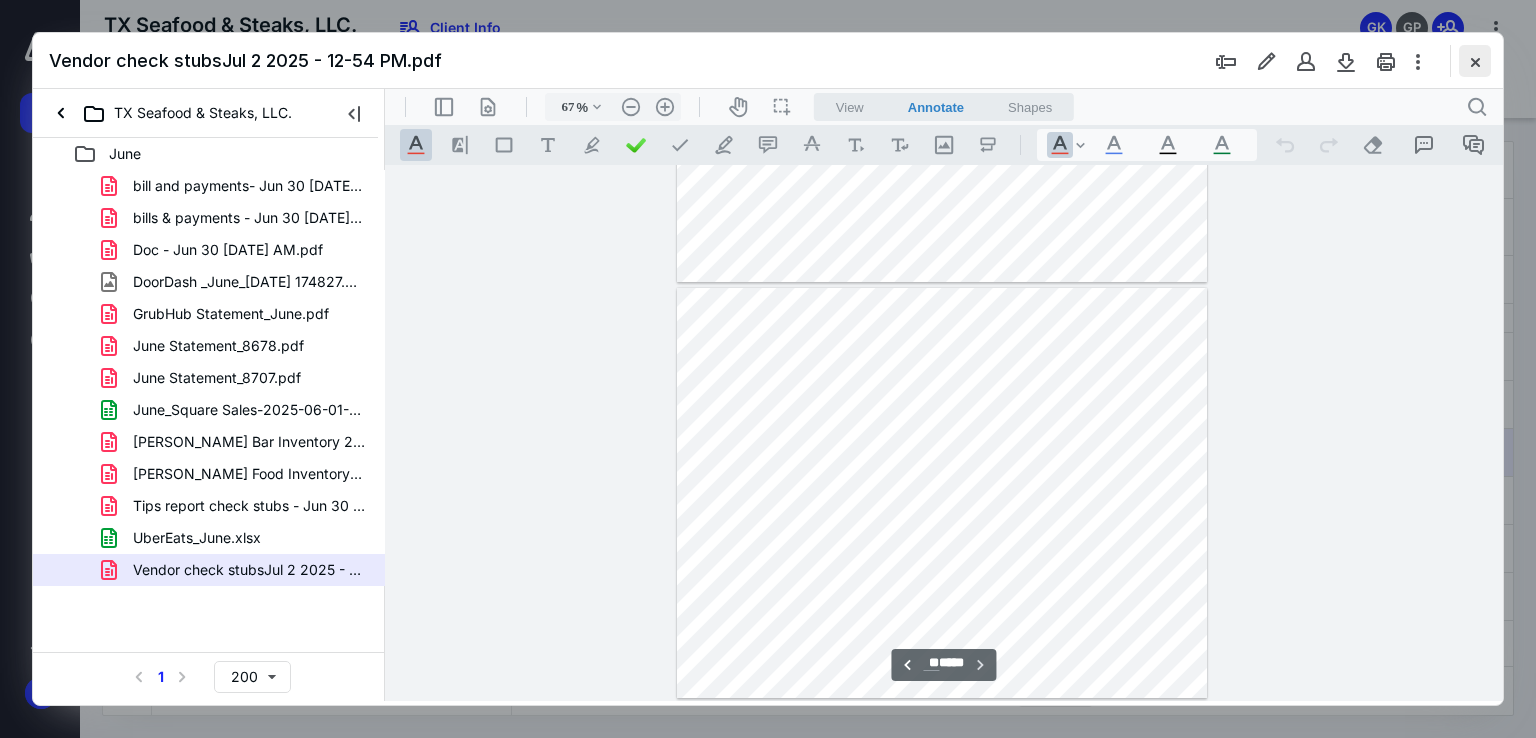 click at bounding box center (1475, 61) 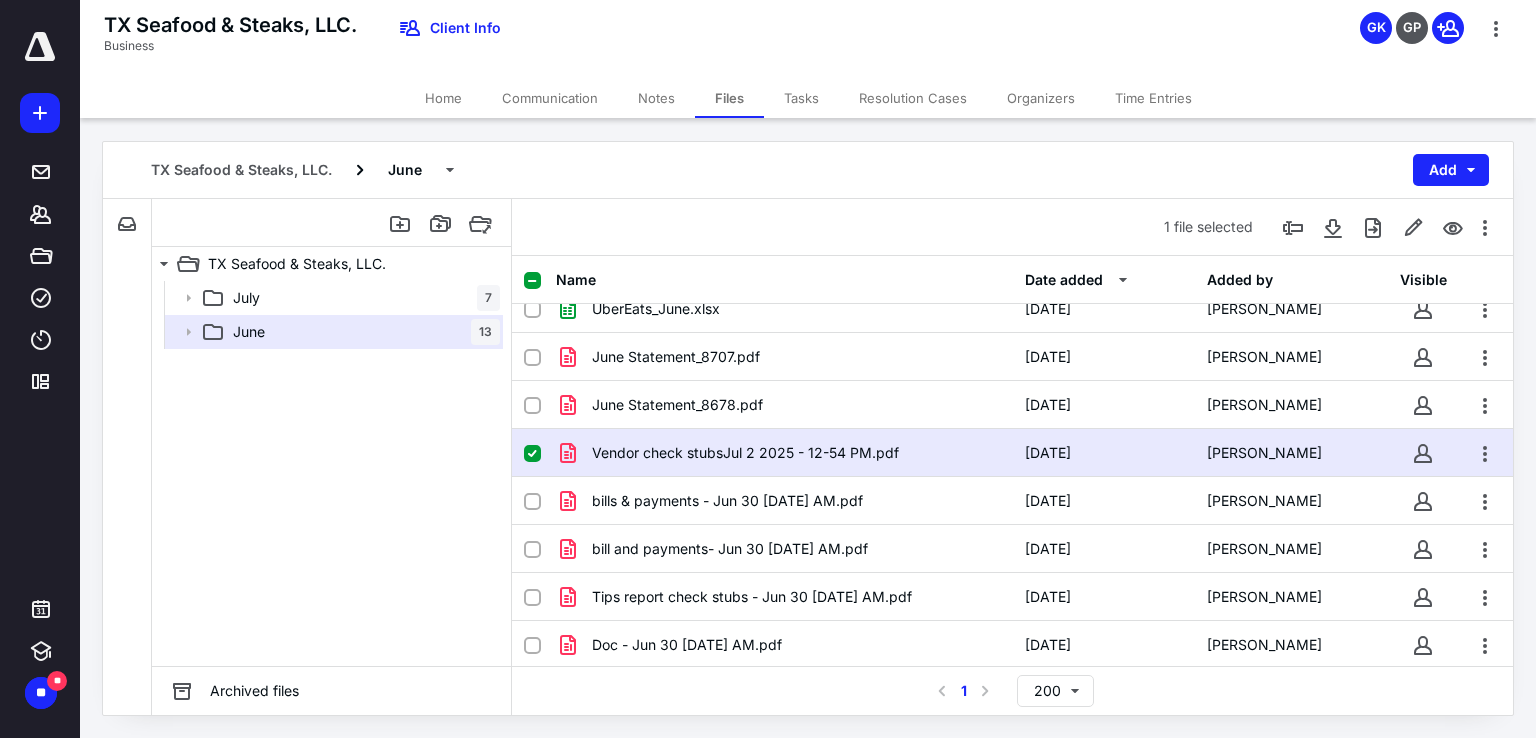 click 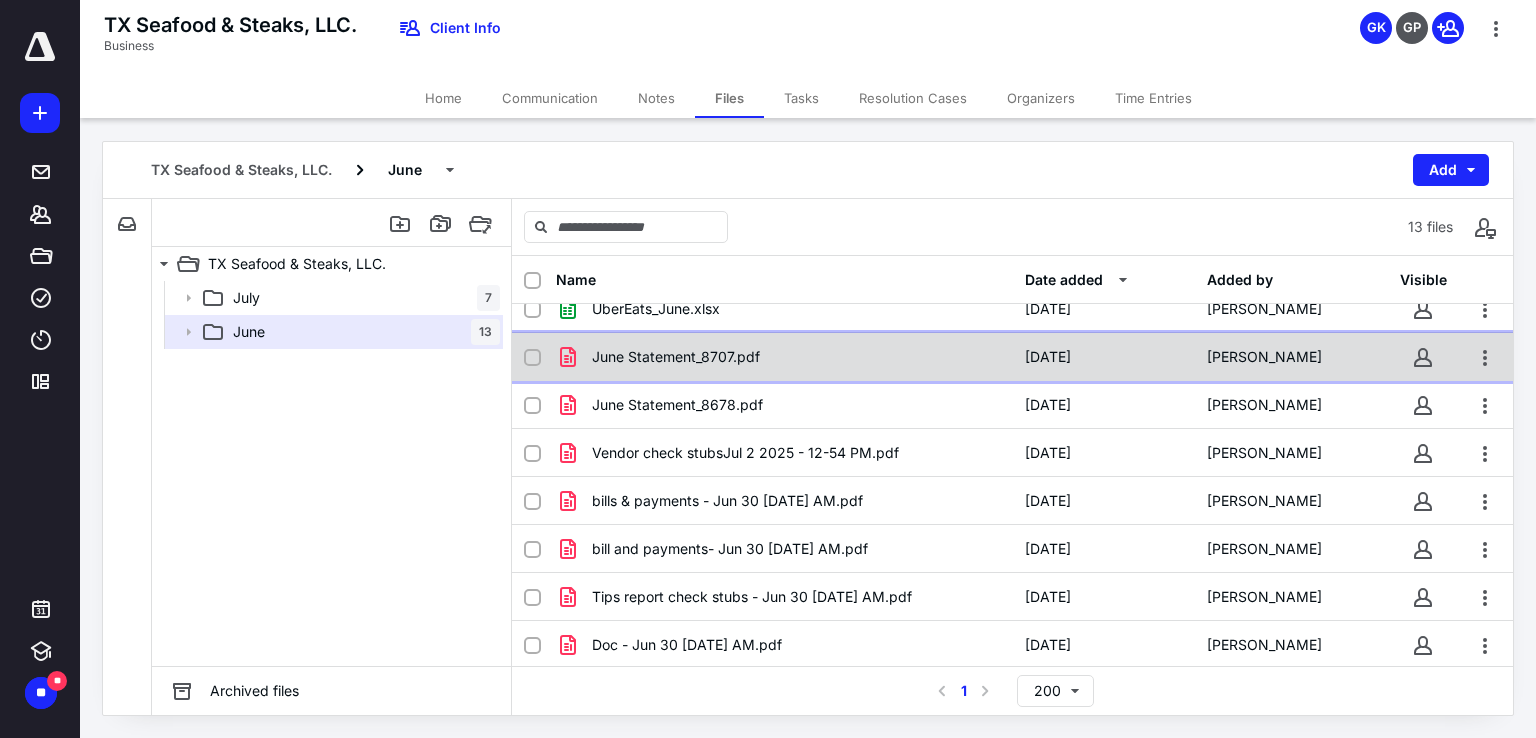 click 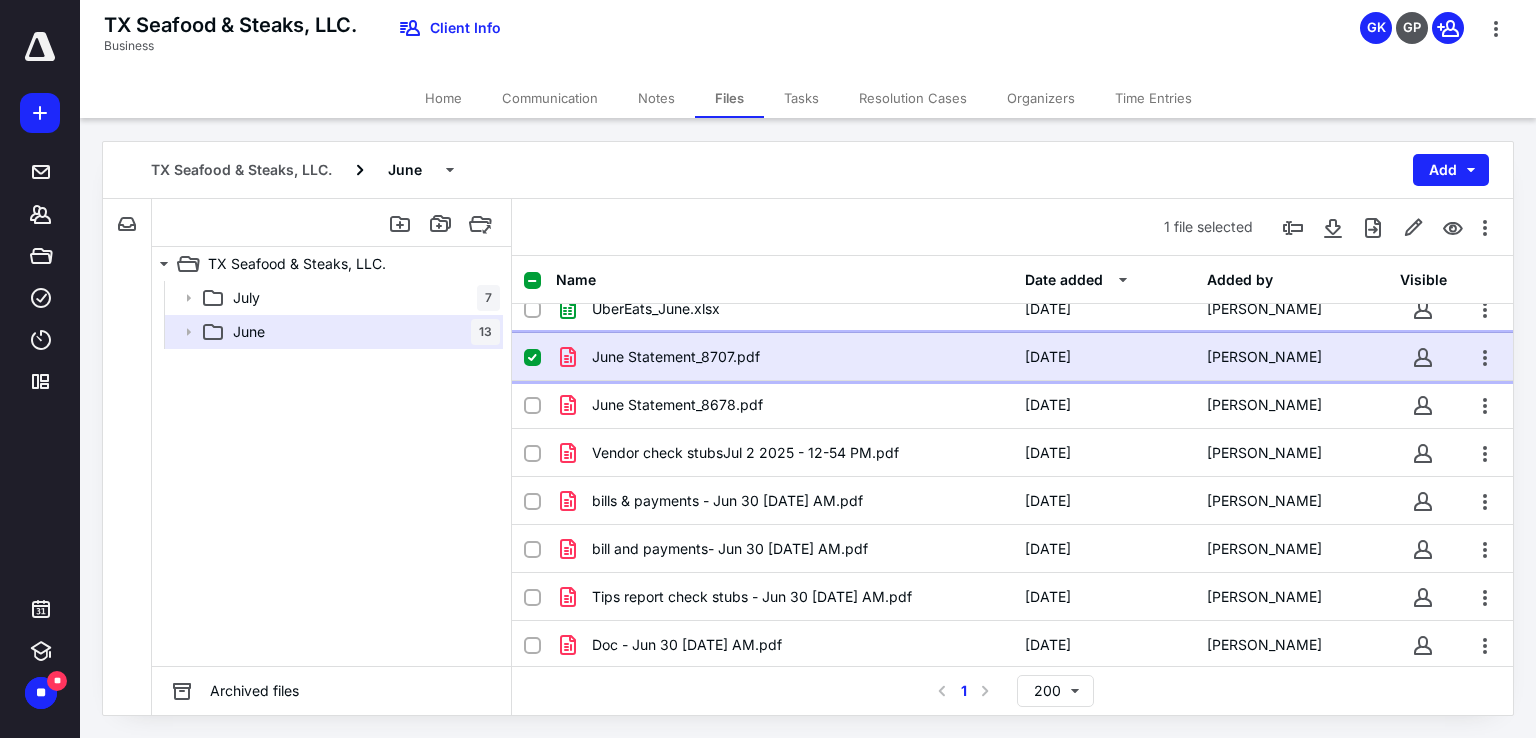 click 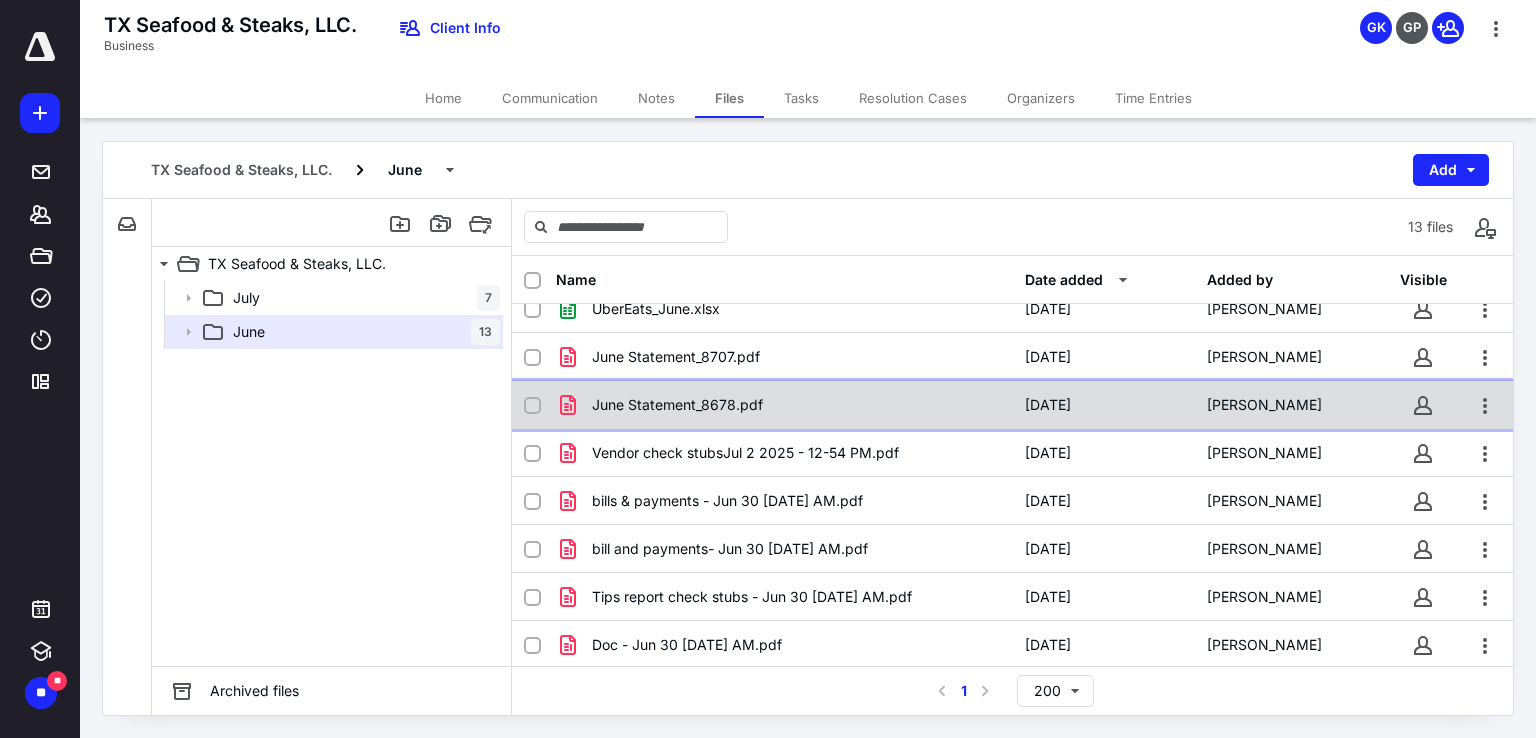 click on "June Statement_8678.pdf [DATE] [PERSON_NAME]" at bounding box center [1012, 405] 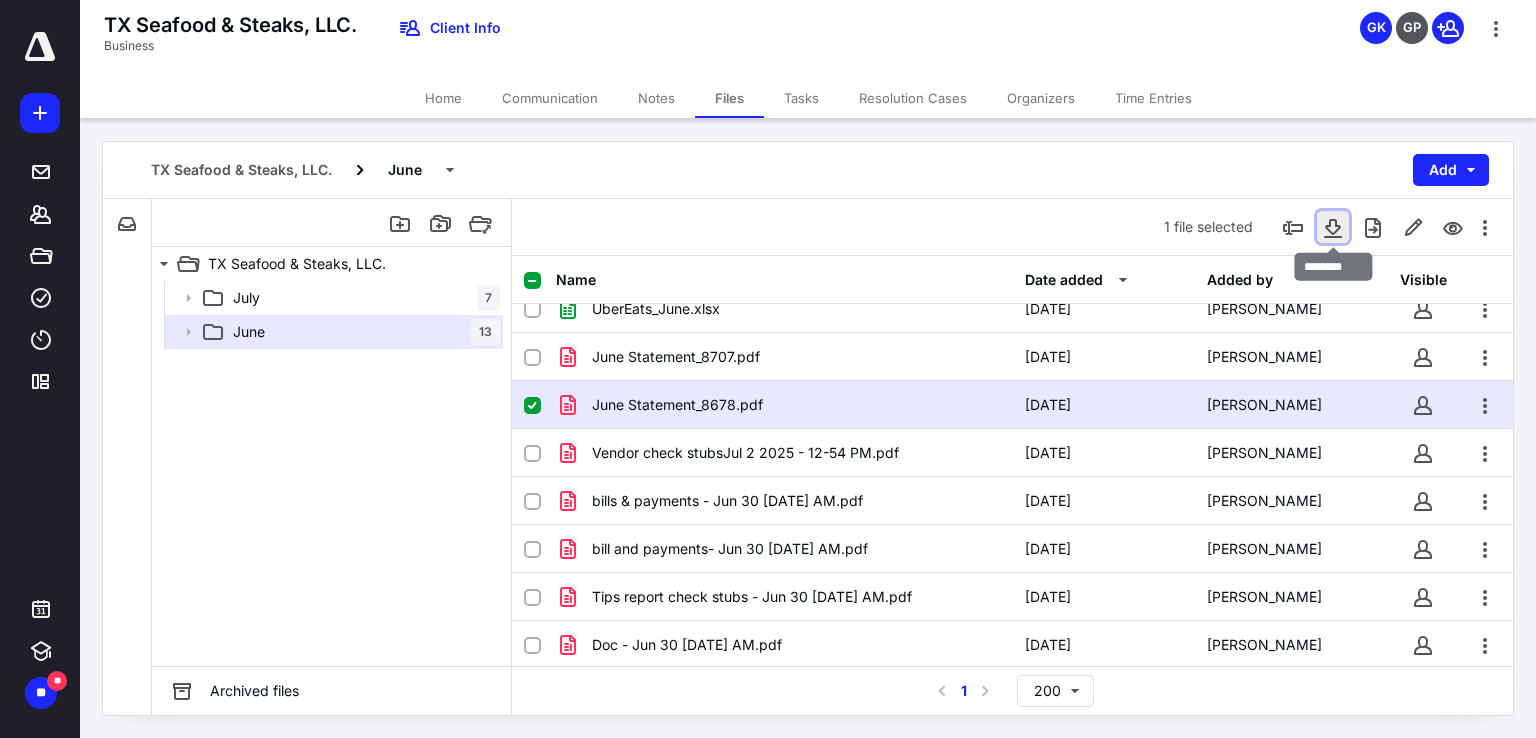 click at bounding box center (1333, 227) 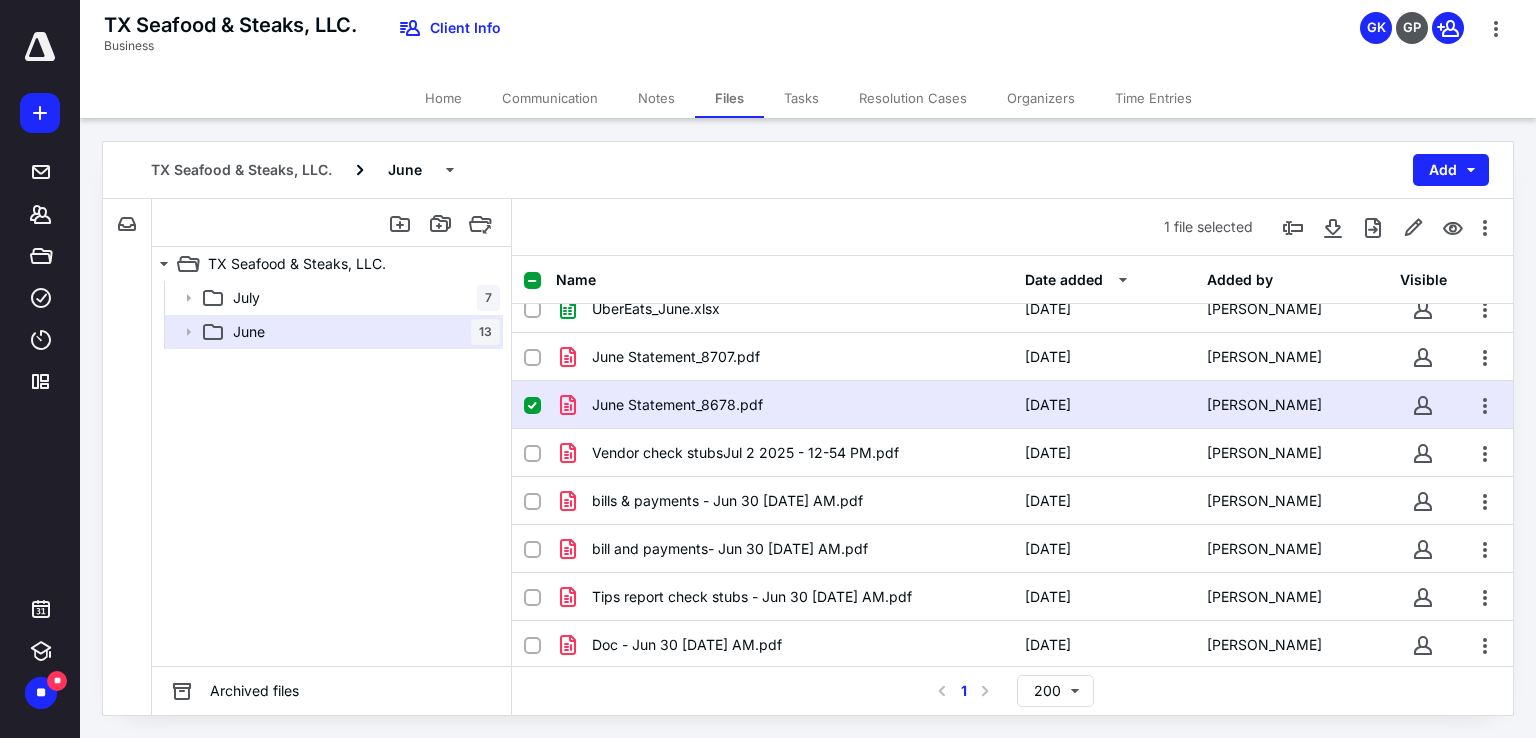 click at bounding box center (532, 406) 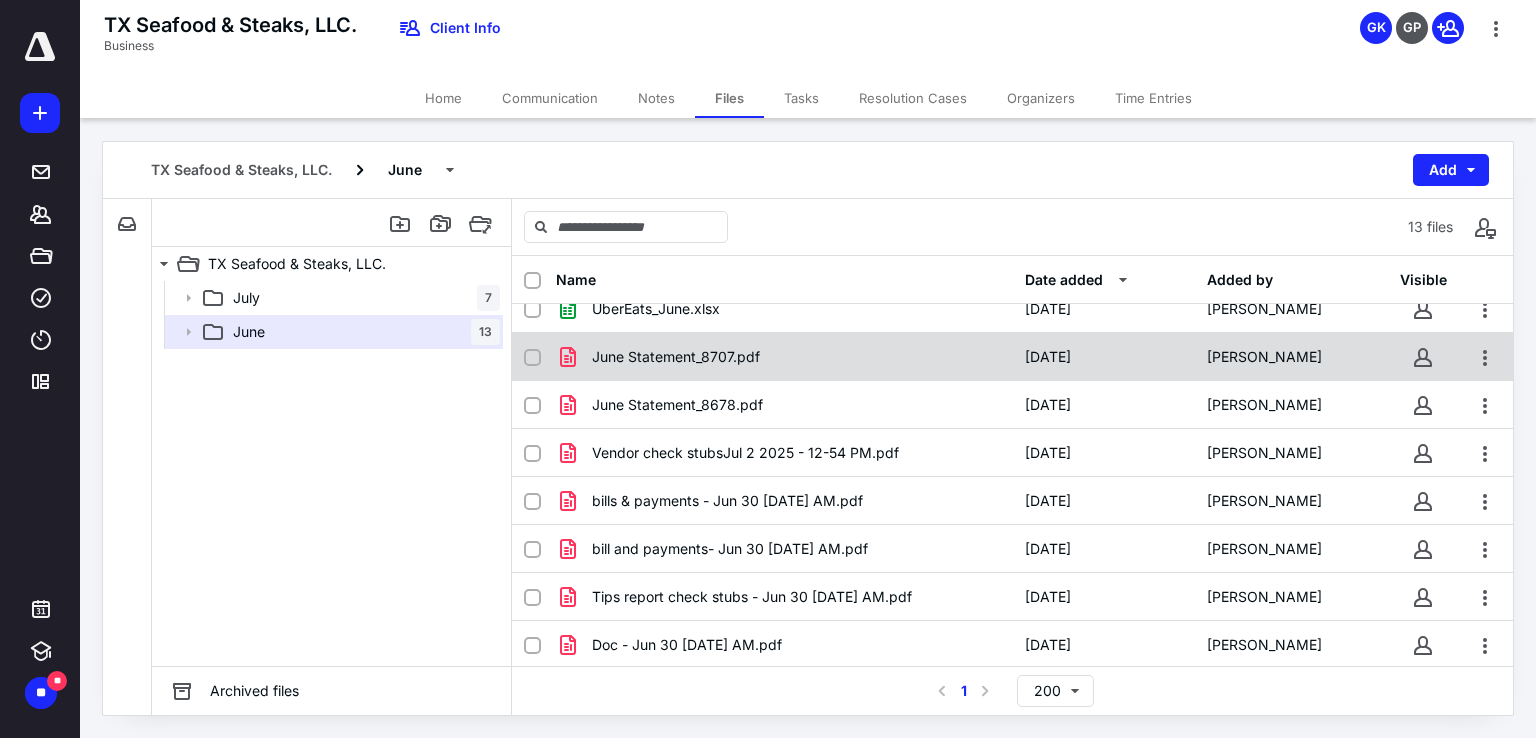 click 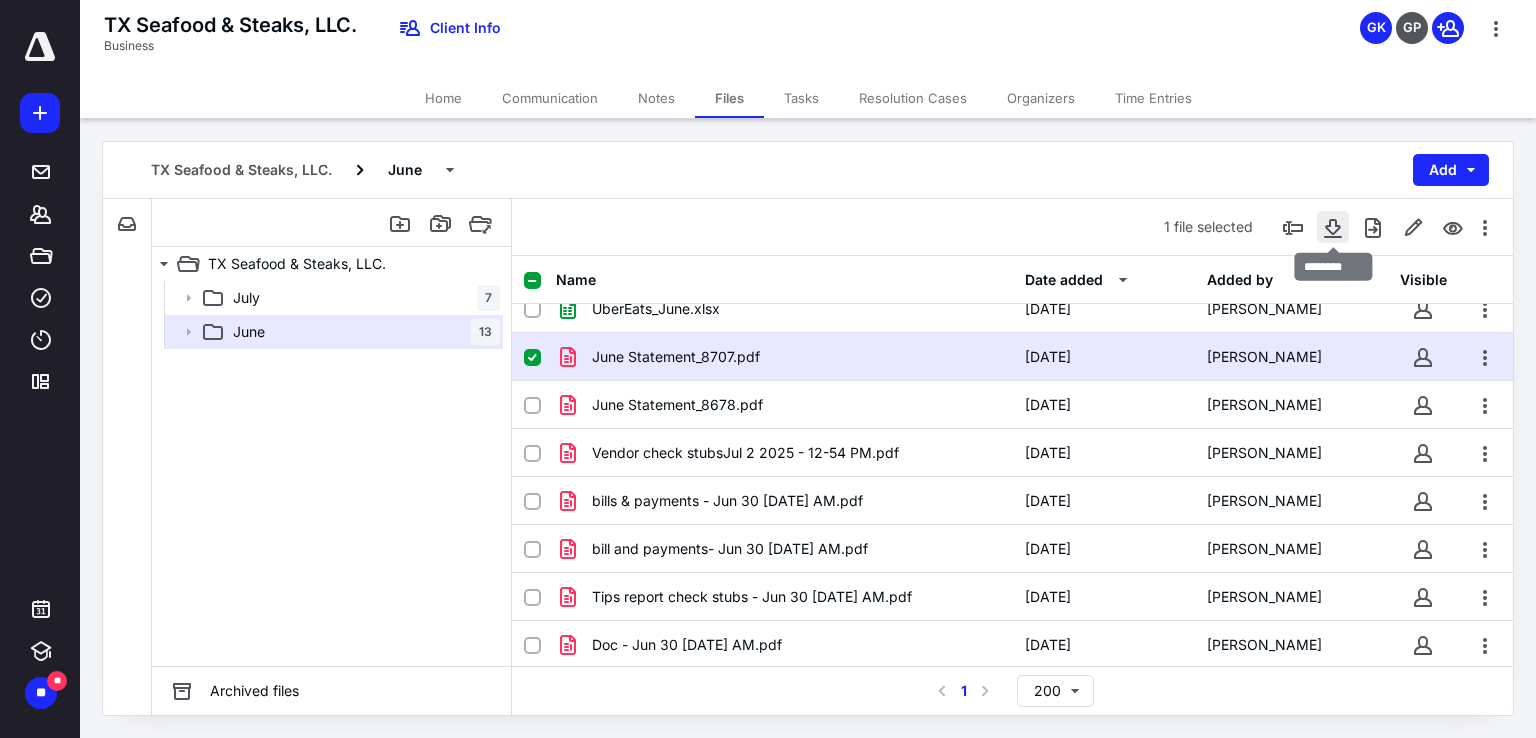 click at bounding box center [1333, 227] 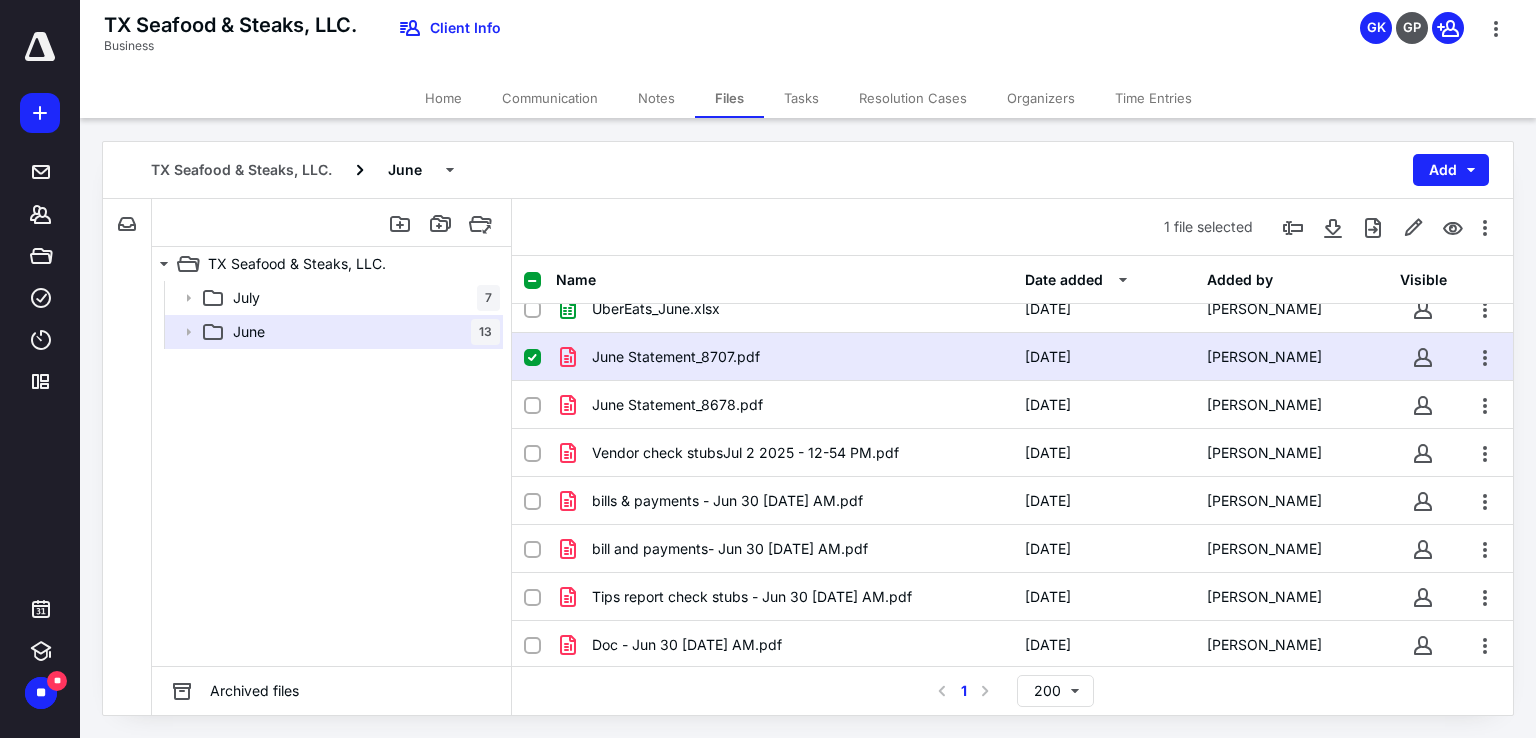 click 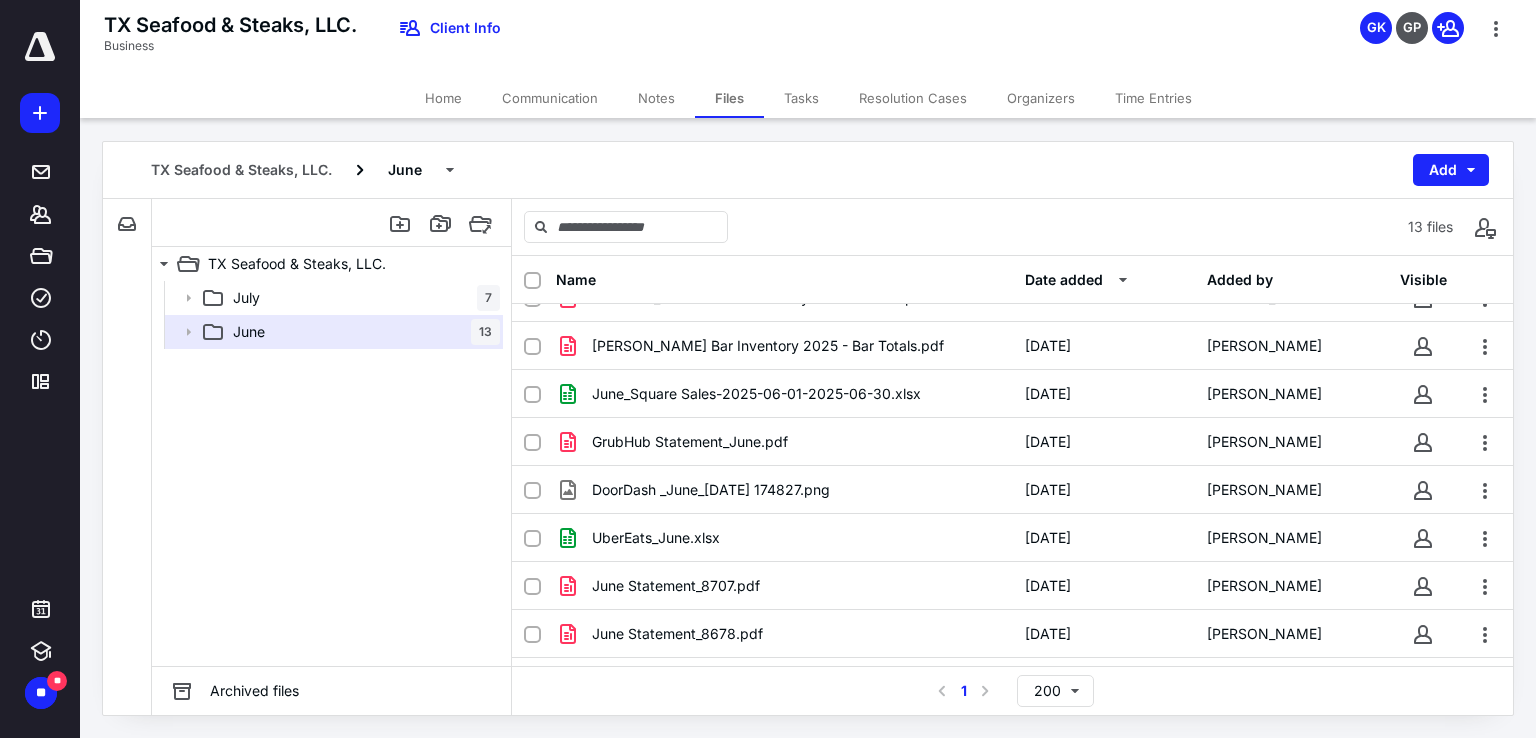 scroll, scrollTop: 0, scrollLeft: 0, axis: both 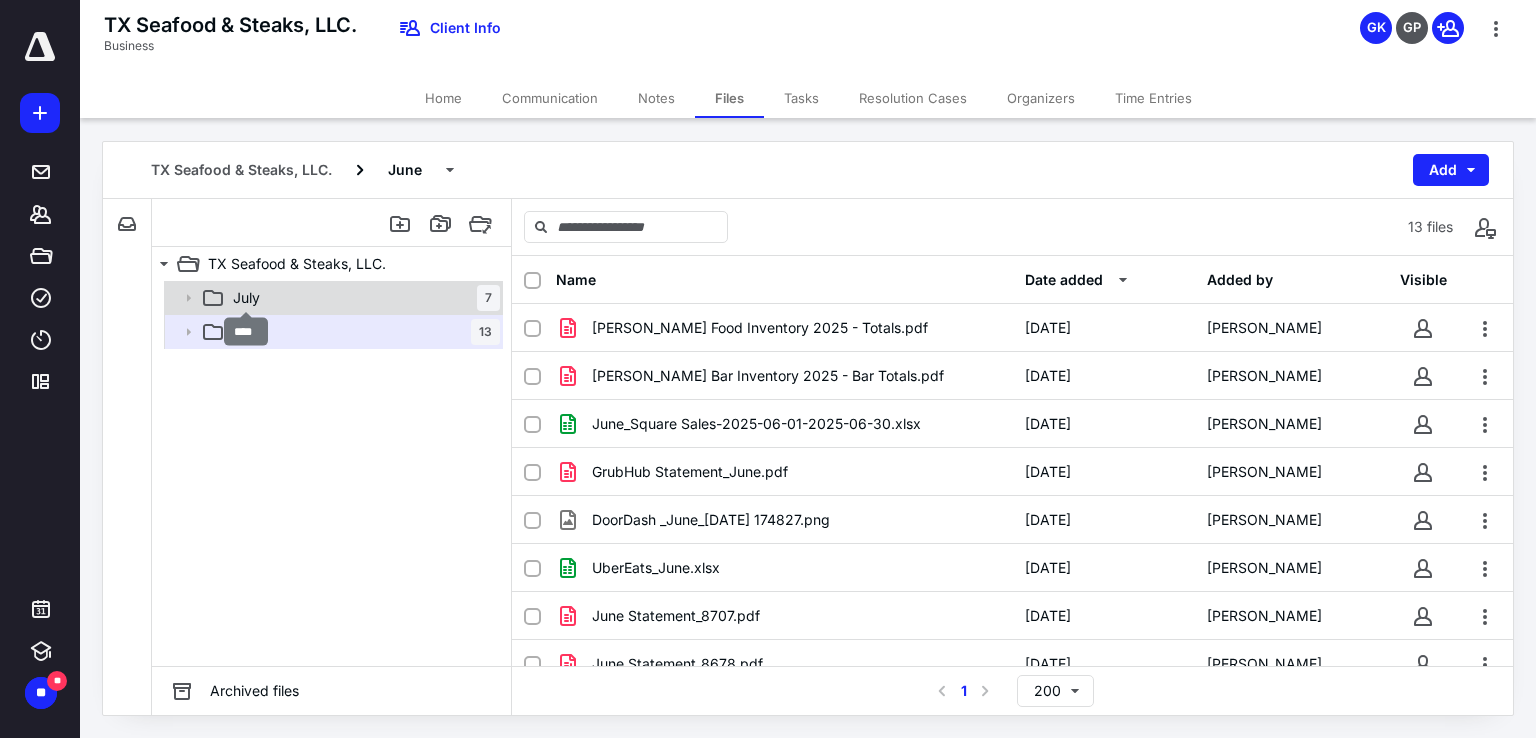 click on "July" at bounding box center [246, 298] 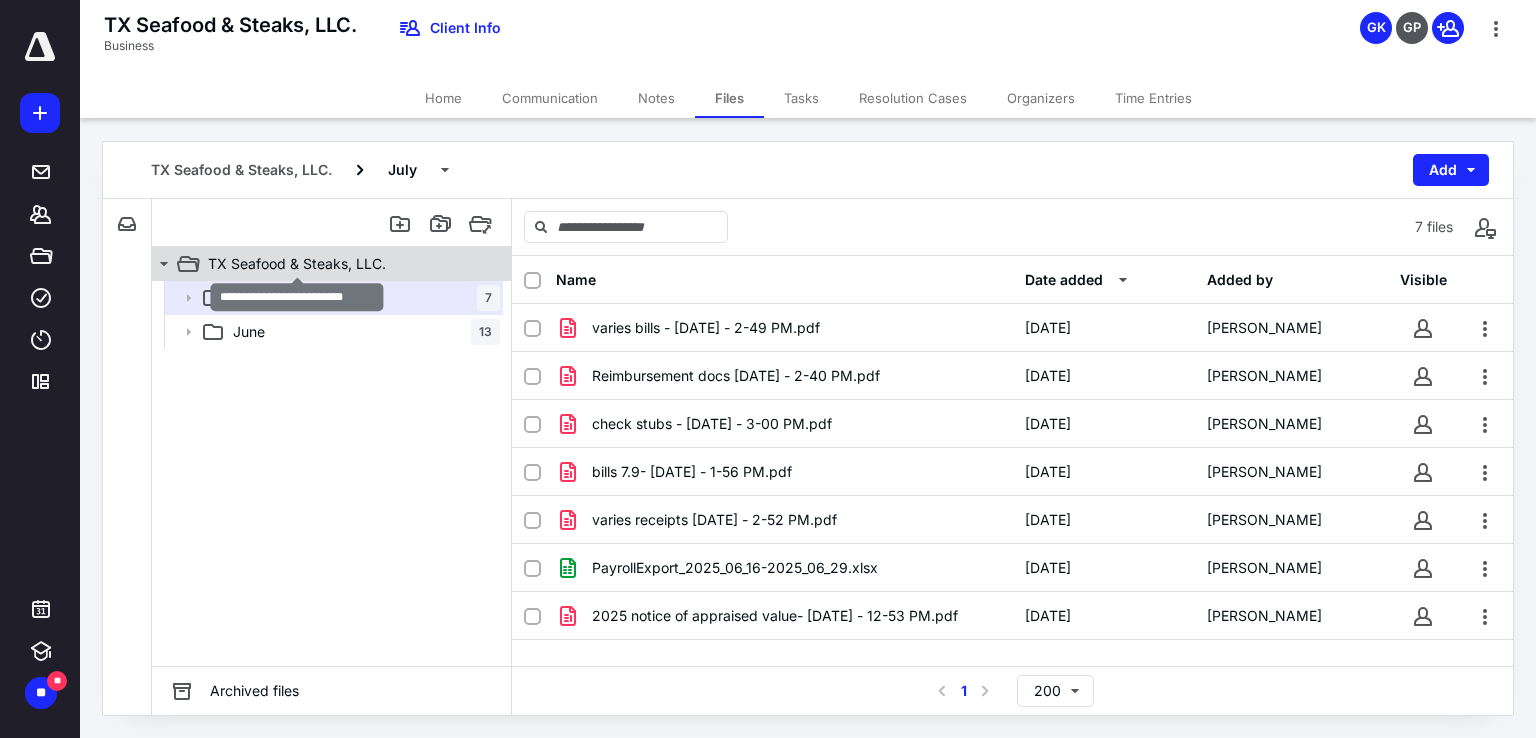 click on "TX Seafood & Steaks, LLC." at bounding box center [297, 264] 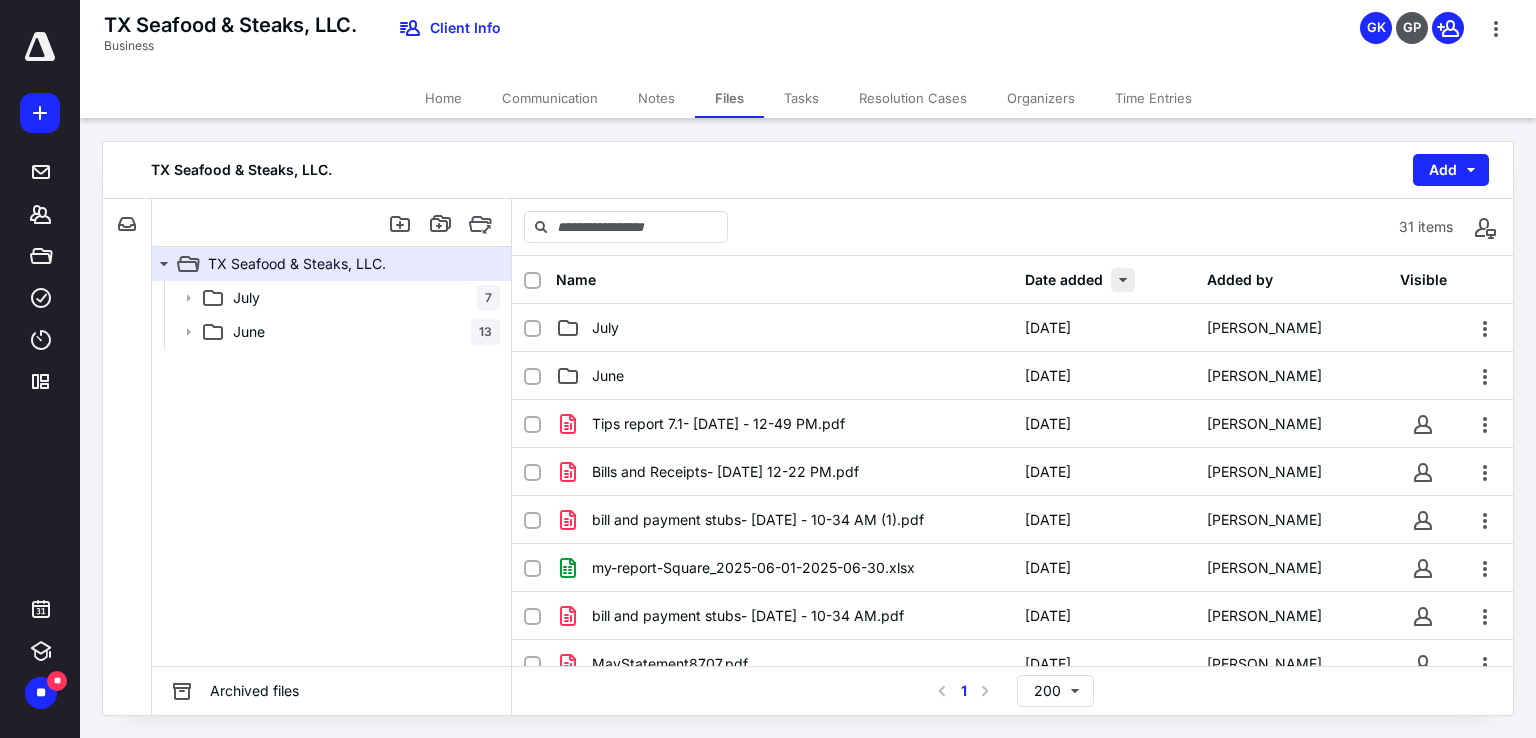click at bounding box center (1123, 280) 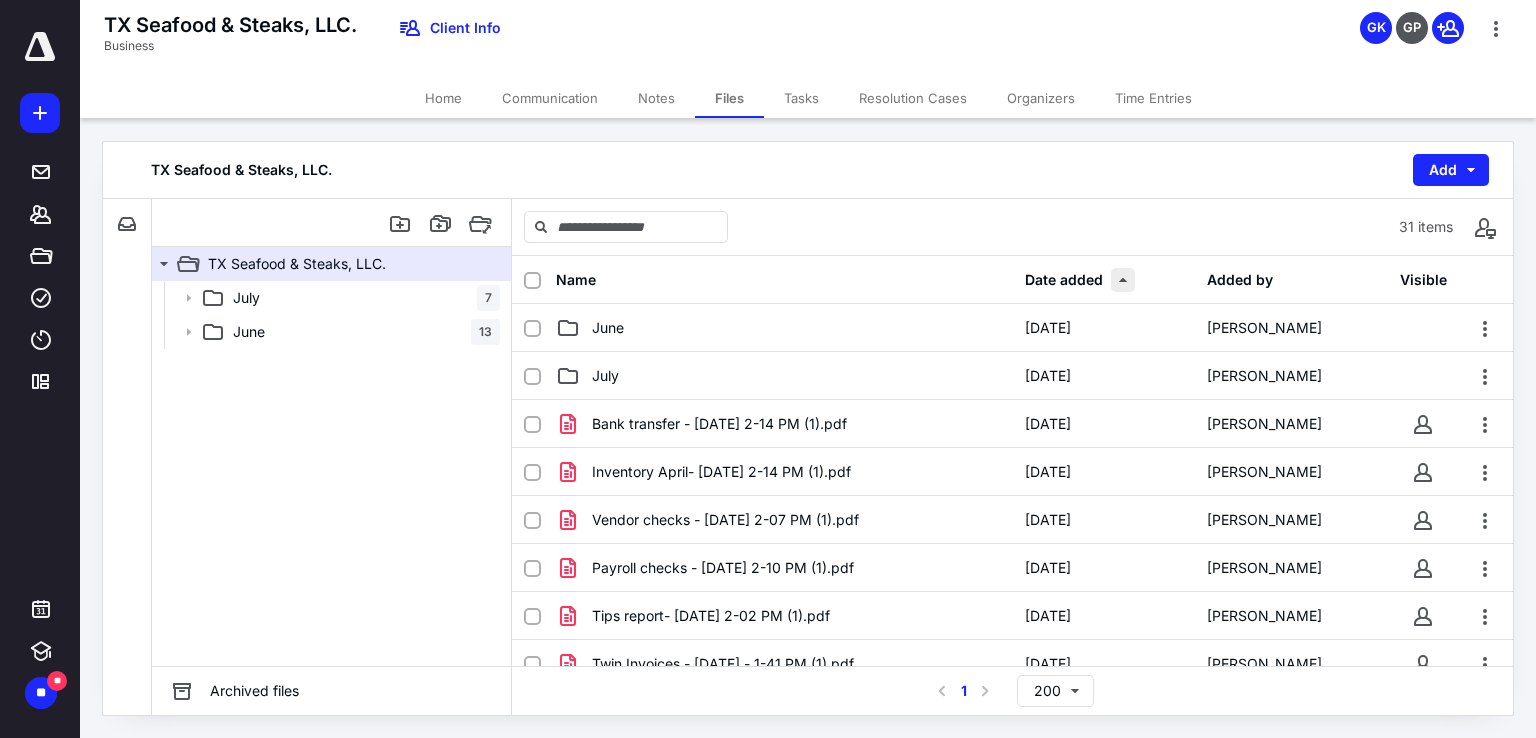 click at bounding box center (1123, 280) 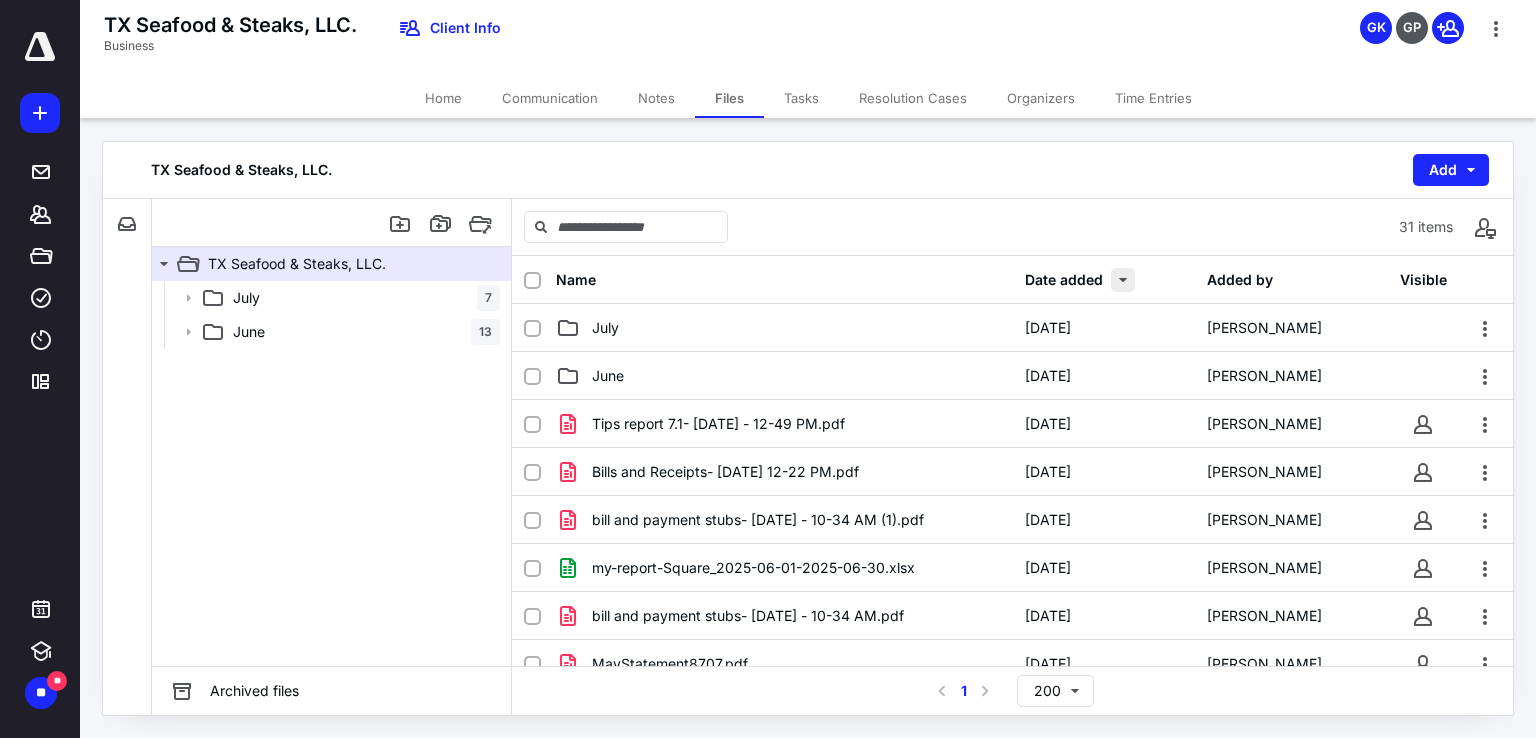 click at bounding box center (1123, 280) 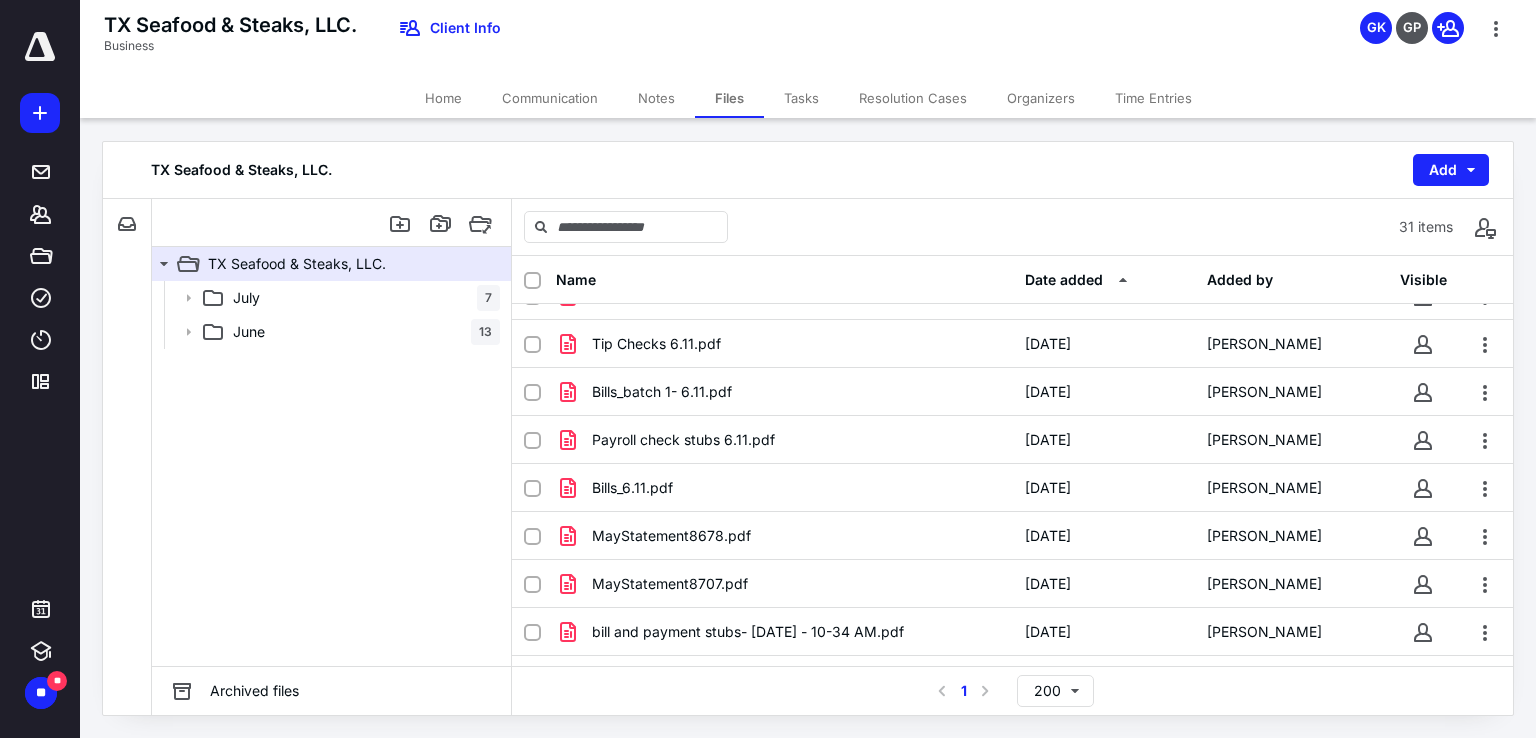 scroll, scrollTop: 969, scrollLeft: 0, axis: vertical 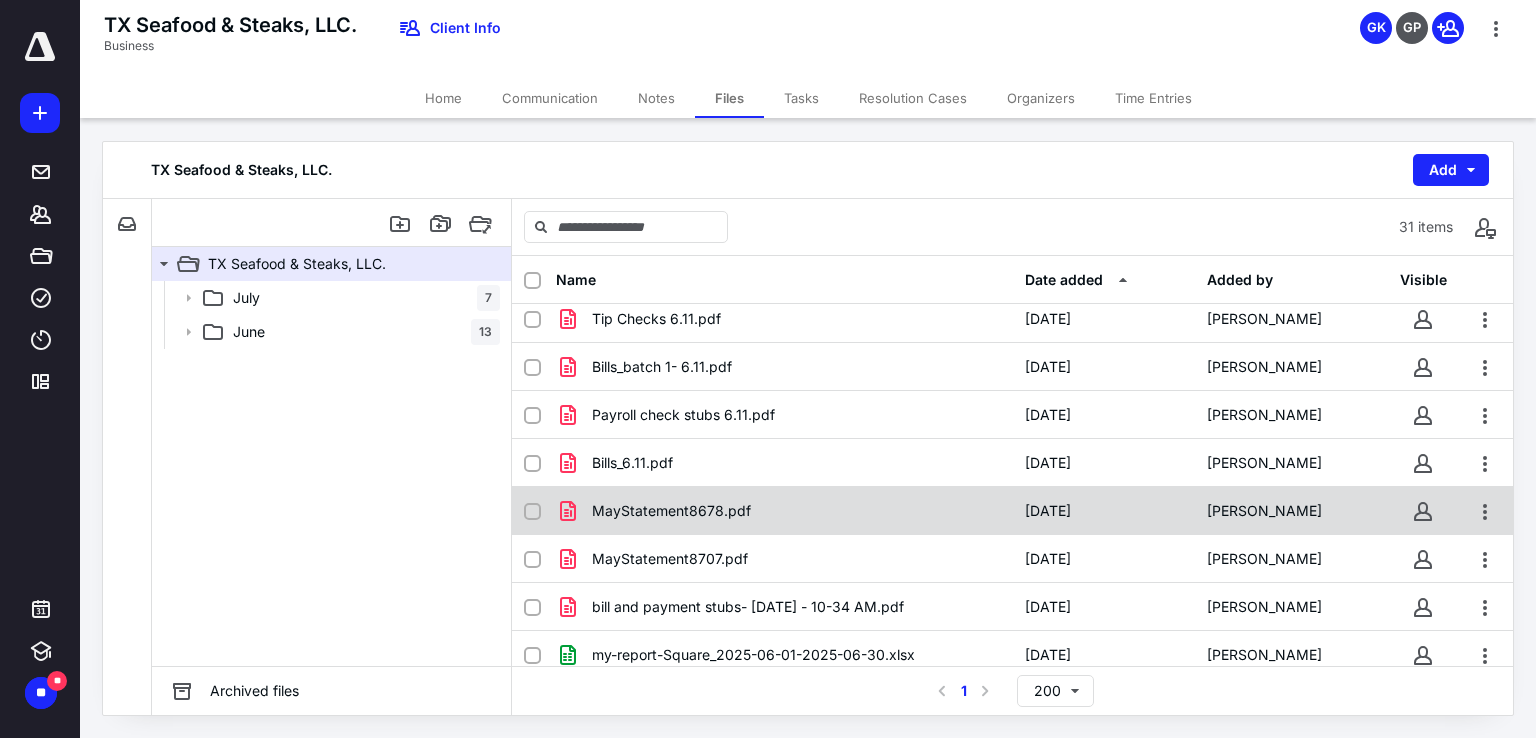 click 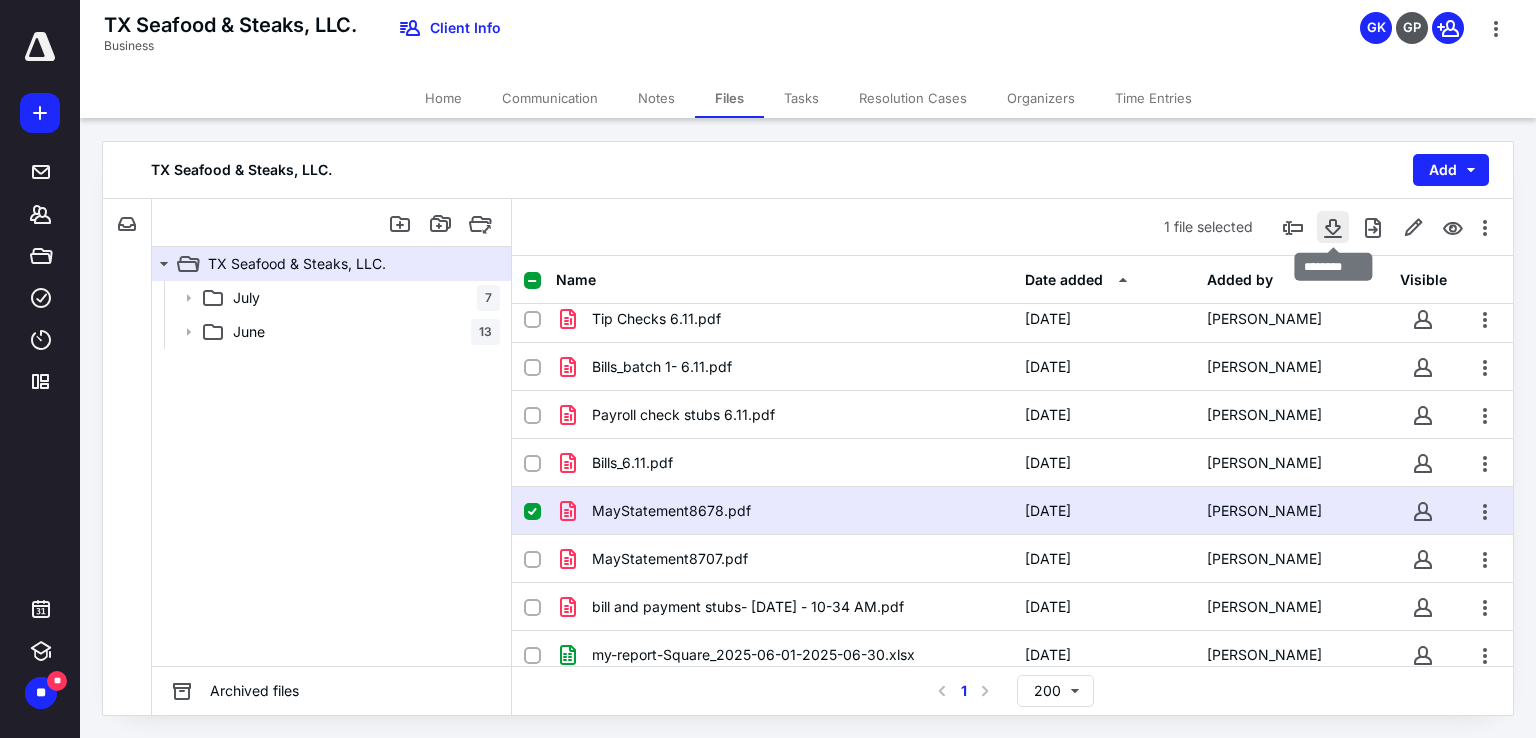 click at bounding box center [1333, 227] 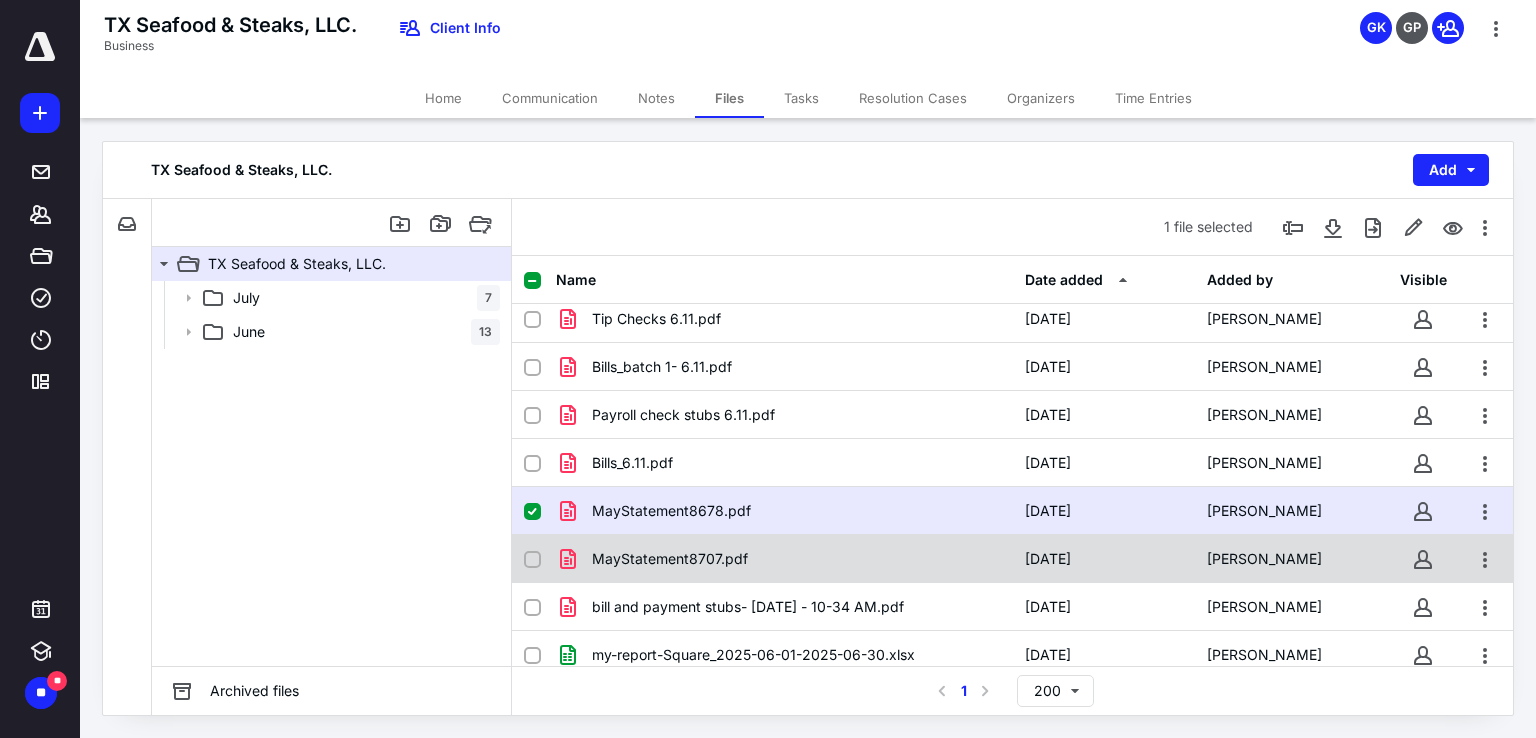 click 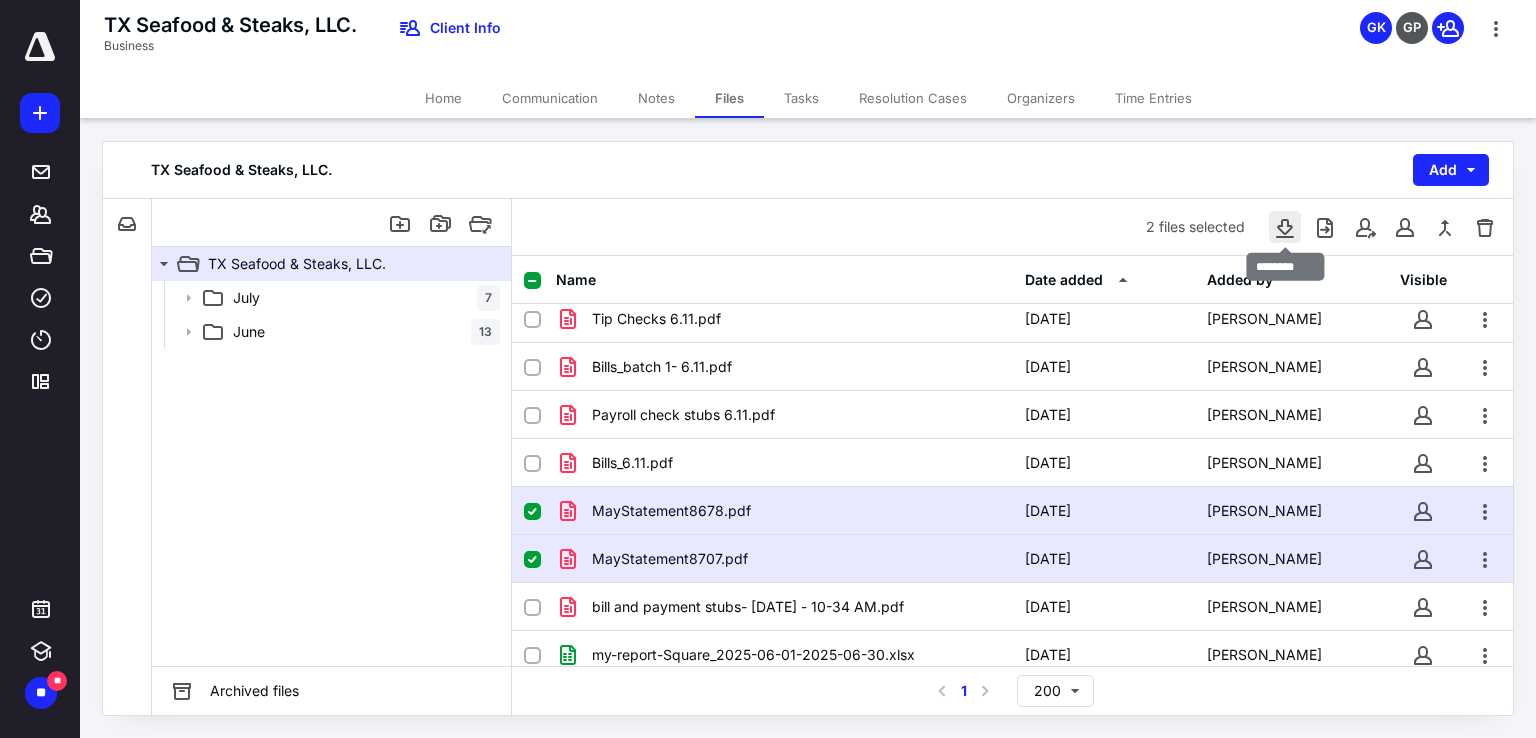 click at bounding box center (1285, 227) 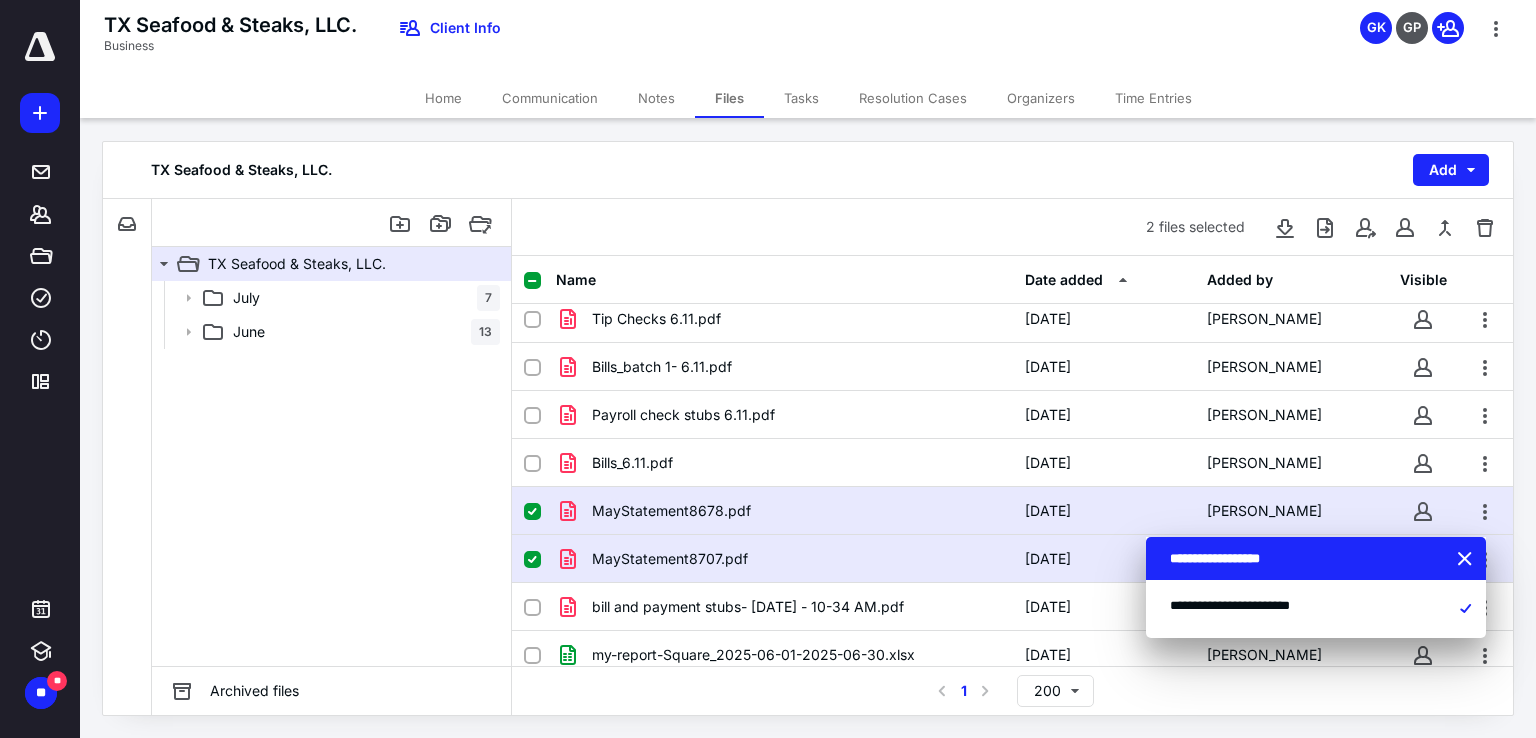 click 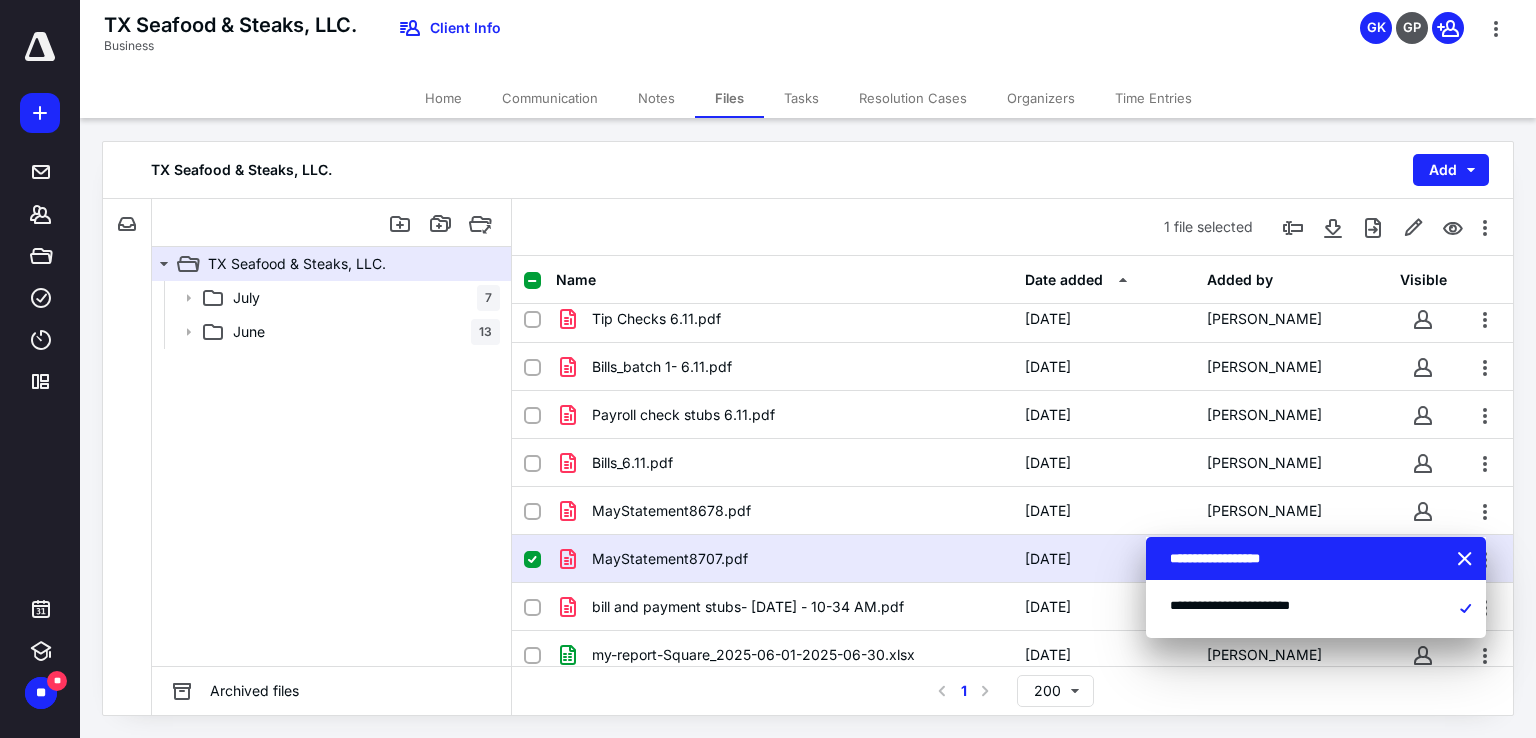 click 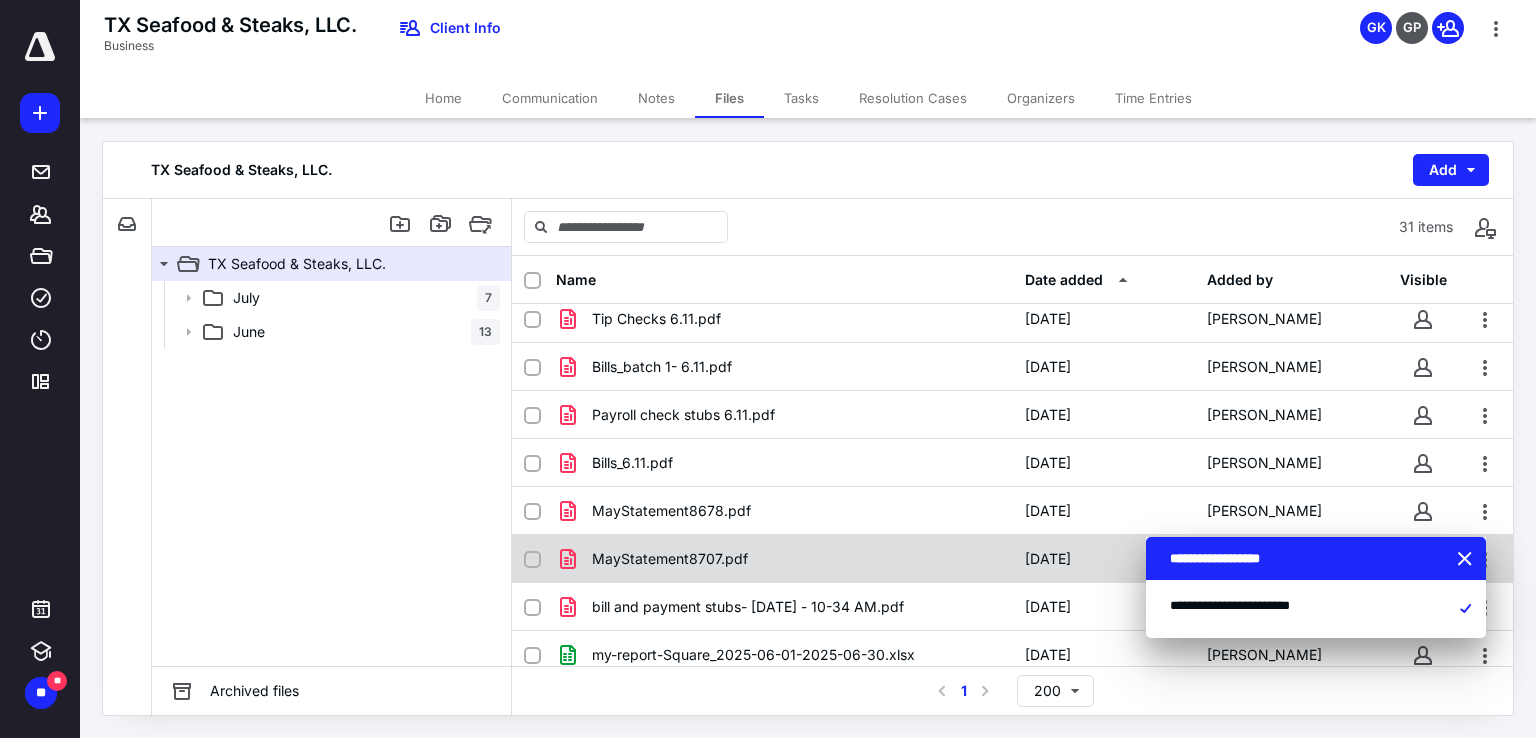 click at bounding box center (532, 560) 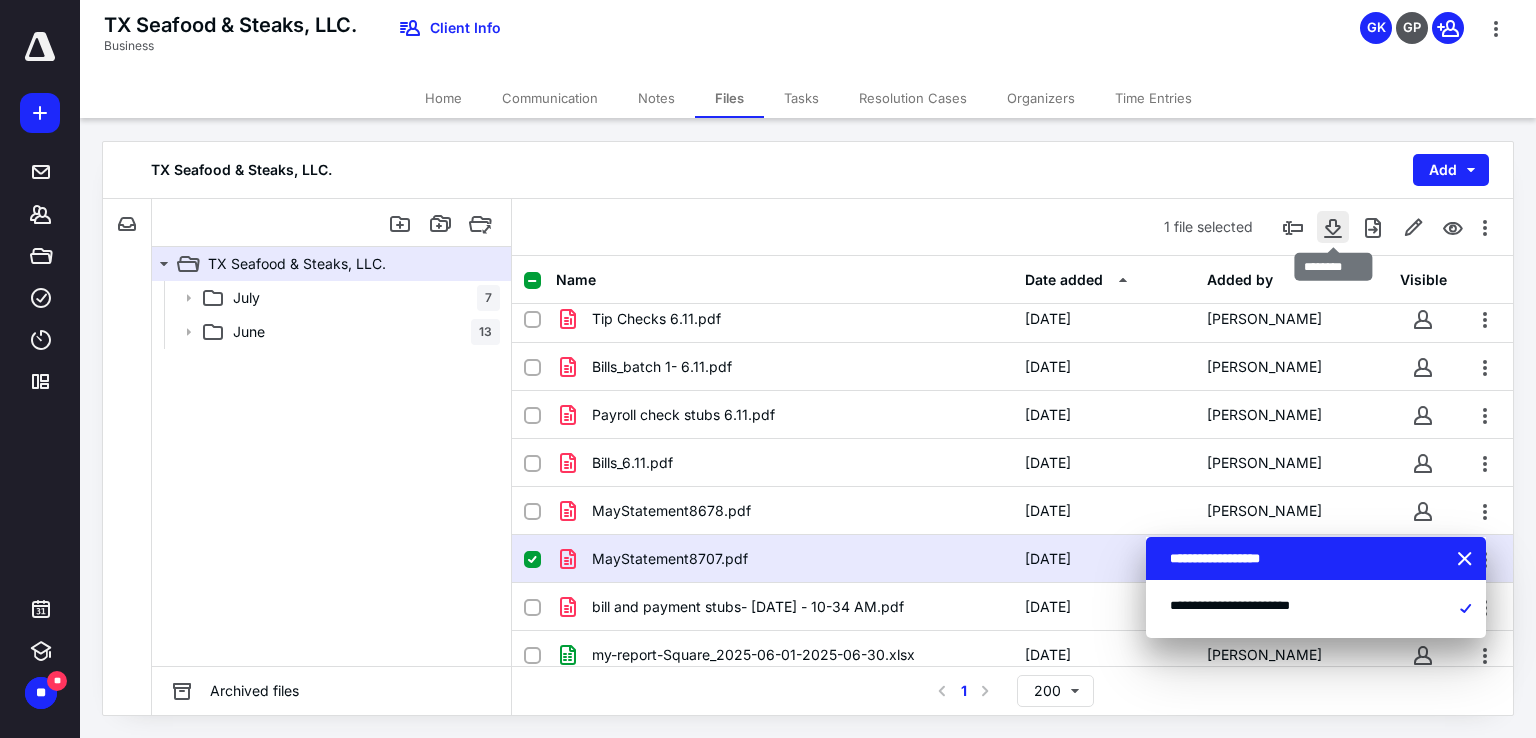 click at bounding box center [1333, 227] 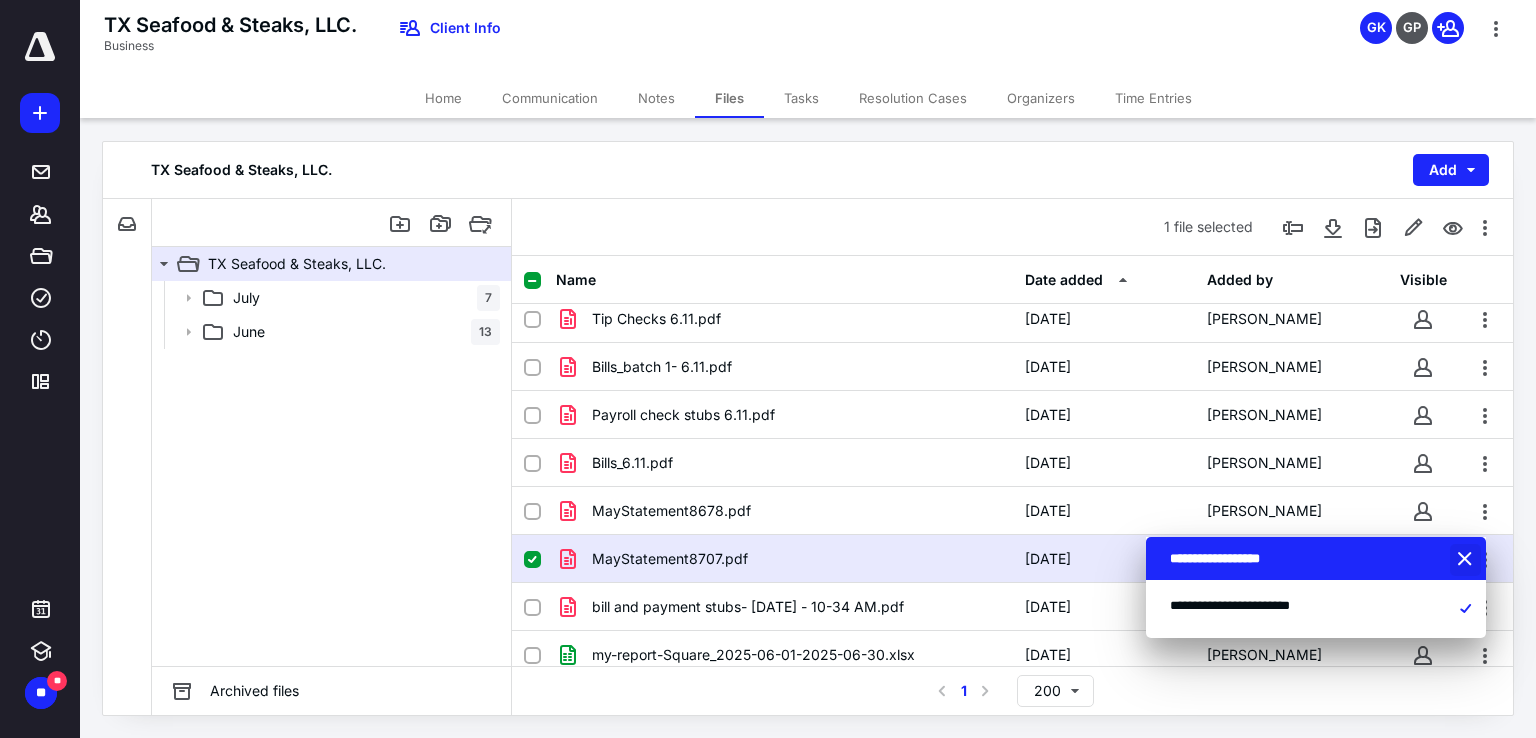 click at bounding box center (1467, 560) 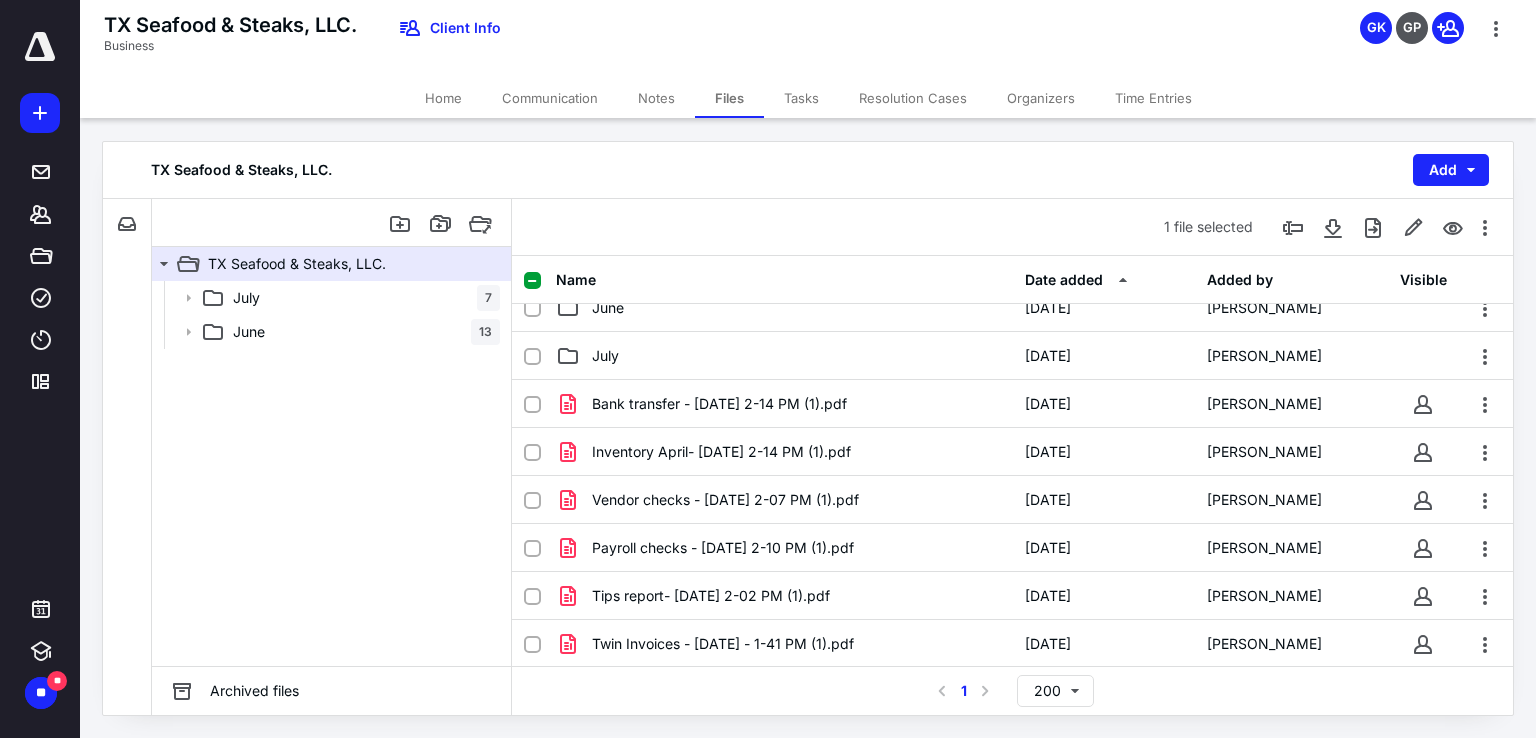 scroll, scrollTop: 0, scrollLeft: 0, axis: both 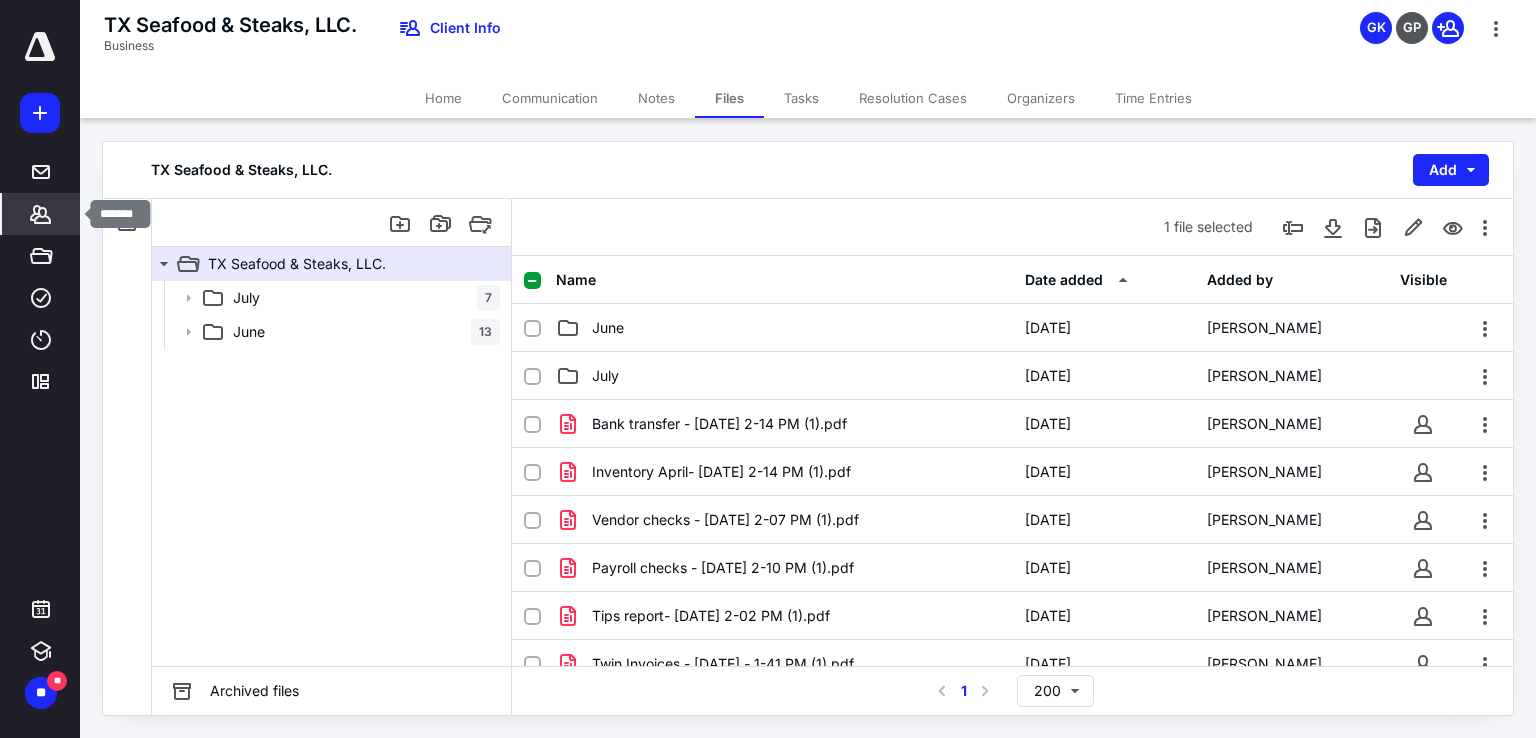 click 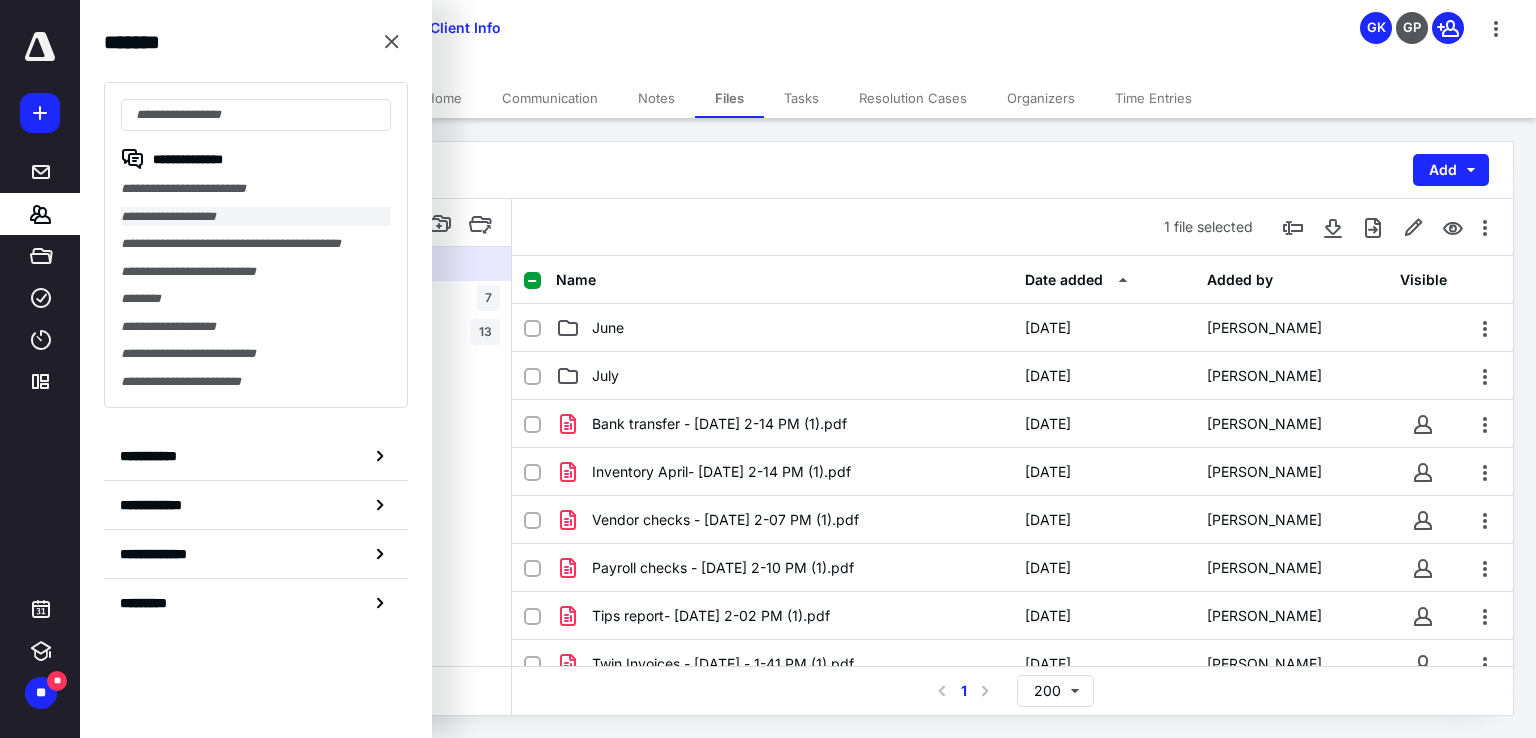 click on "**********" at bounding box center (256, 217) 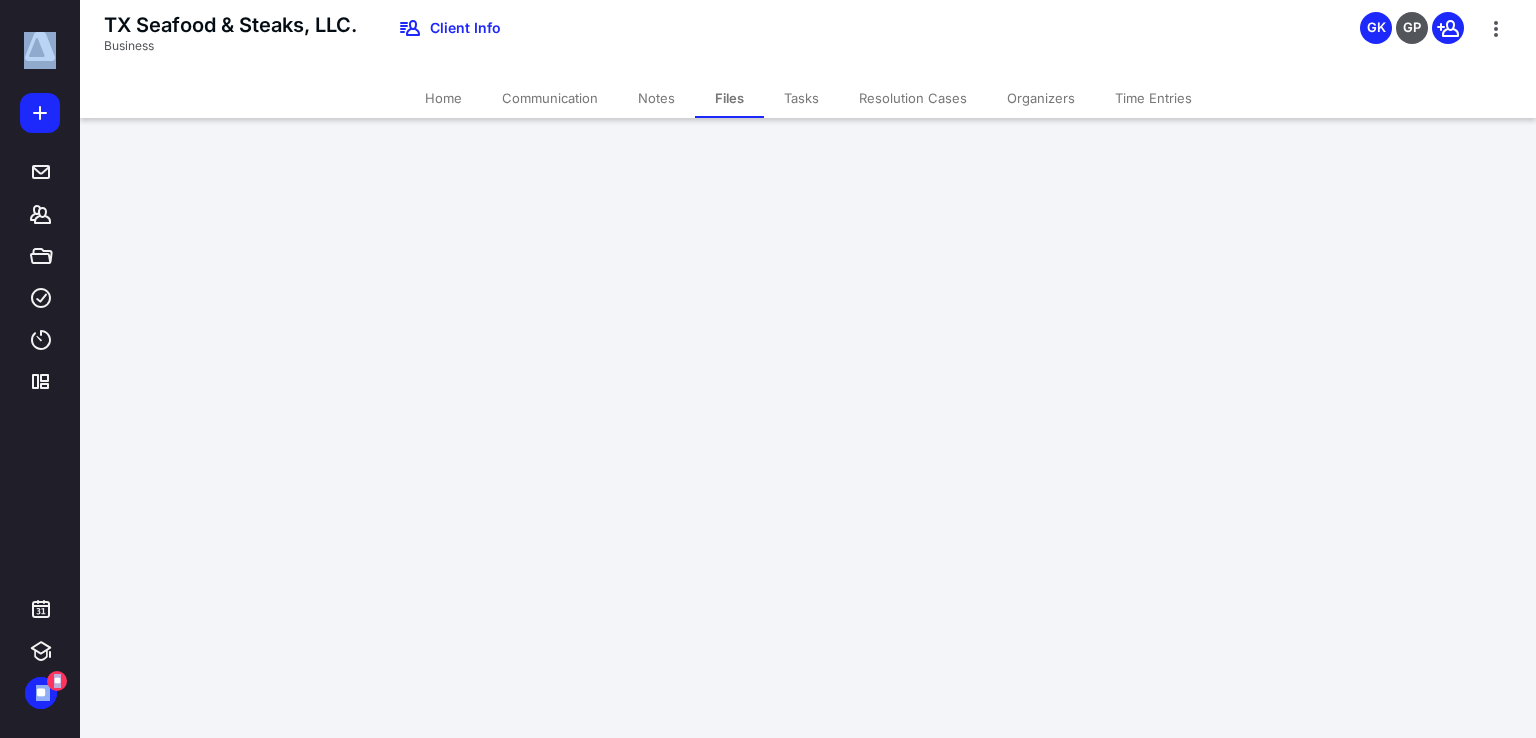 click on "**********" at bounding box center (768, 368) 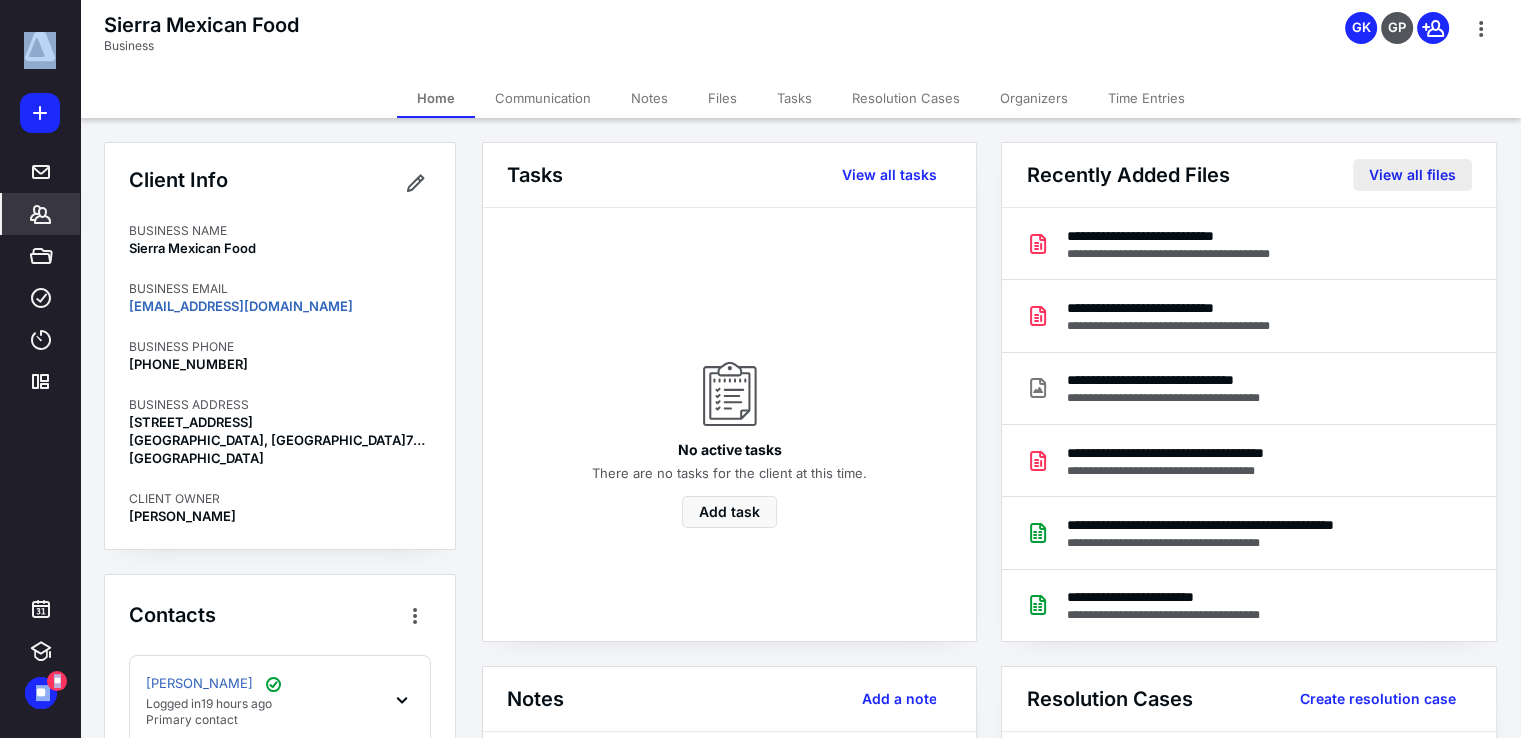 click on "View all files" at bounding box center (1412, 175) 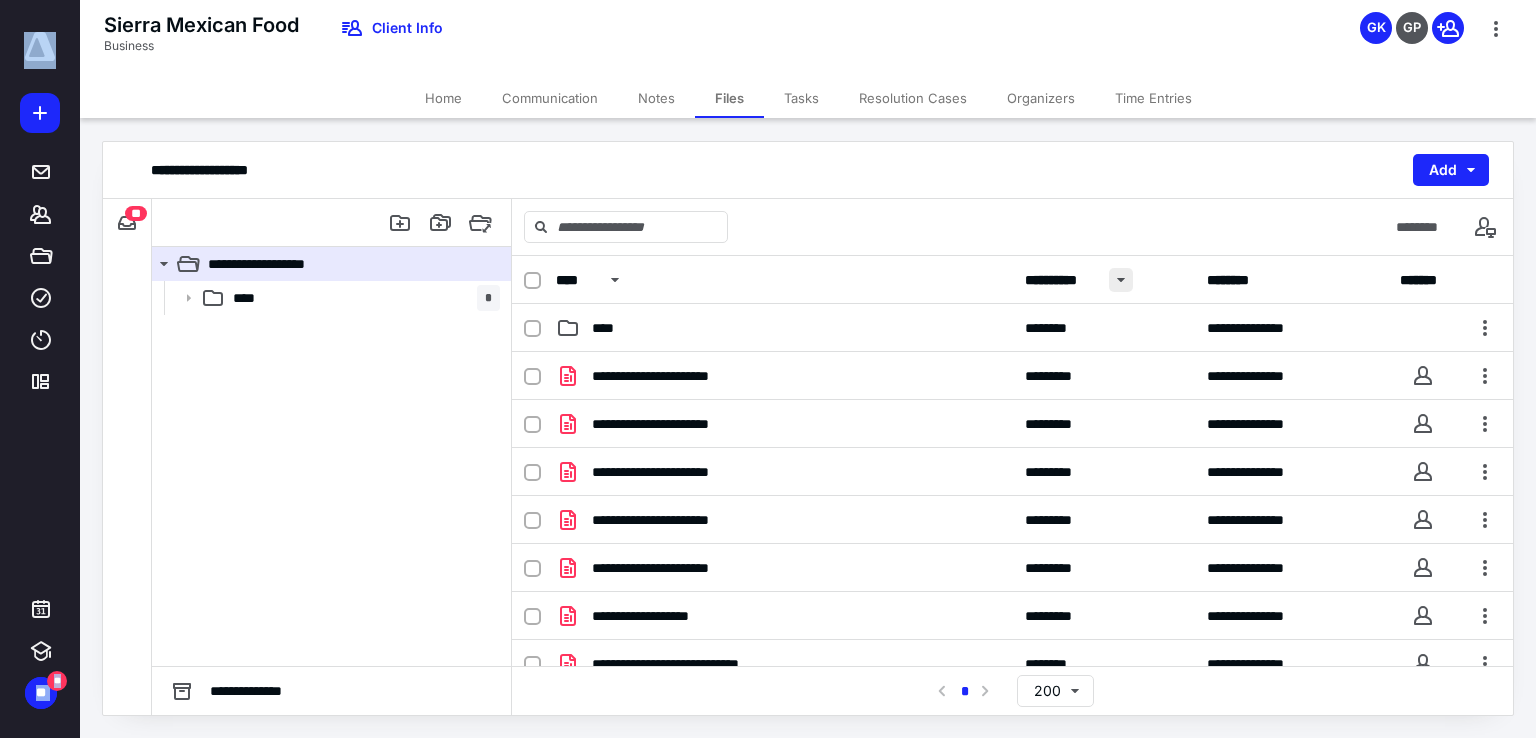 click at bounding box center (1121, 280) 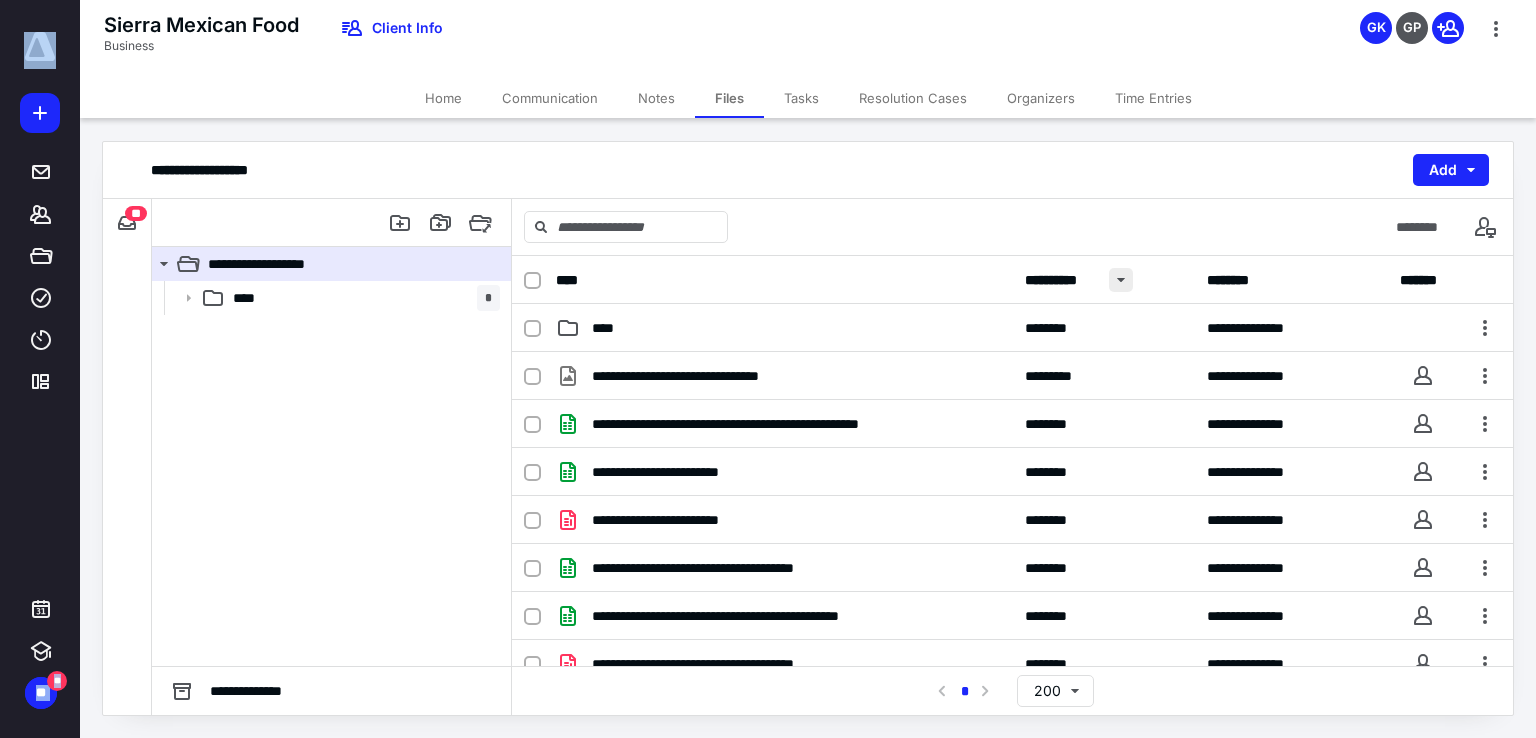 click at bounding box center (1121, 280) 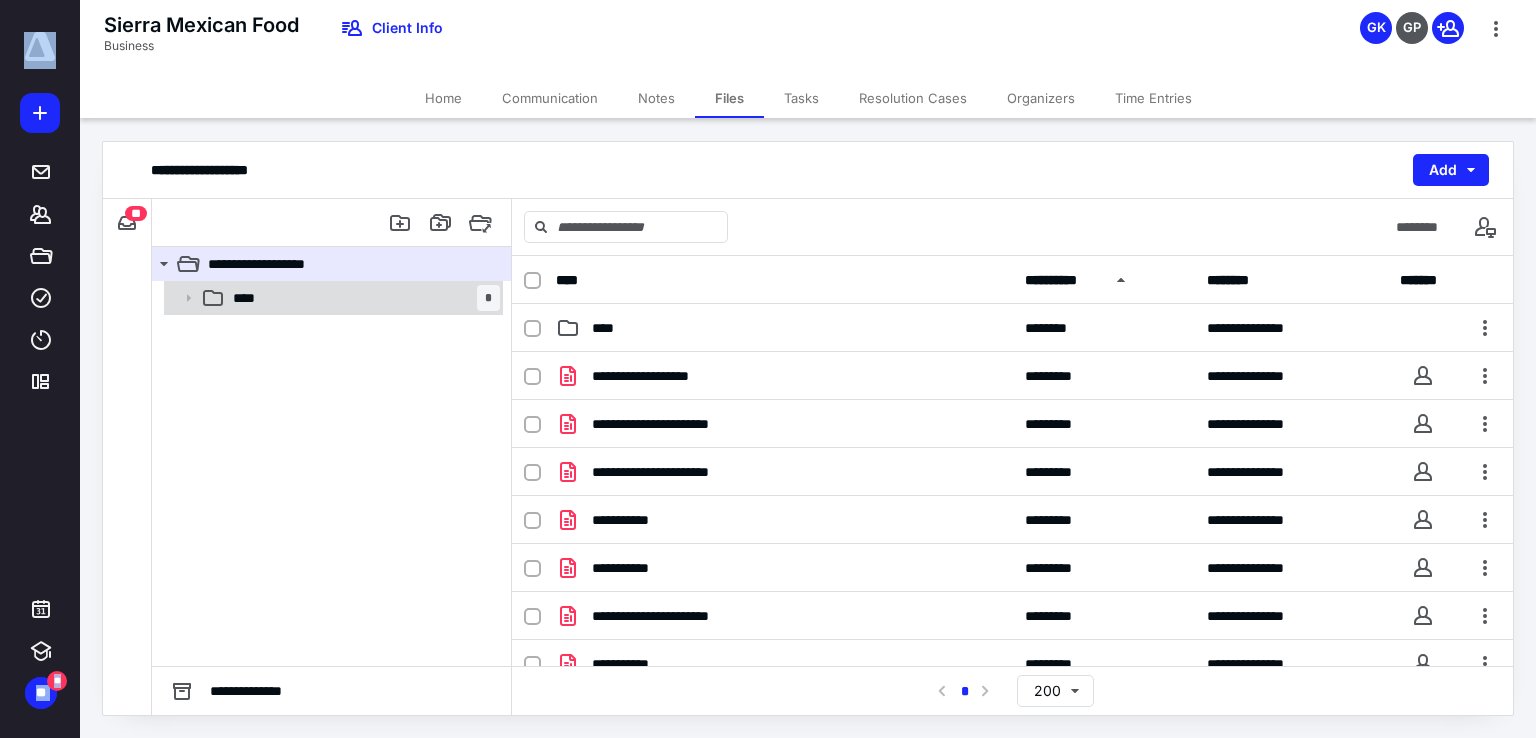 click on "**** *" at bounding box center (362, 298) 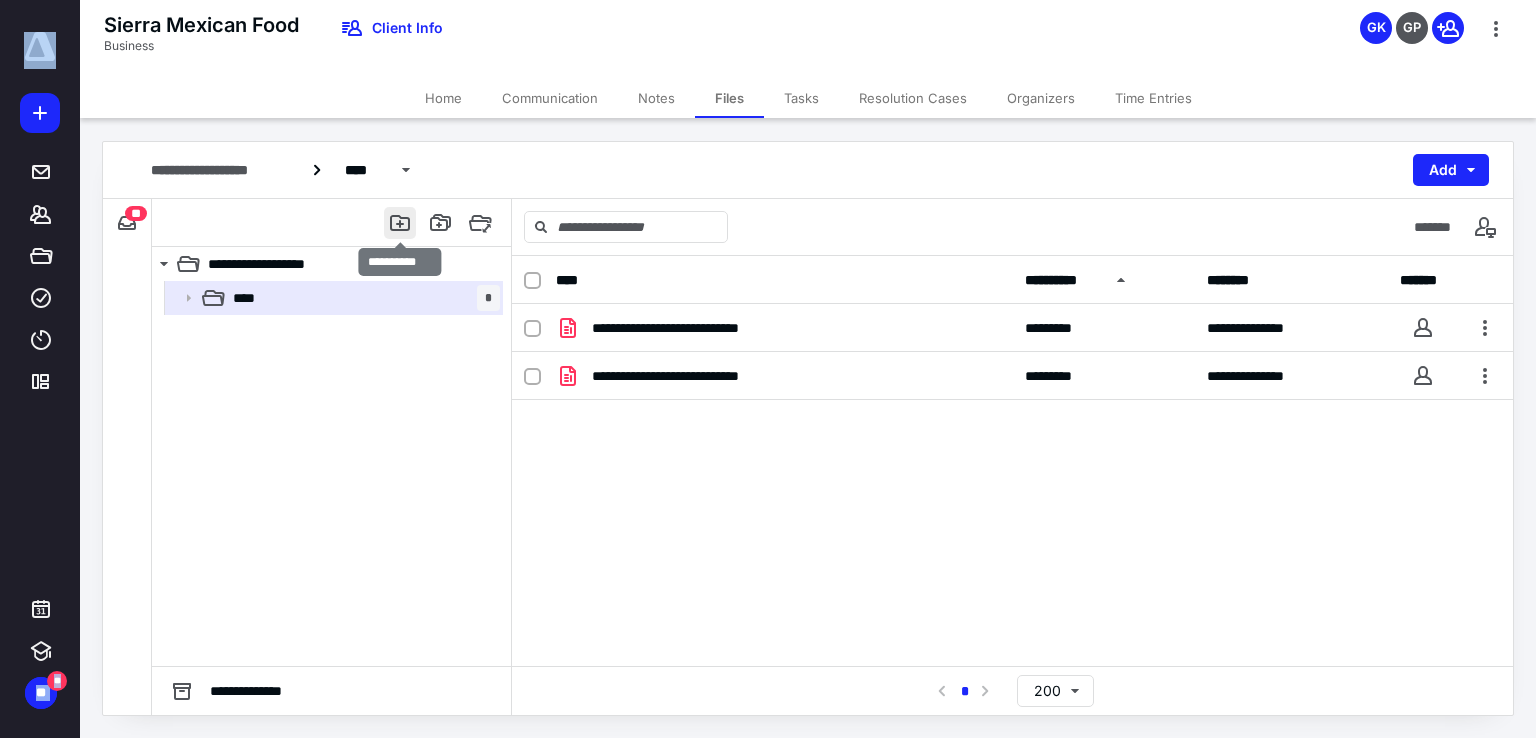 click at bounding box center [400, 223] 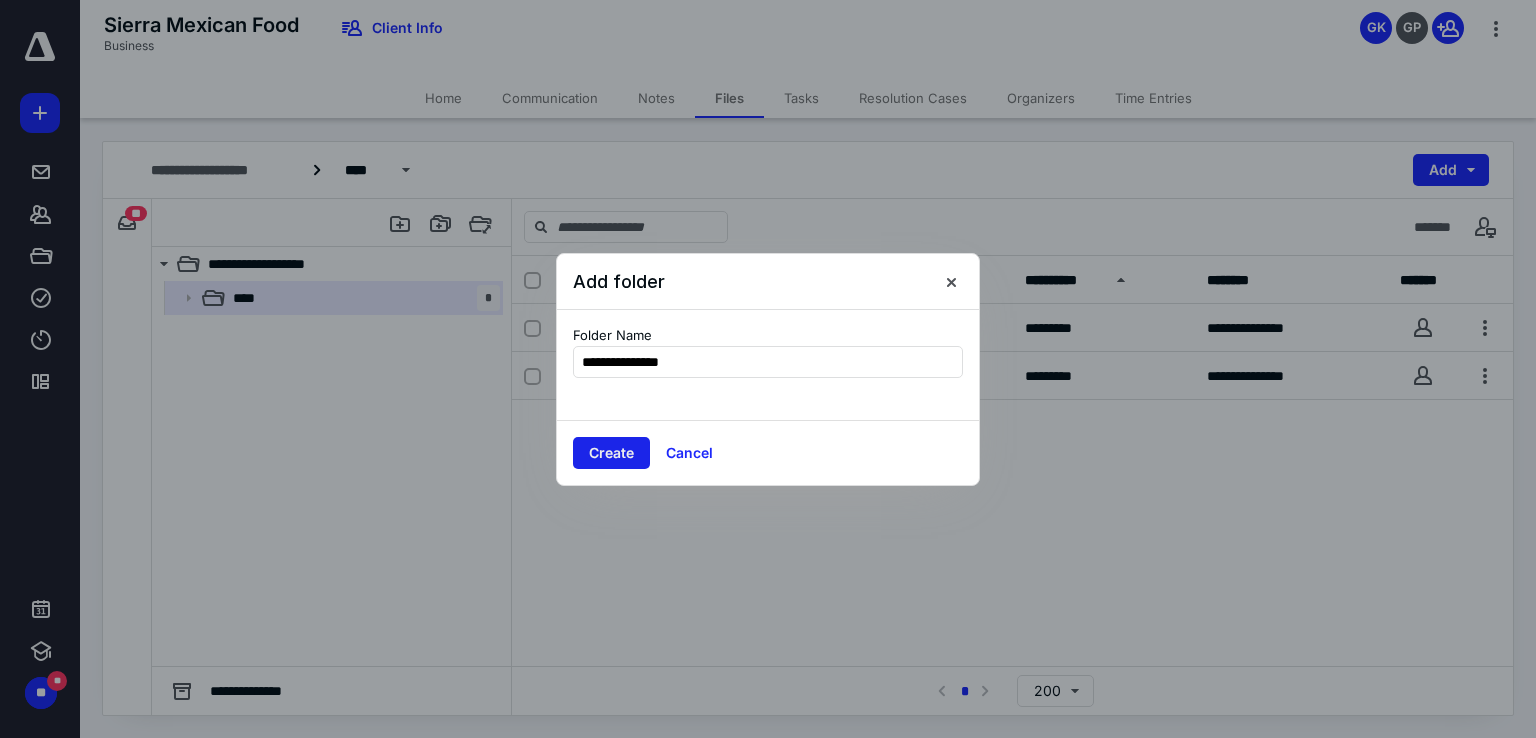 type on "**********" 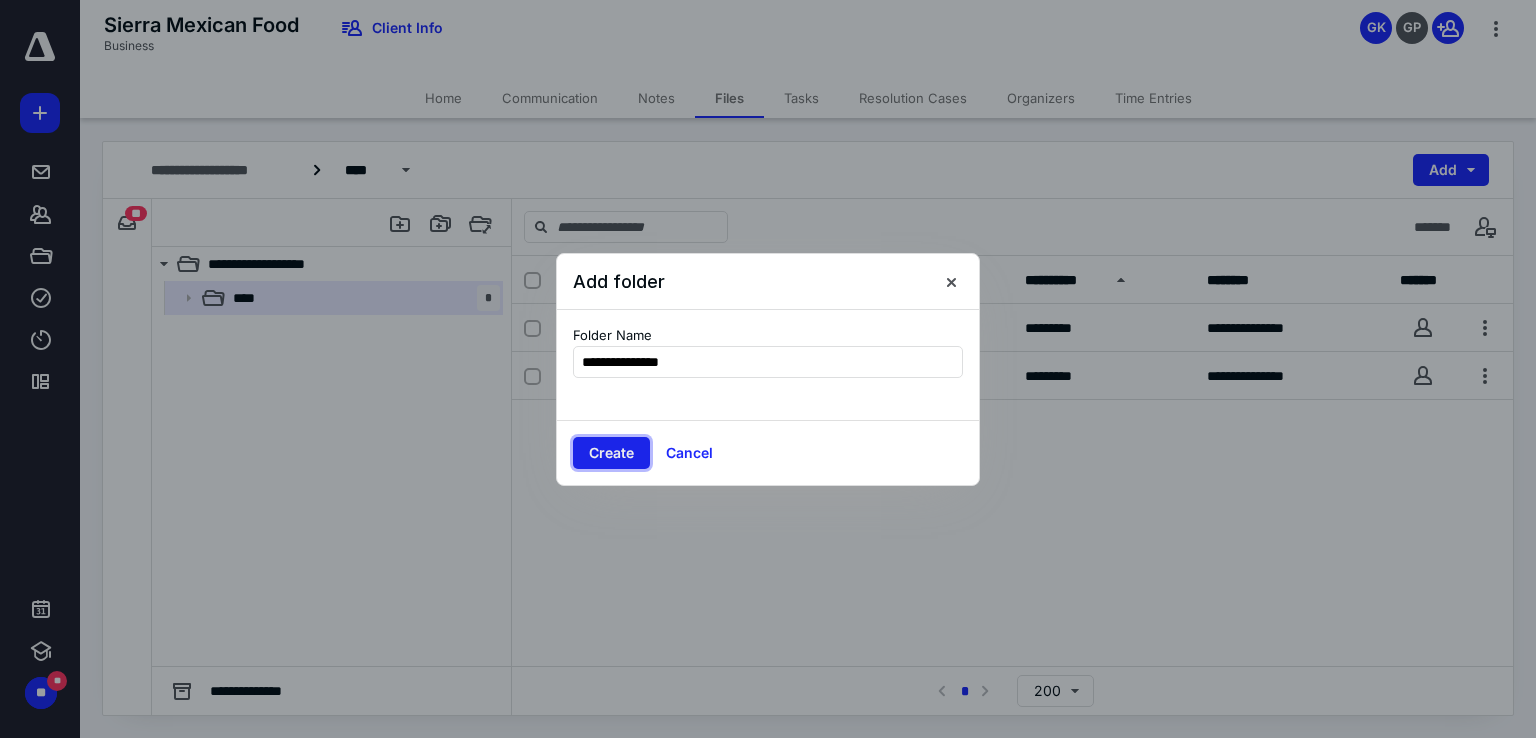 click on "Create" at bounding box center [611, 453] 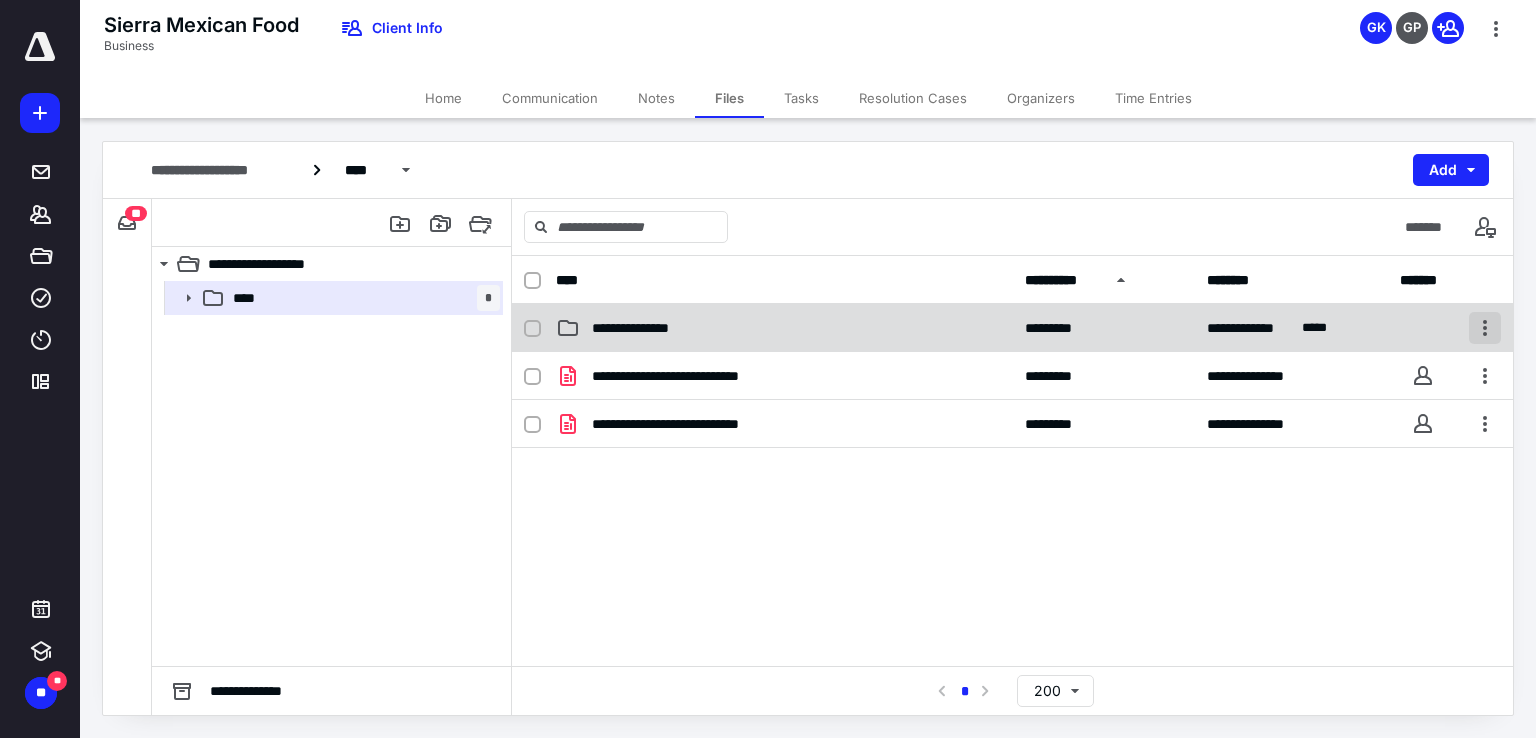 click at bounding box center [1485, 328] 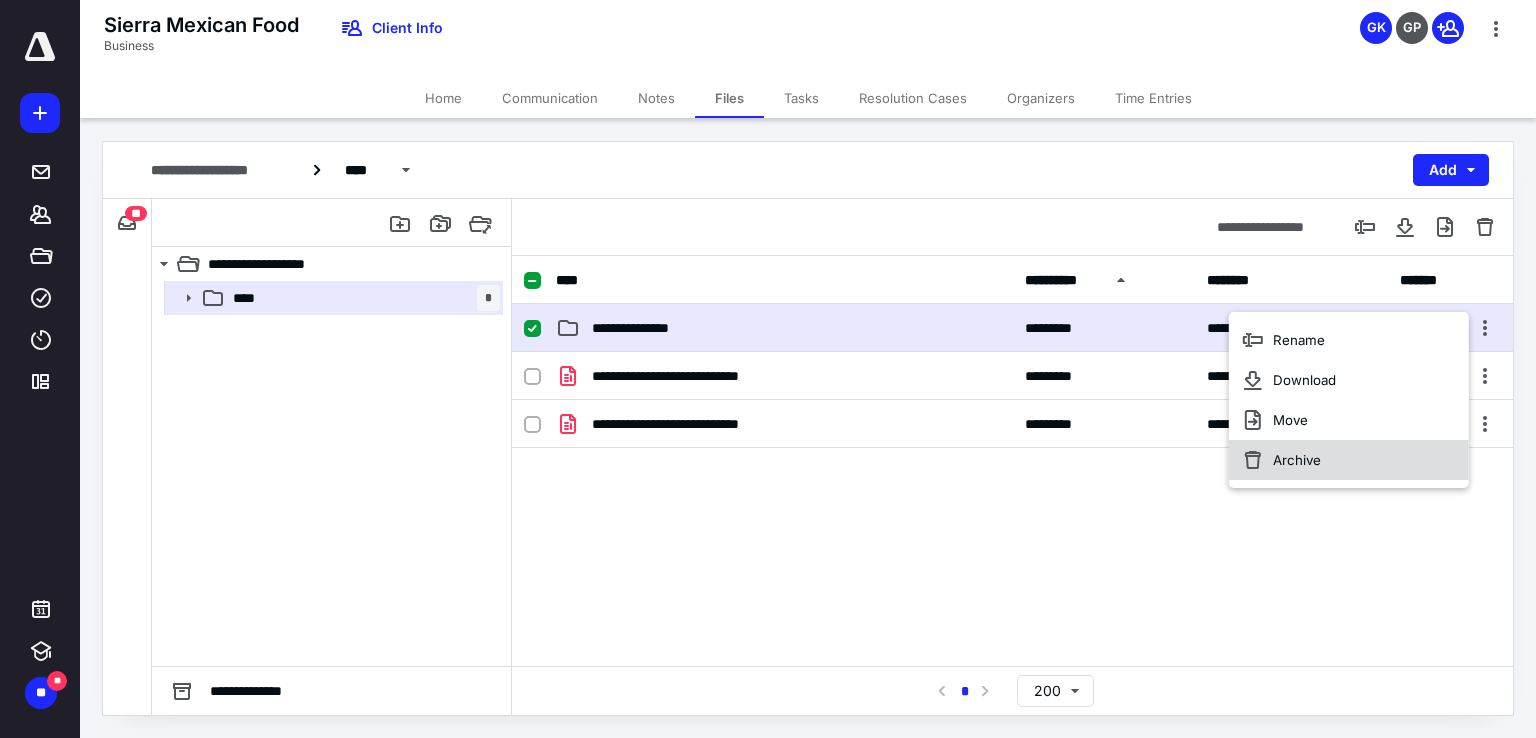click on "Archive" at bounding box center [1297, 460] 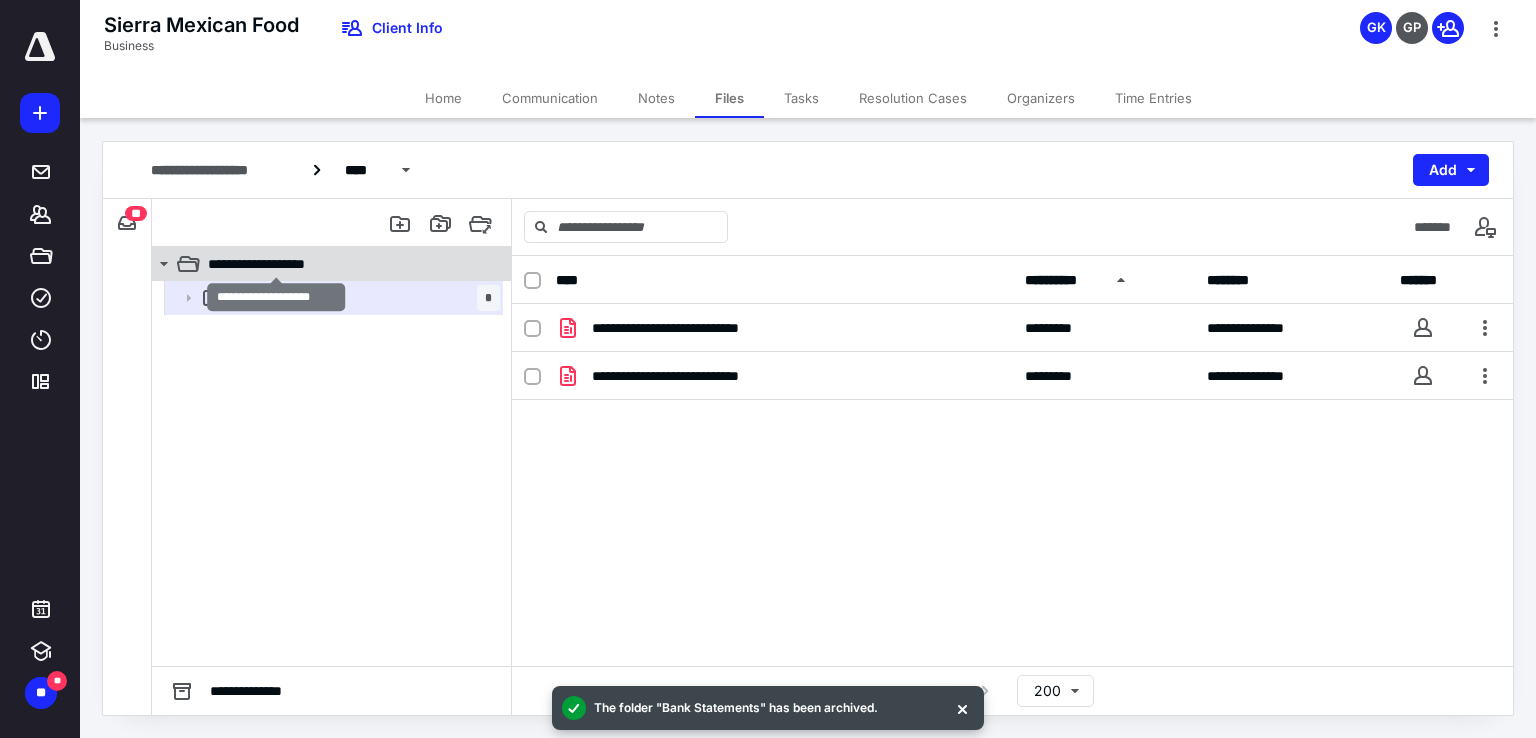 click on "**********" at bounding box center (276, 264) 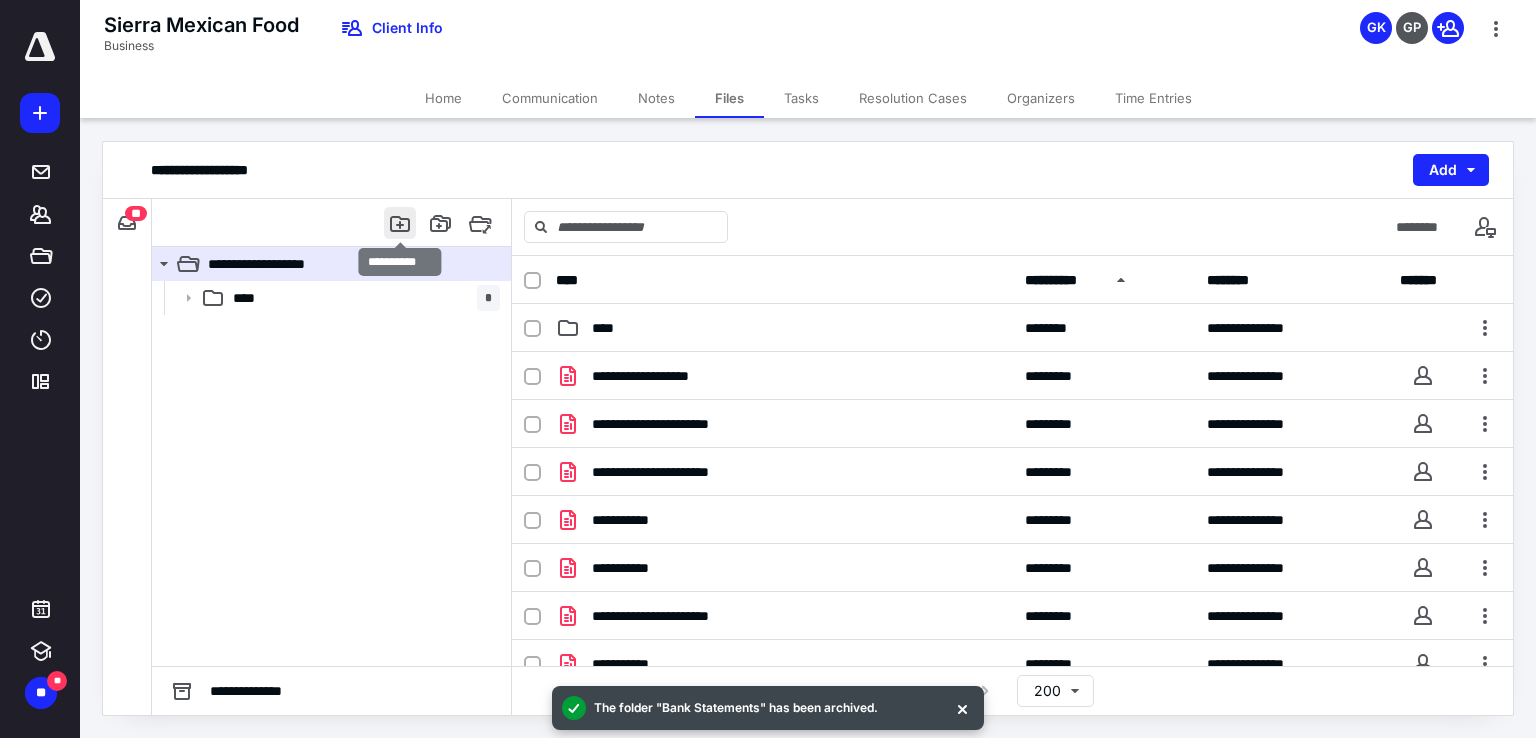 click at bounding box center [400, 223] 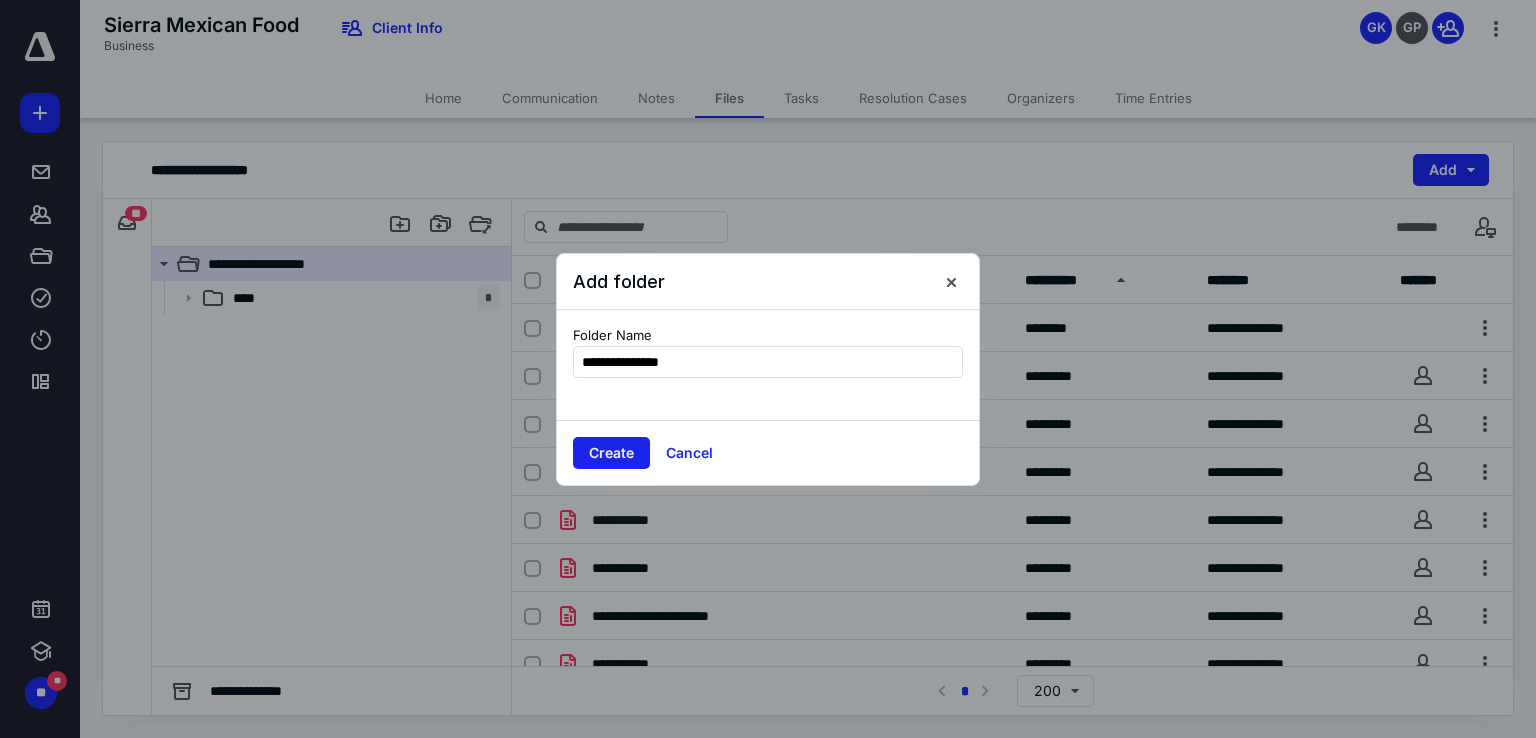 type on "**********" 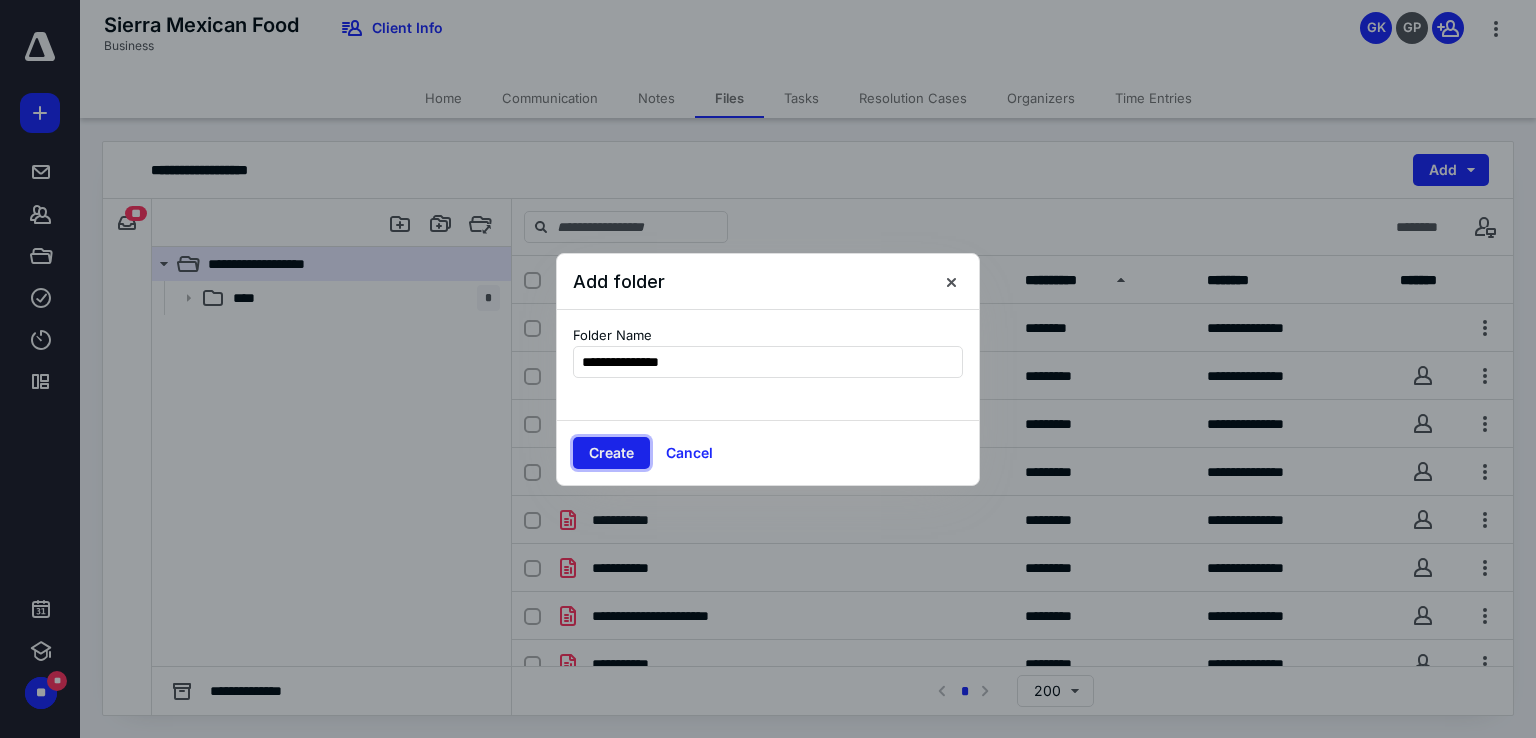click on "Create" at bounding box center [611, 453] 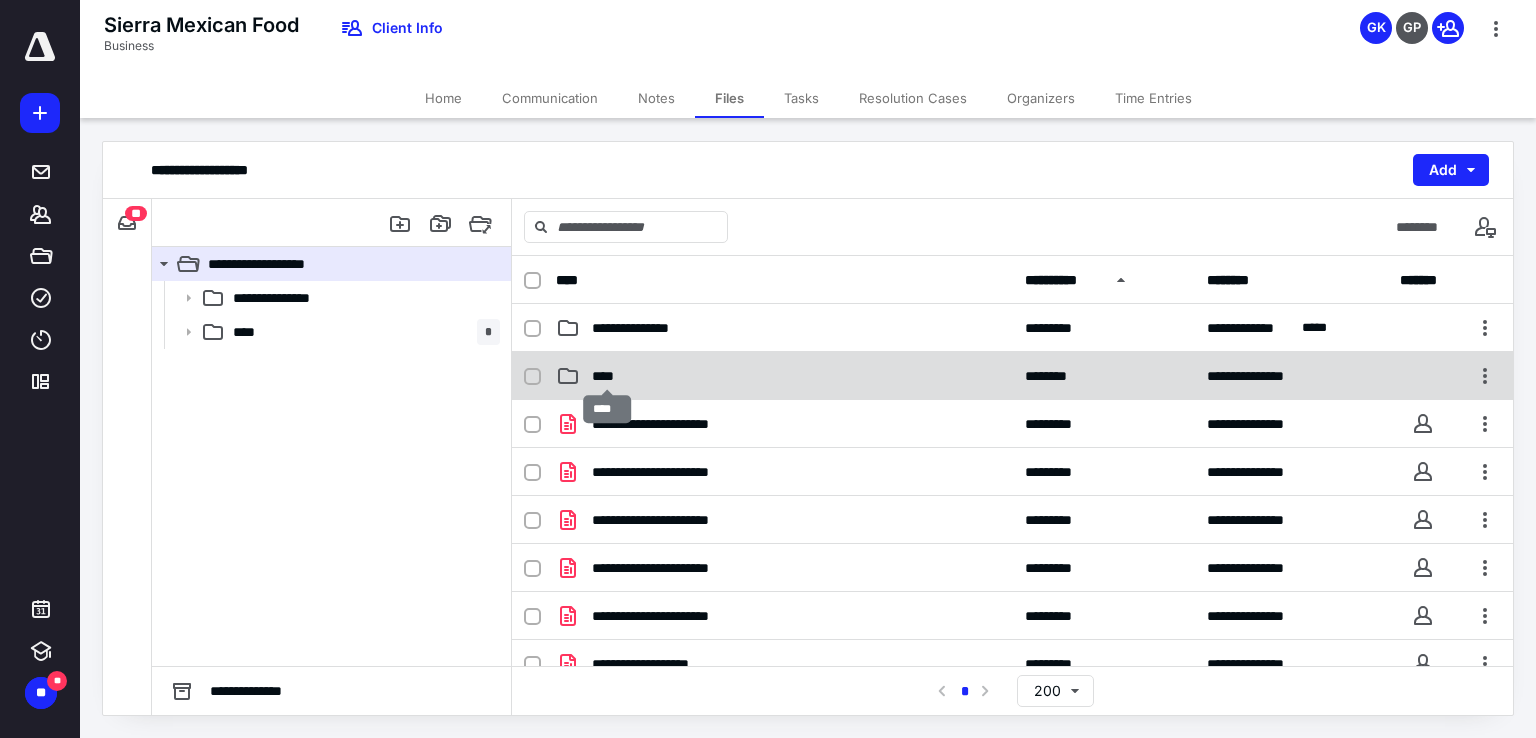 click on "****" at bounding box center [608, 376] 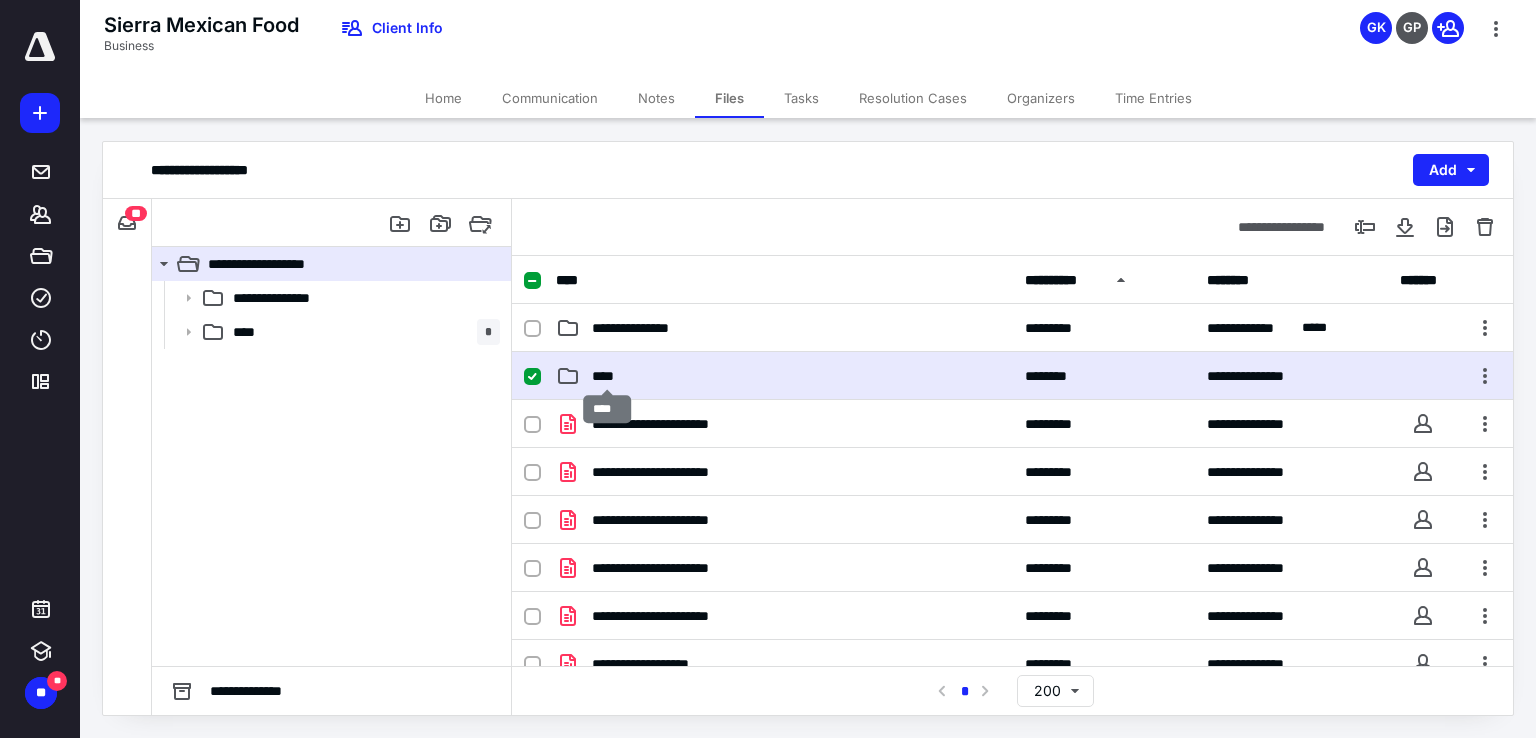 click on "****" at bounding box center [608, 376] 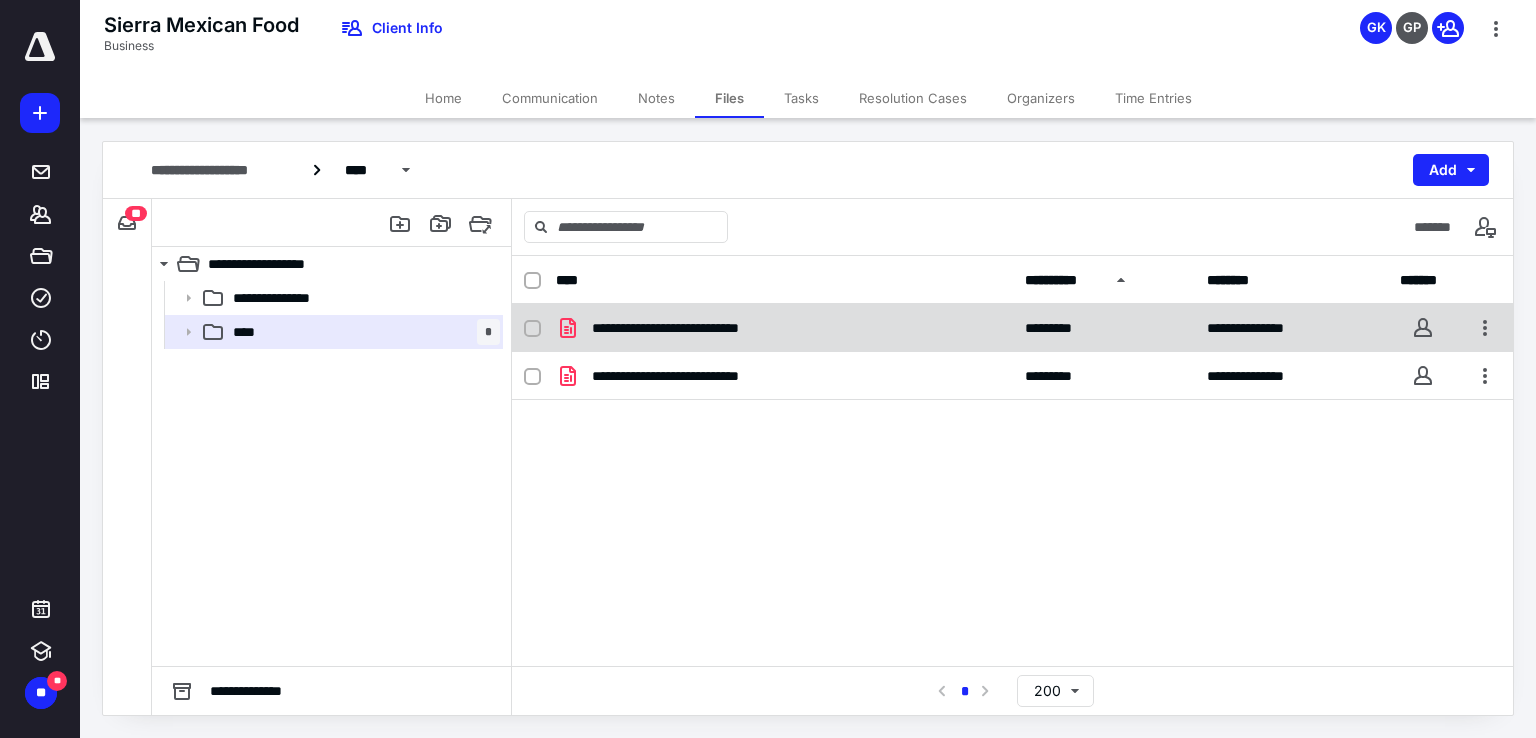 click 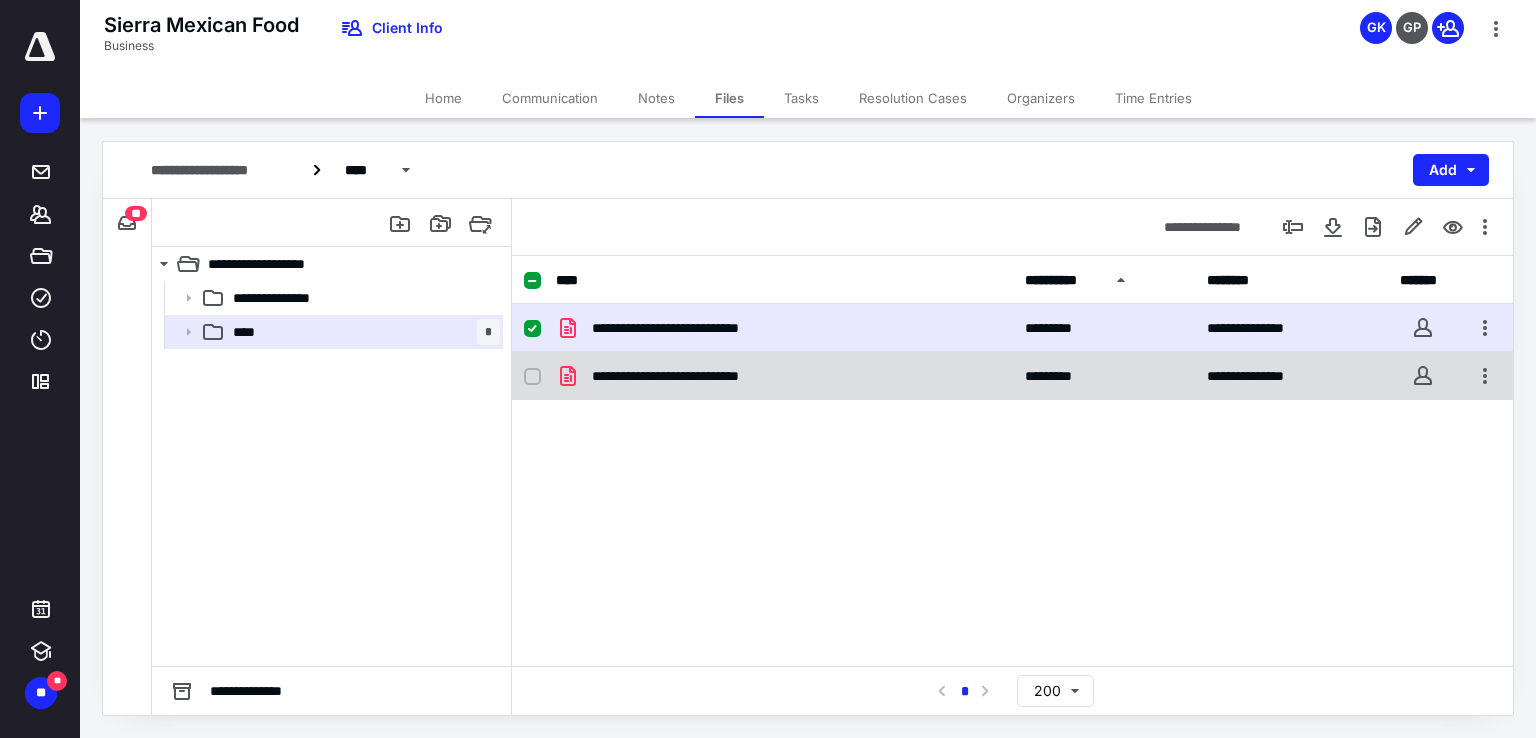 click 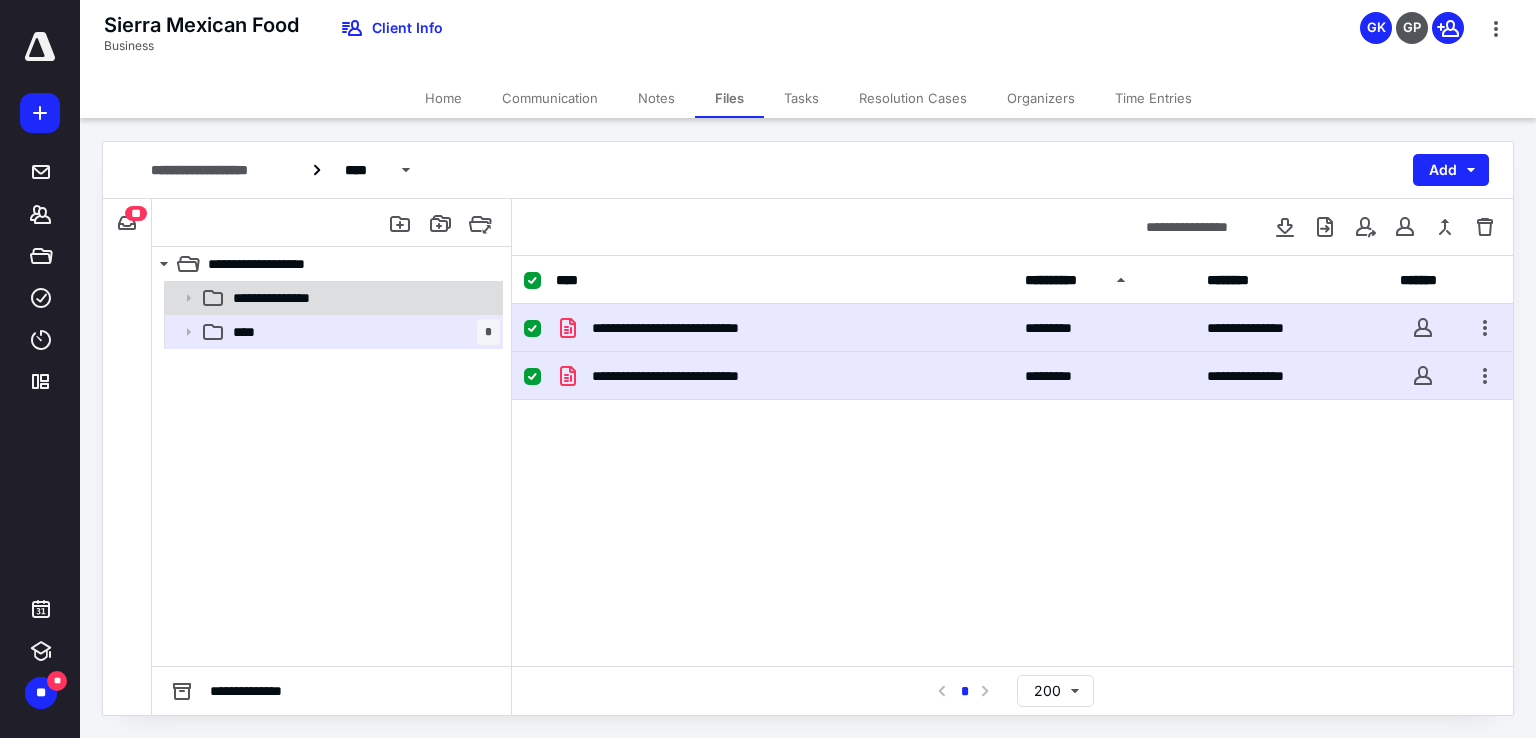 checkbox on "false" 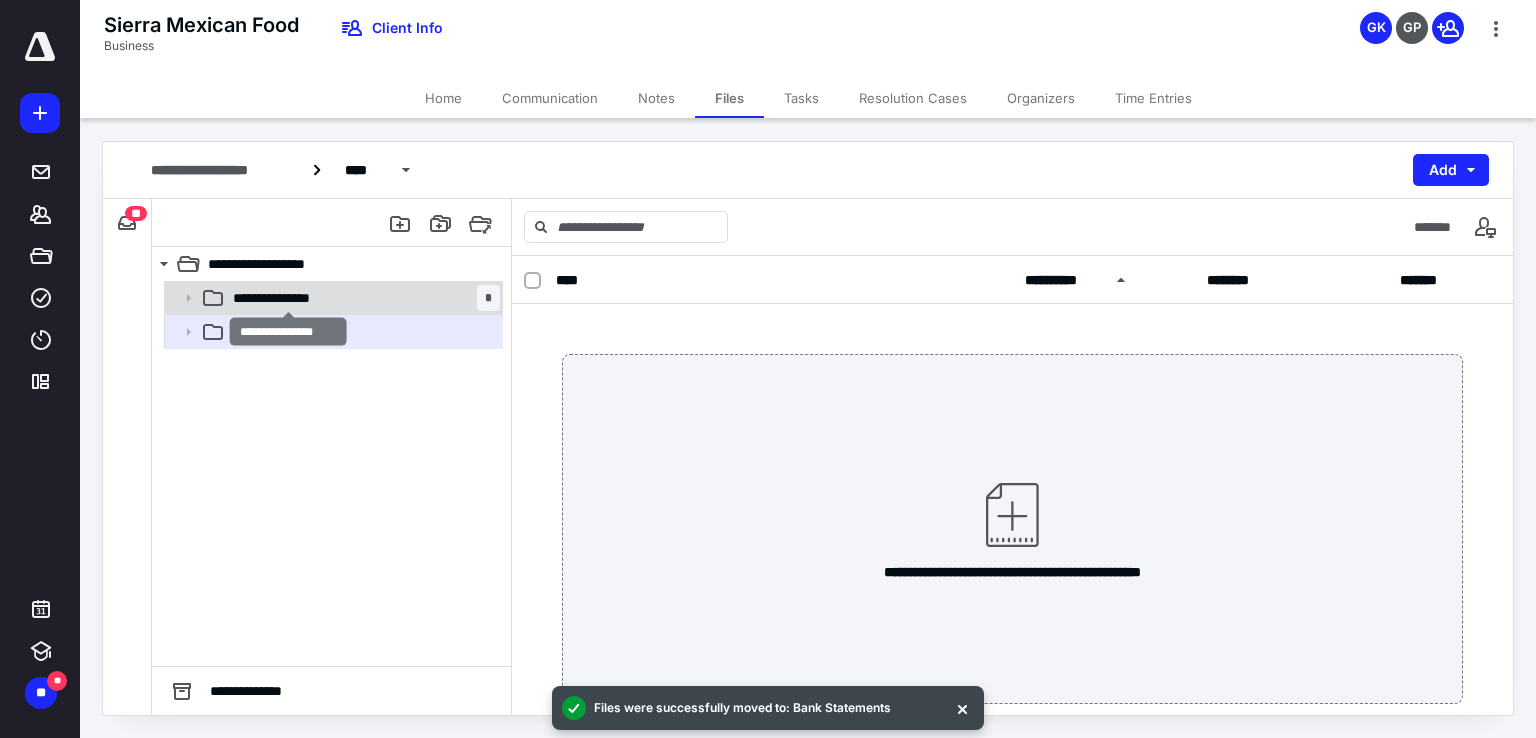 click on "**********" at bounding box center [288, 298] 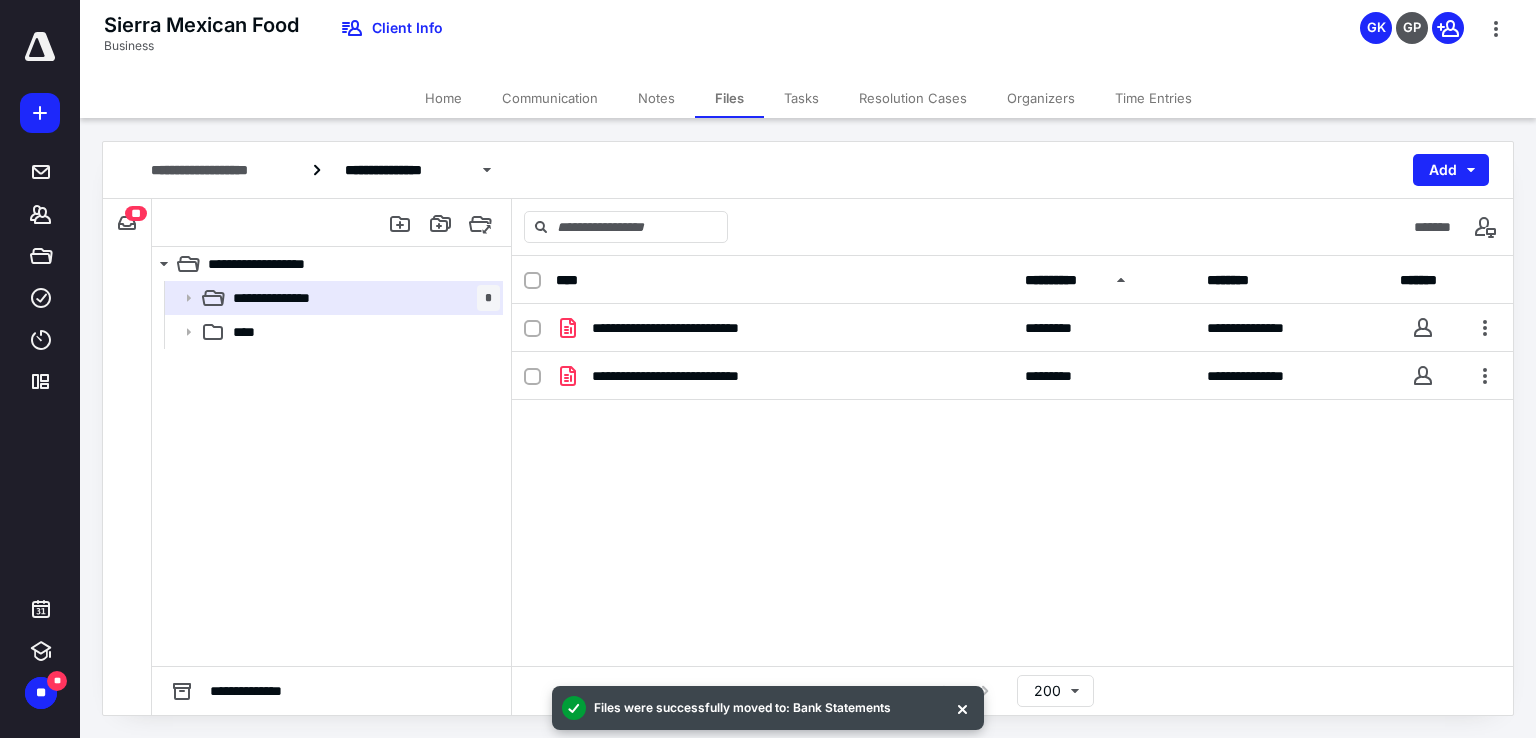 click on "**********" at bounding box center (331, 473) 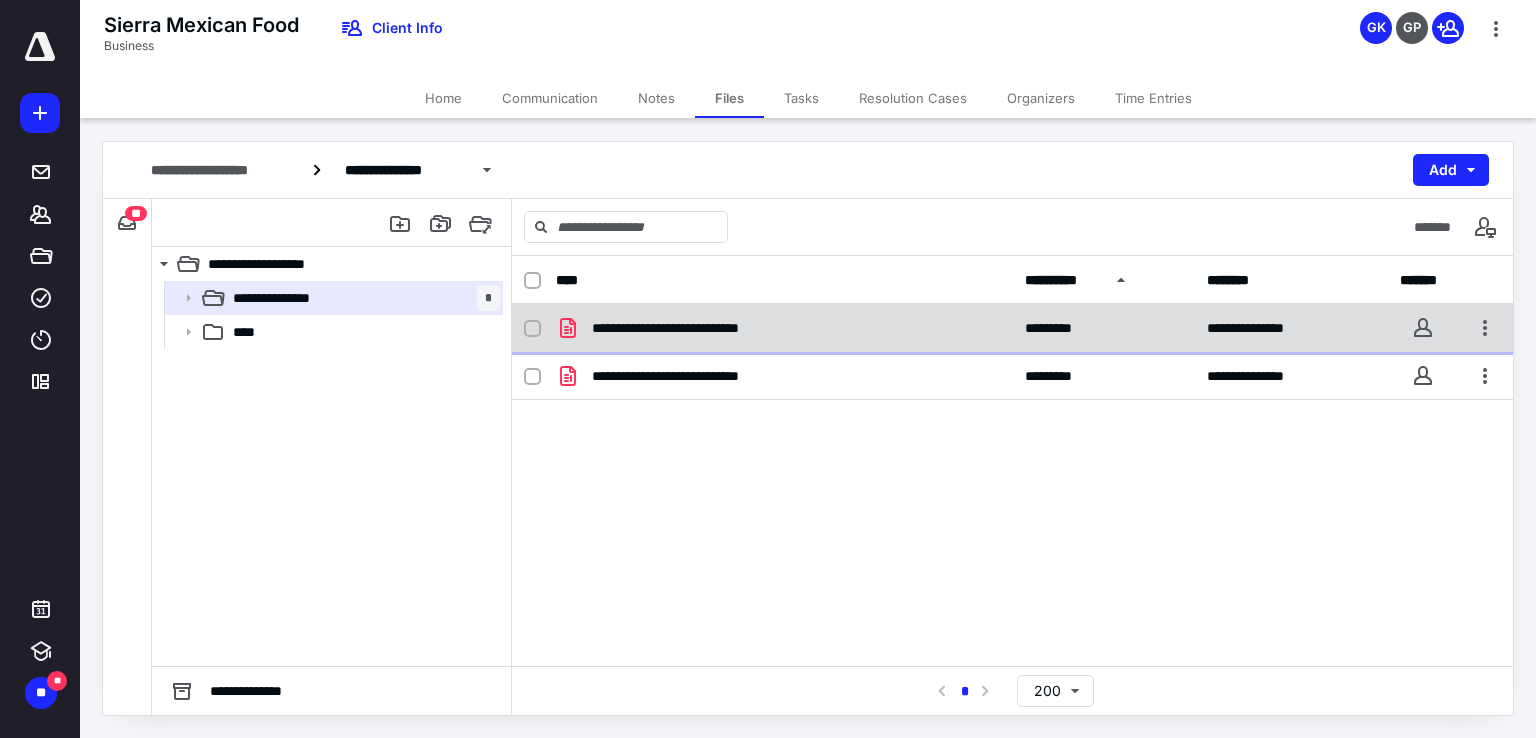 click 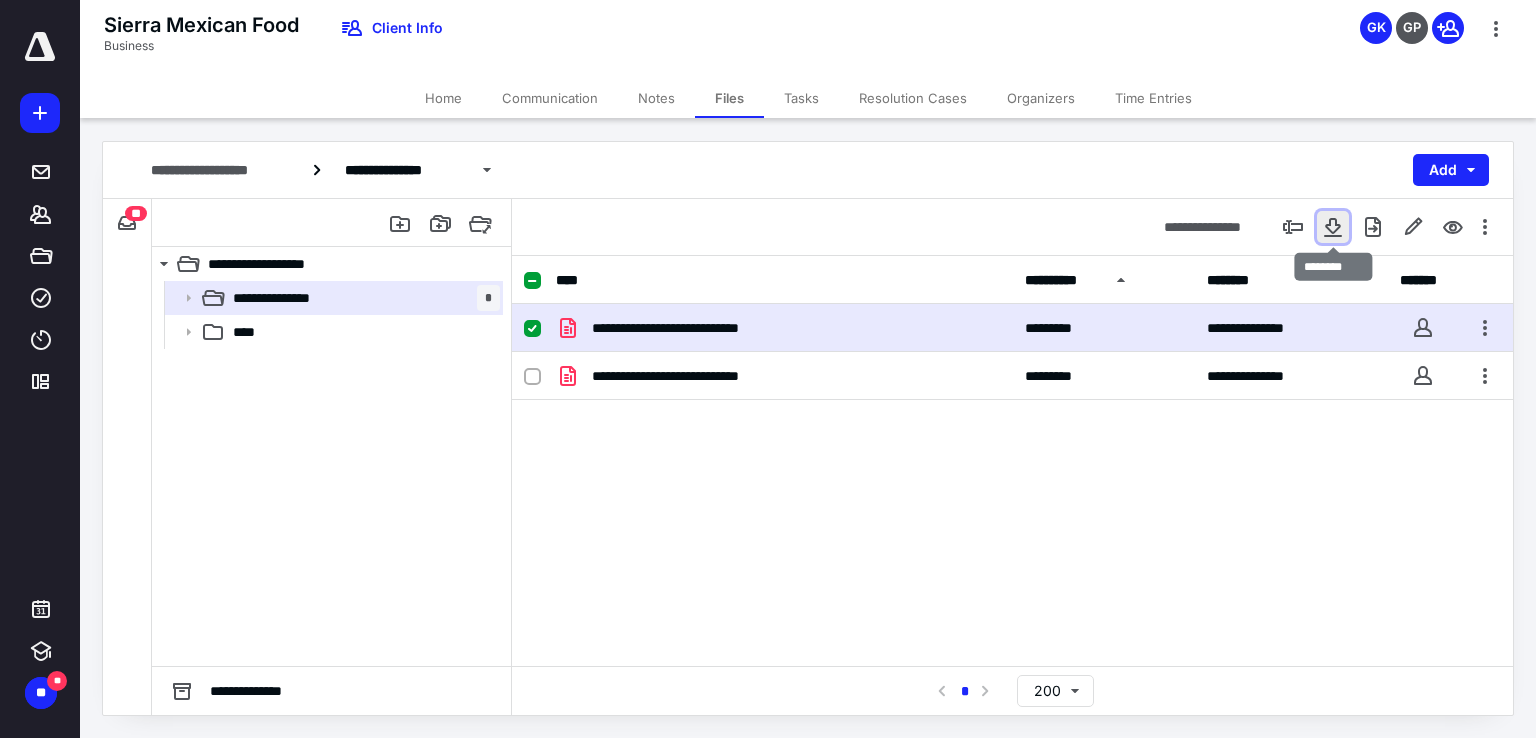 click at bounding box center (1333, 227) 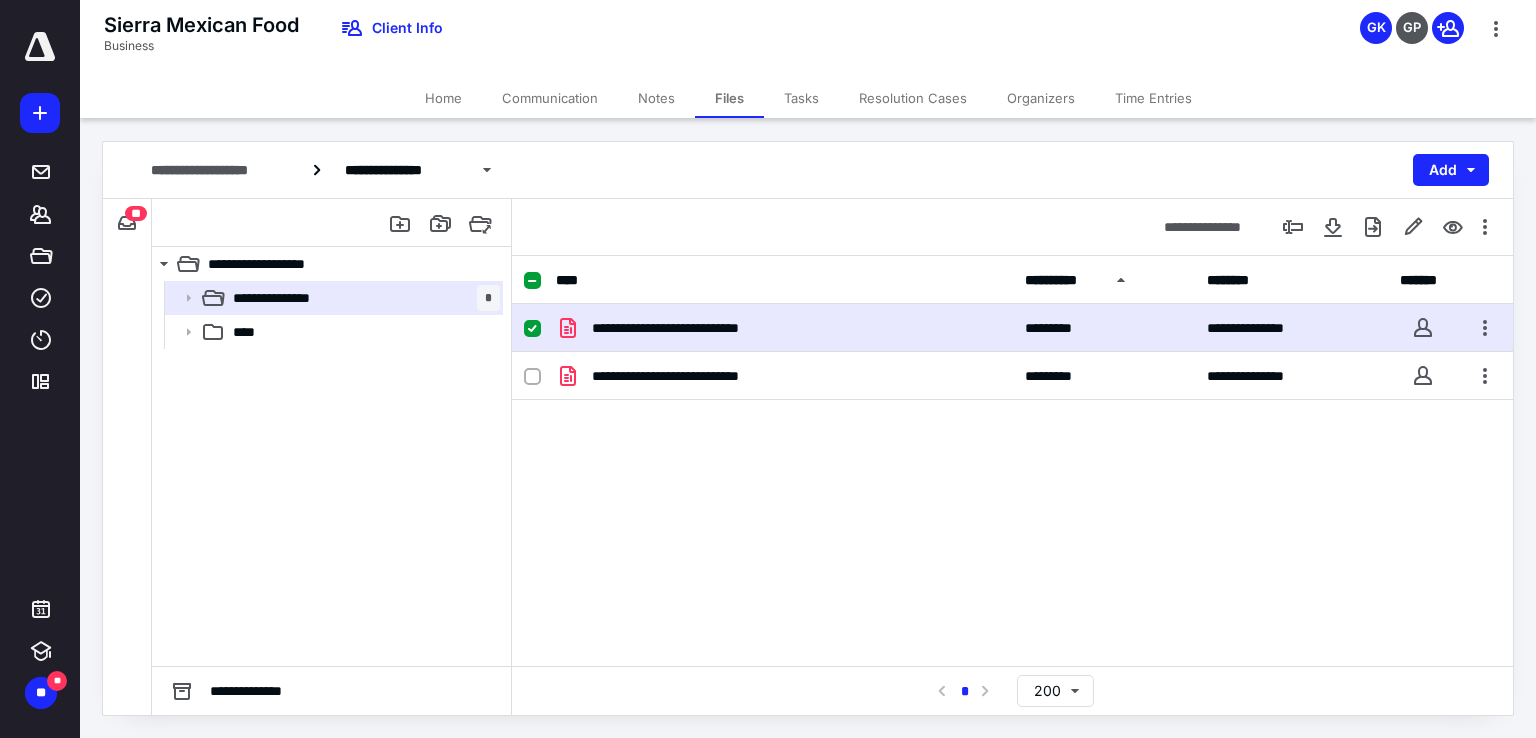 type 